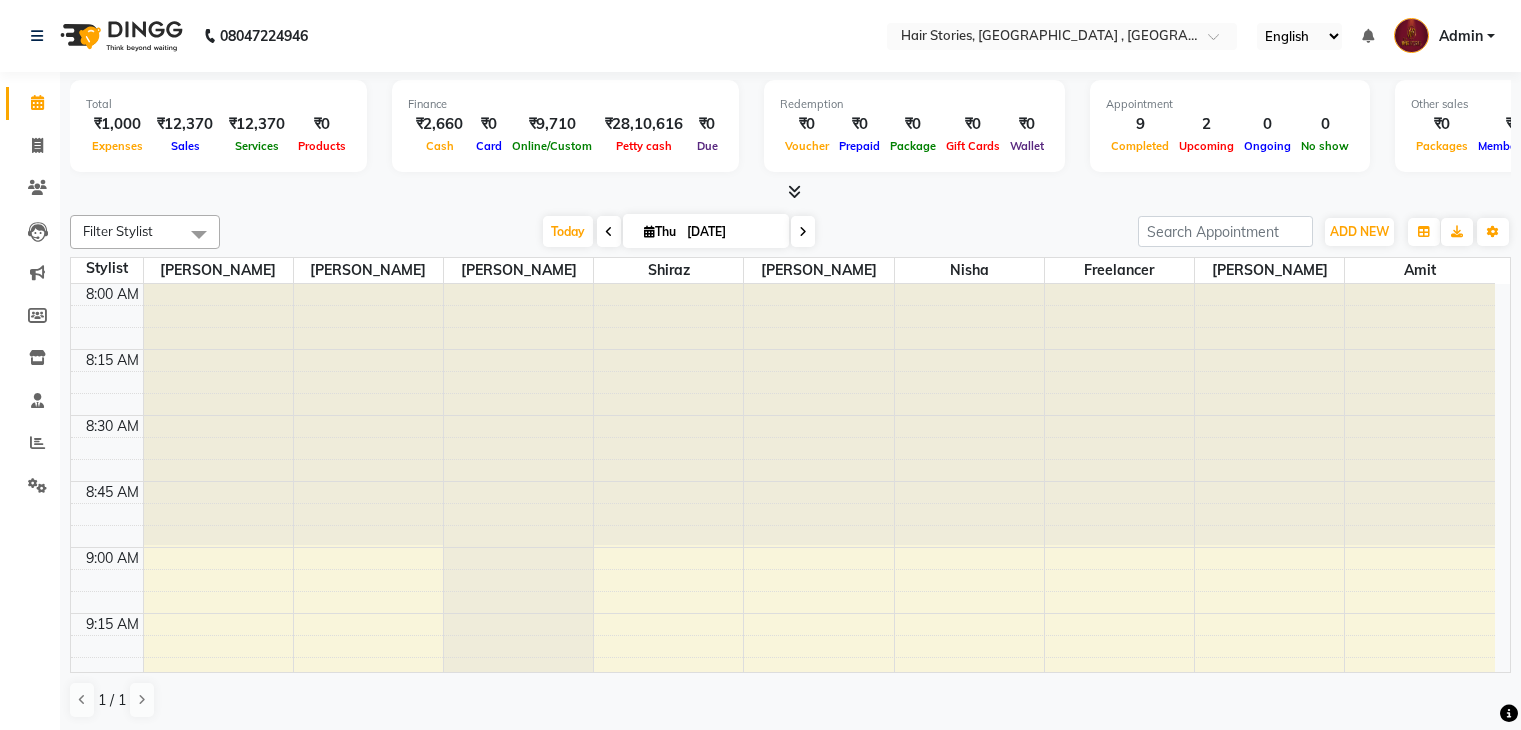 scroll, scrollTop: 0, scrollLeft: 0, axis: both 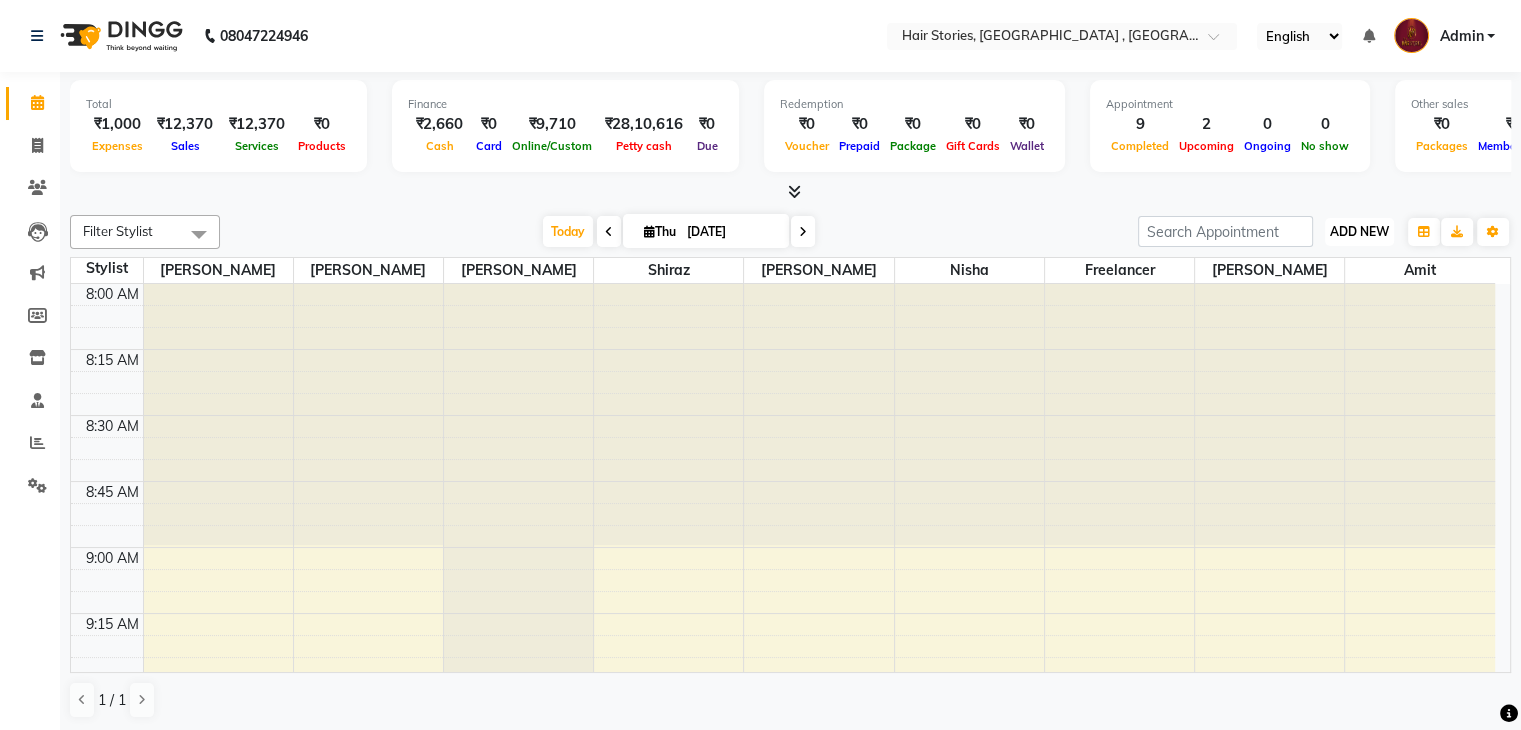 click on "ADD NEW" at bounding box center [1359, 231] 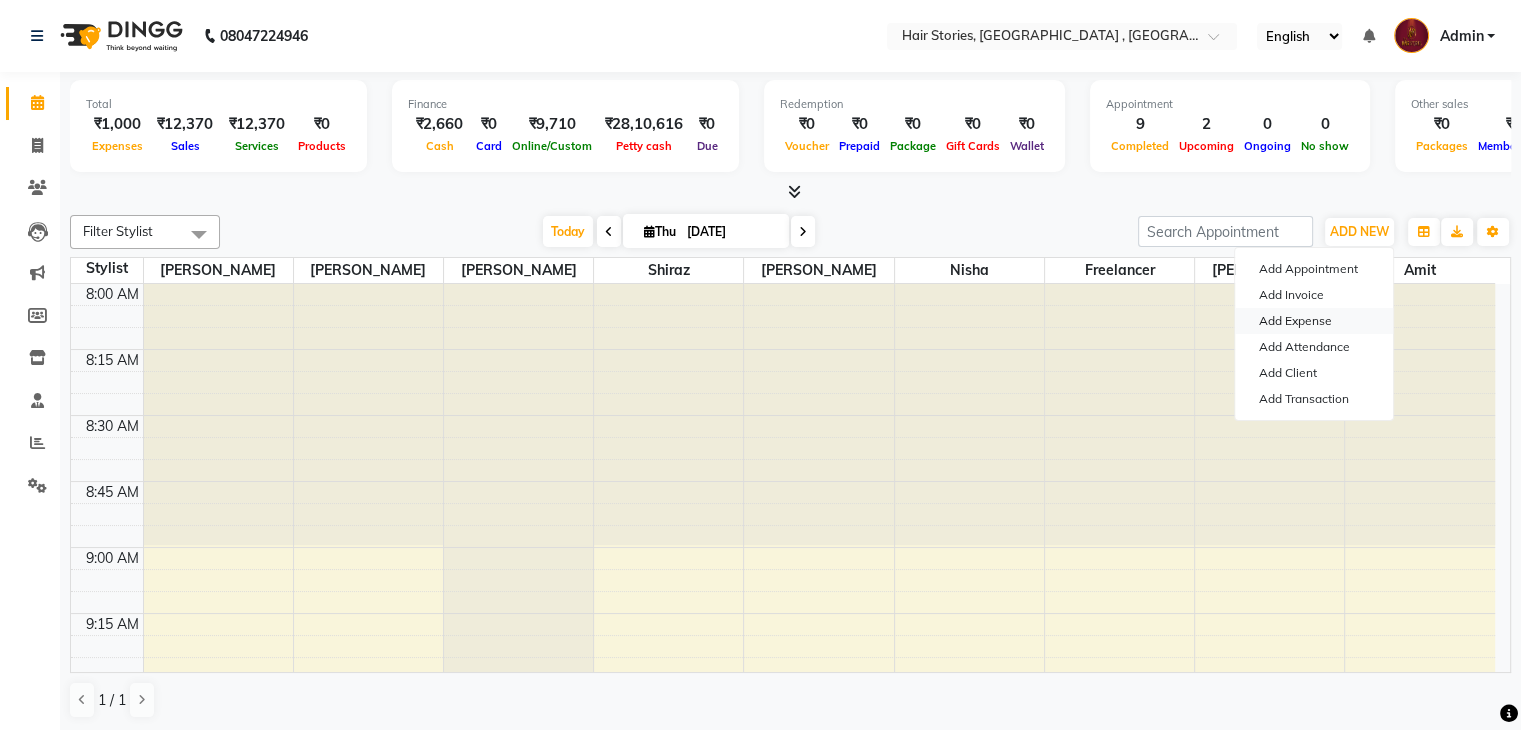 click on "Add Expense" at bounding box center (1314, 321) 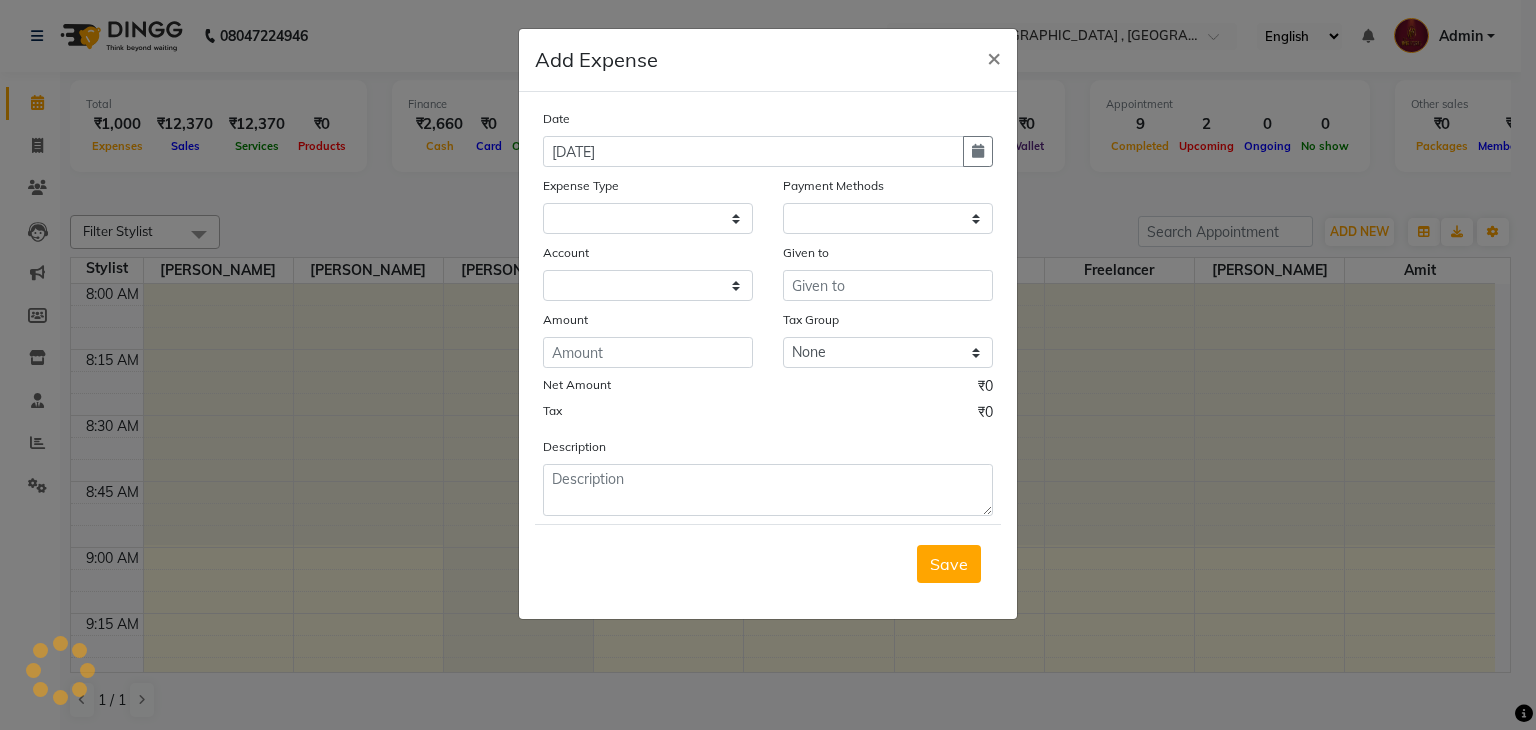 select 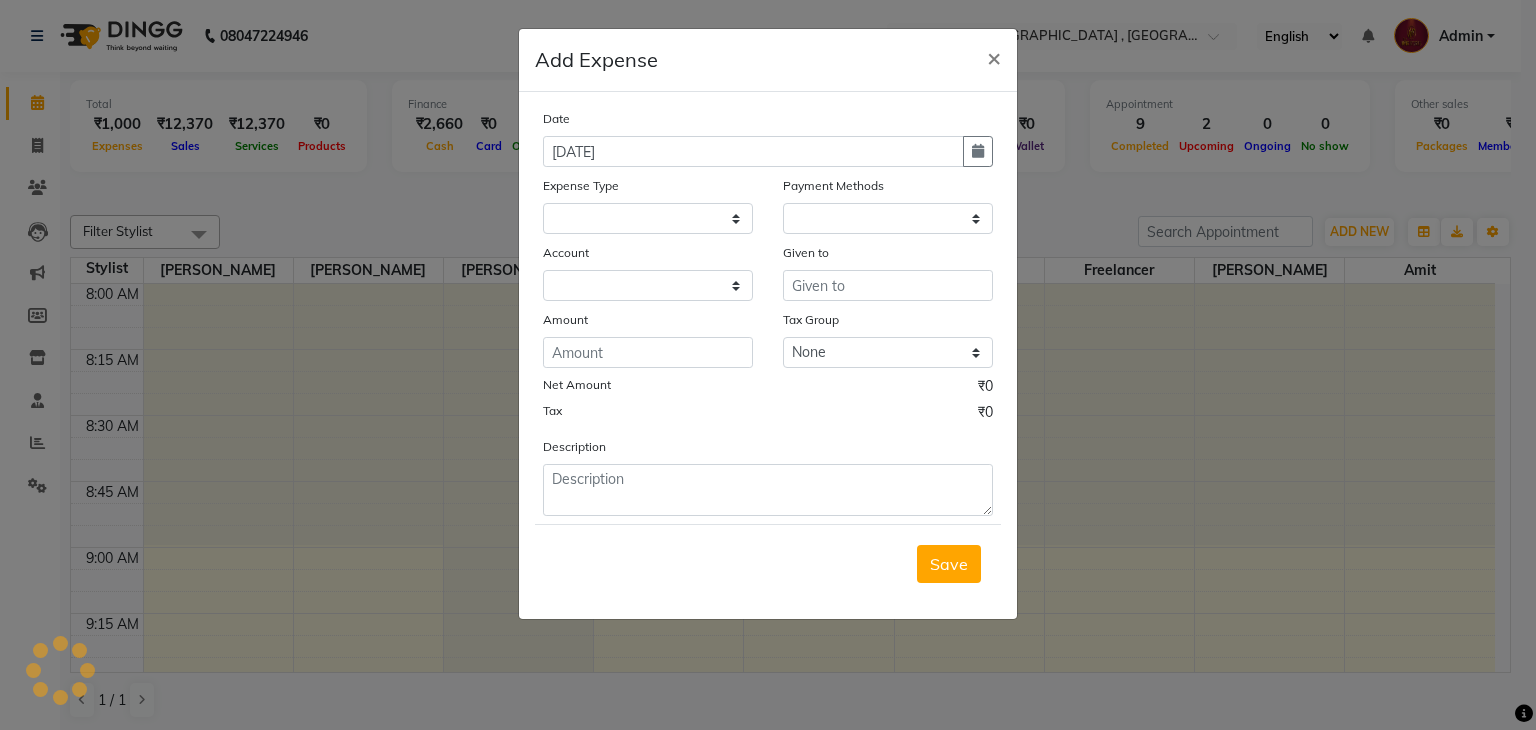 select on "1" 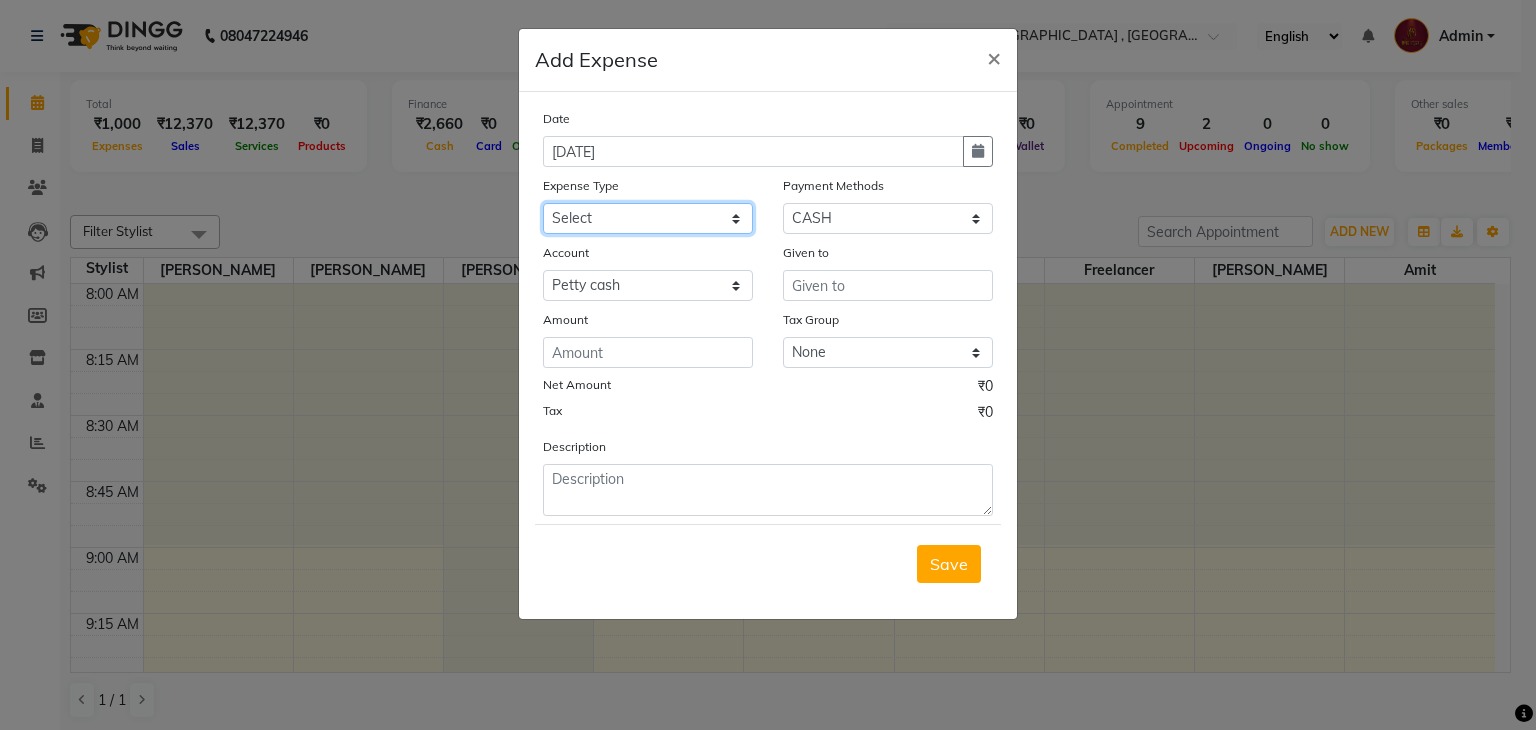 click on "Select Advance Salary Amits Expense Bank charges Car maintenance  Cash transfer to bank Cash transfer to hub Chartered Accountant Fees Client Snacks Clinical charges Credit Card Payment Diwali Expenses Electricity EMI Equipment Fuel Gaurd Govt fee Incentive Insurance Interest International purchase Laundary Lawyer Fees Loan Repayment Maintenance Marketing Medicine Miscellaneous MRA Other Pantry Petrol Product Rent Salary Staff Snacks Tax Tea & Refreshment Travelling Utilities WeFast" 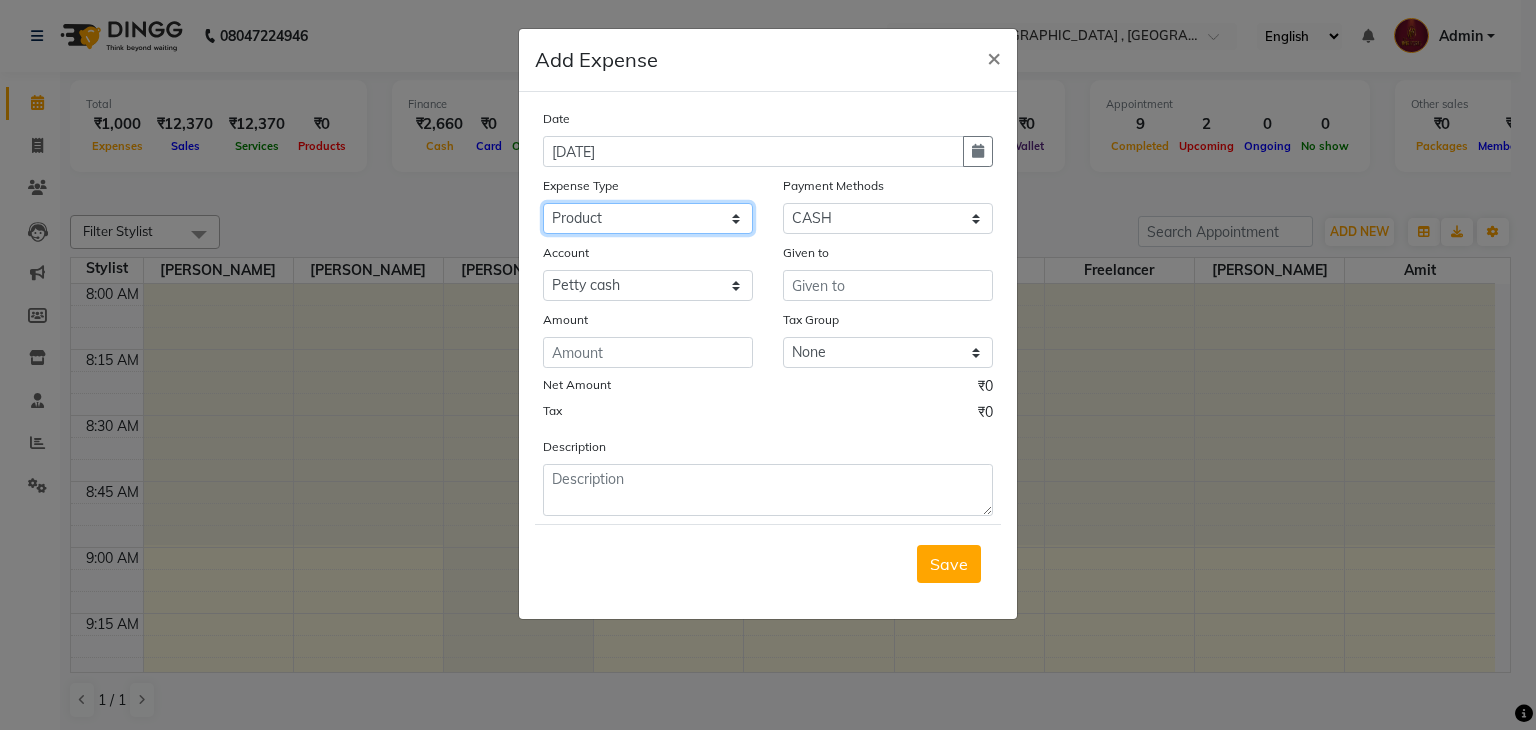 click on "Select Advance Salary Amits Expense Bank charges Car maintenance  Cash transfer to bank Cash transfer to hub Chartered Accountant Fees Client Snacks Clinical charges Credit Card Payment Diwali Expenses Electricity EMI Equipment Fuel Gaurd Govt fee Incentive Insurance Interest International purchase Laundary Lawyer Fees Loan Repayment Maintenance Marketing Medicine Miscellaneous MRA Other Pantry Petrol Product Rent Salary Staff Snacks Tax Tea & Refreshment Travelling Utilities WeFast" 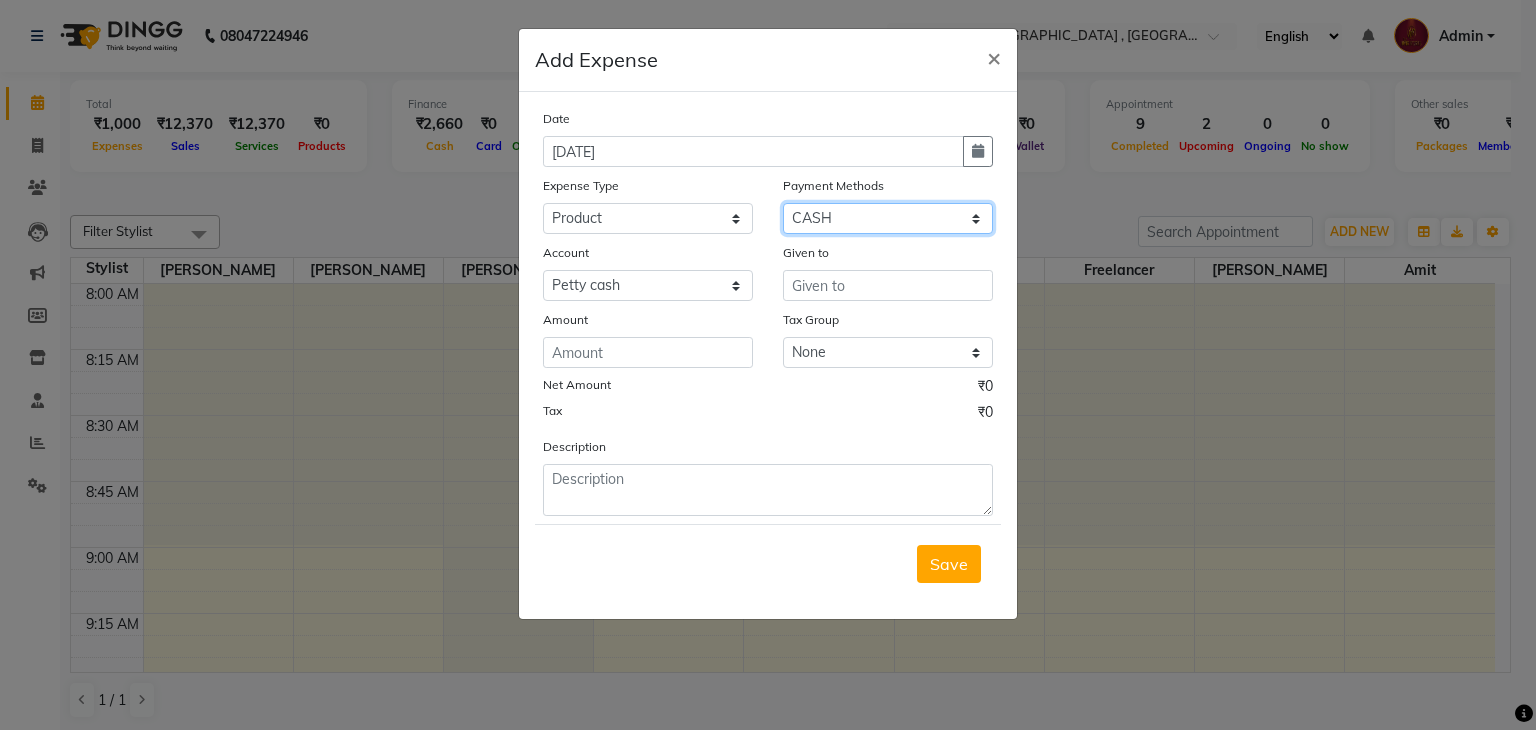 click on "Select PhonePe NearBuy Package Master Card BharatPay Card CARD PayTM Prepaid Voucher GPay ONLINE CASH Bank Cheque Wallet" 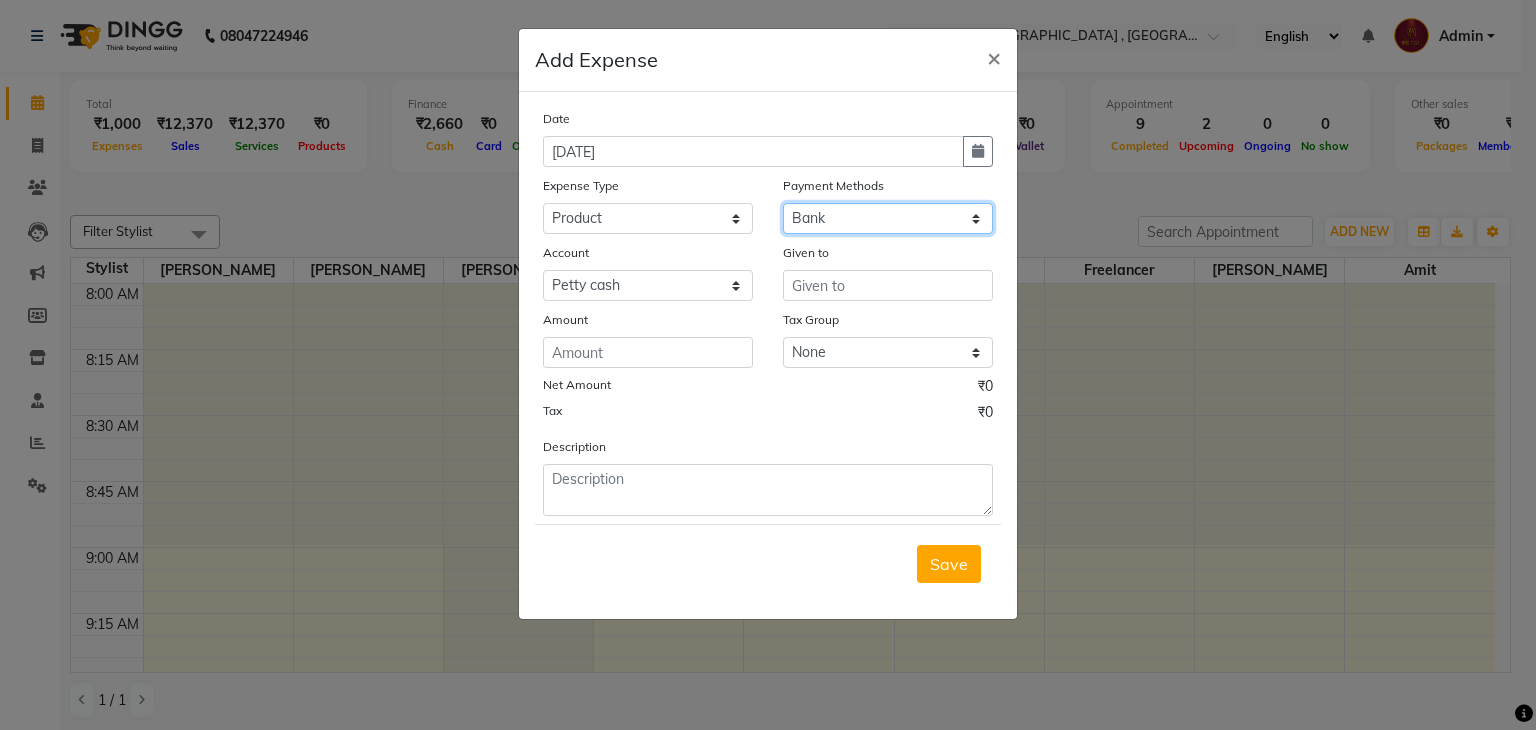 click on "Select PhonePe NearBuy Package Master Card BharatPay Card CARD PayTM Prepaid Voucher GPay ONLINE CASH Bank Cheque Wallet" 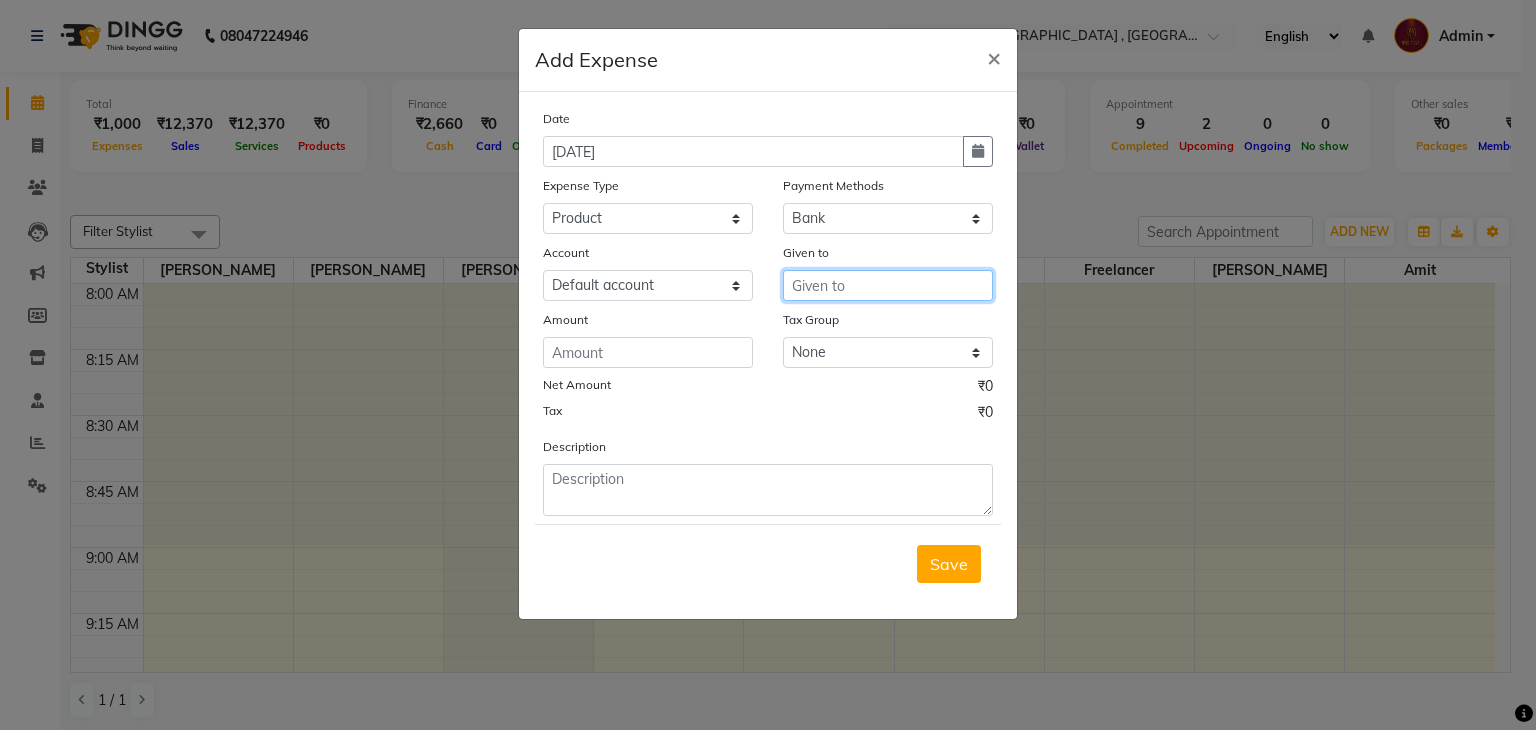 click at bounding box center (888, 285) 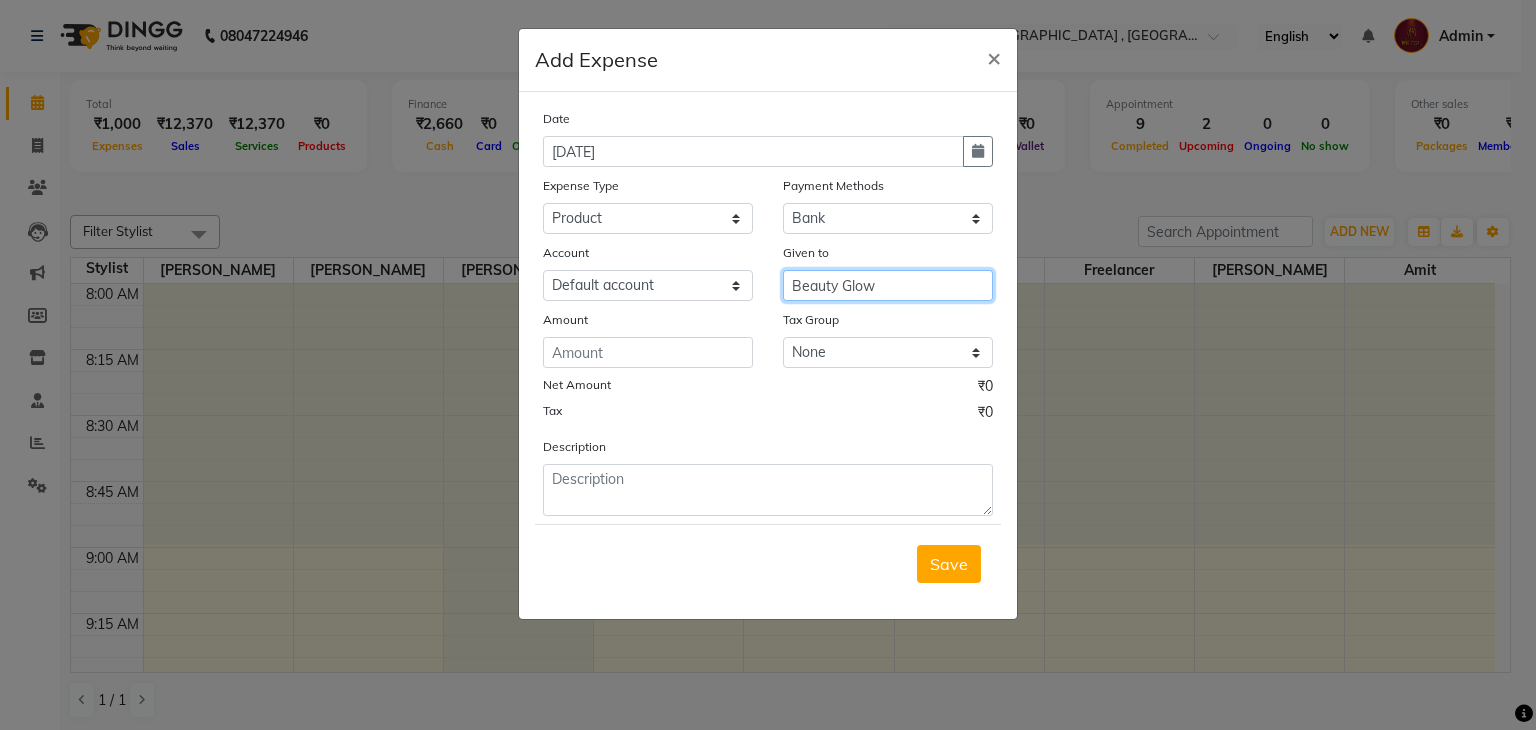 type on "Beauty Glow" 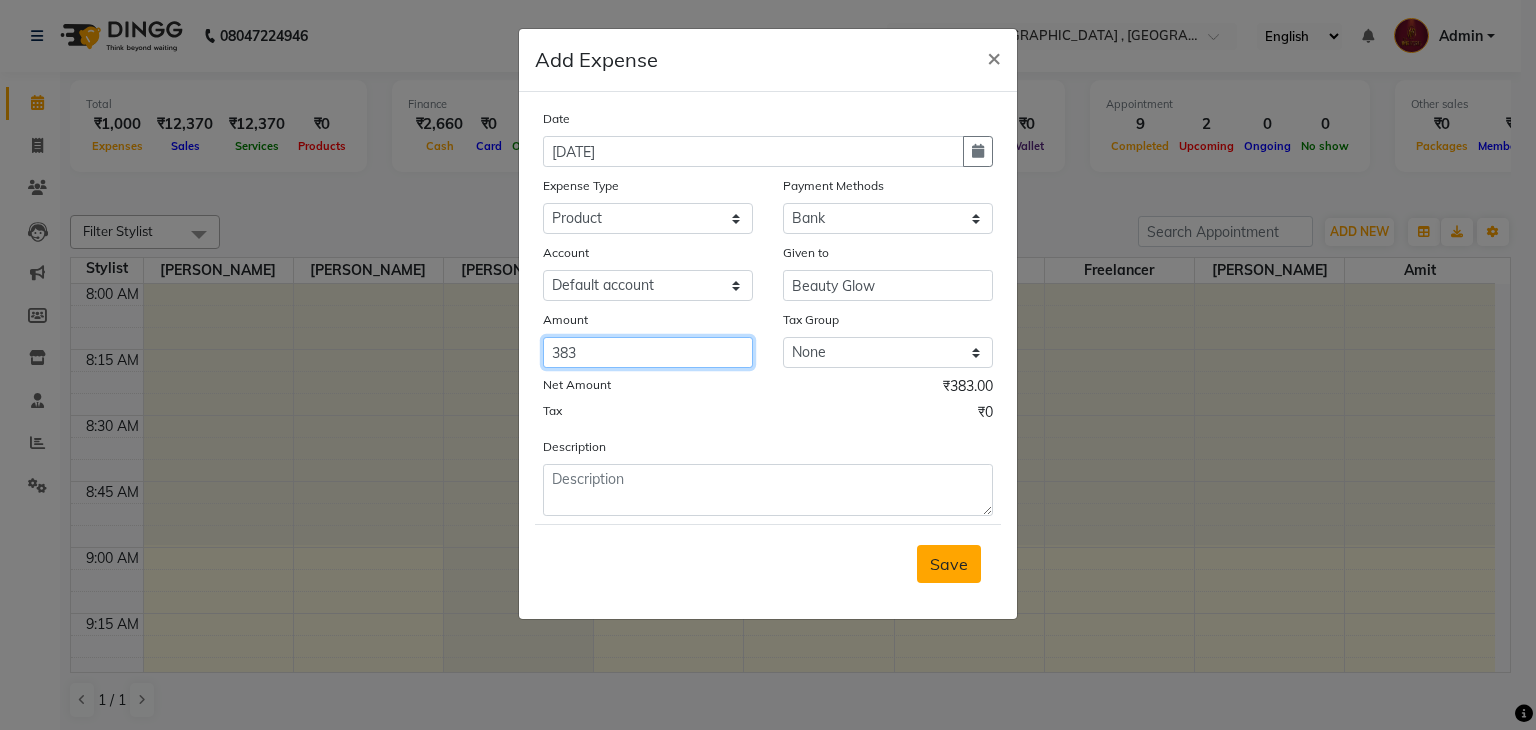 type on "383" 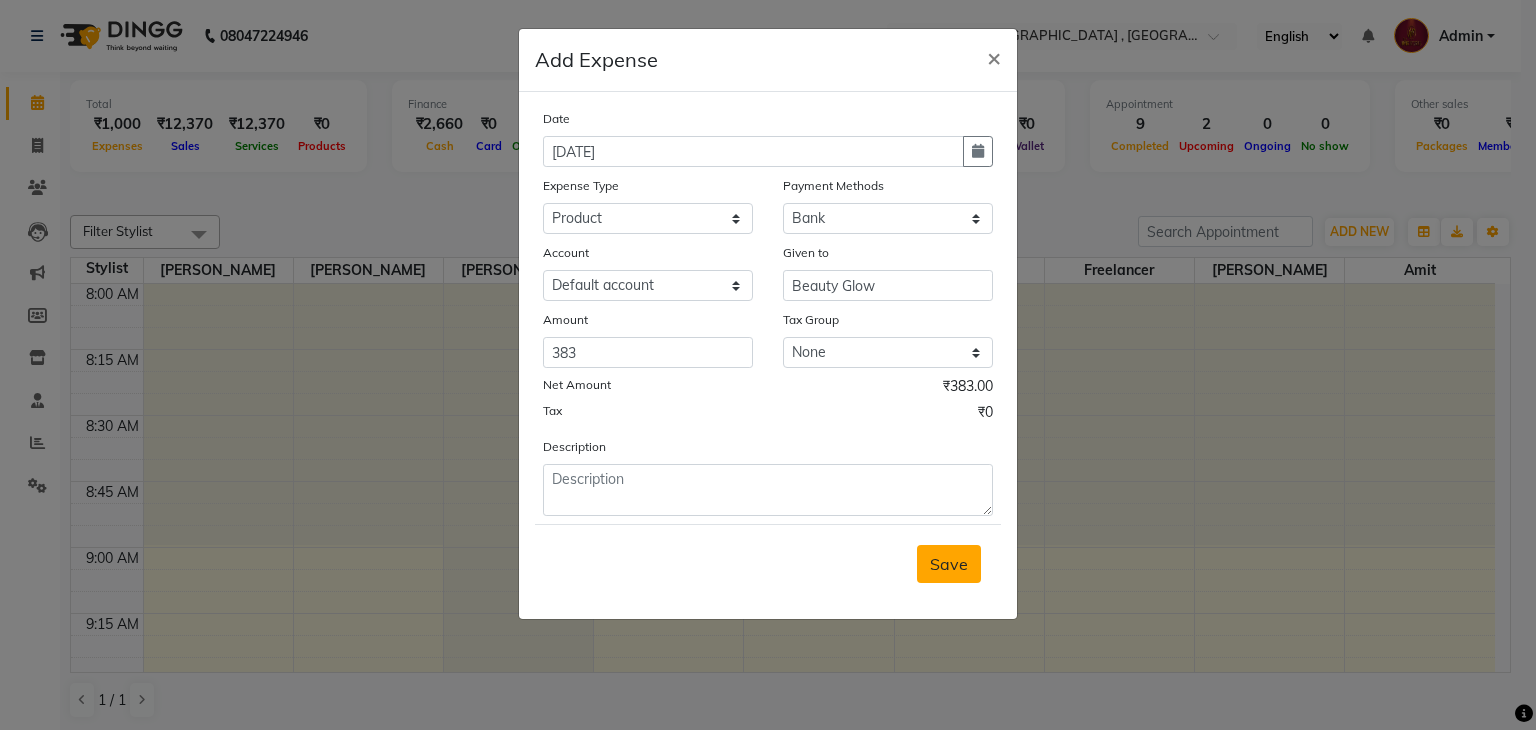 click on "Save" at bounding box center [949, 564] 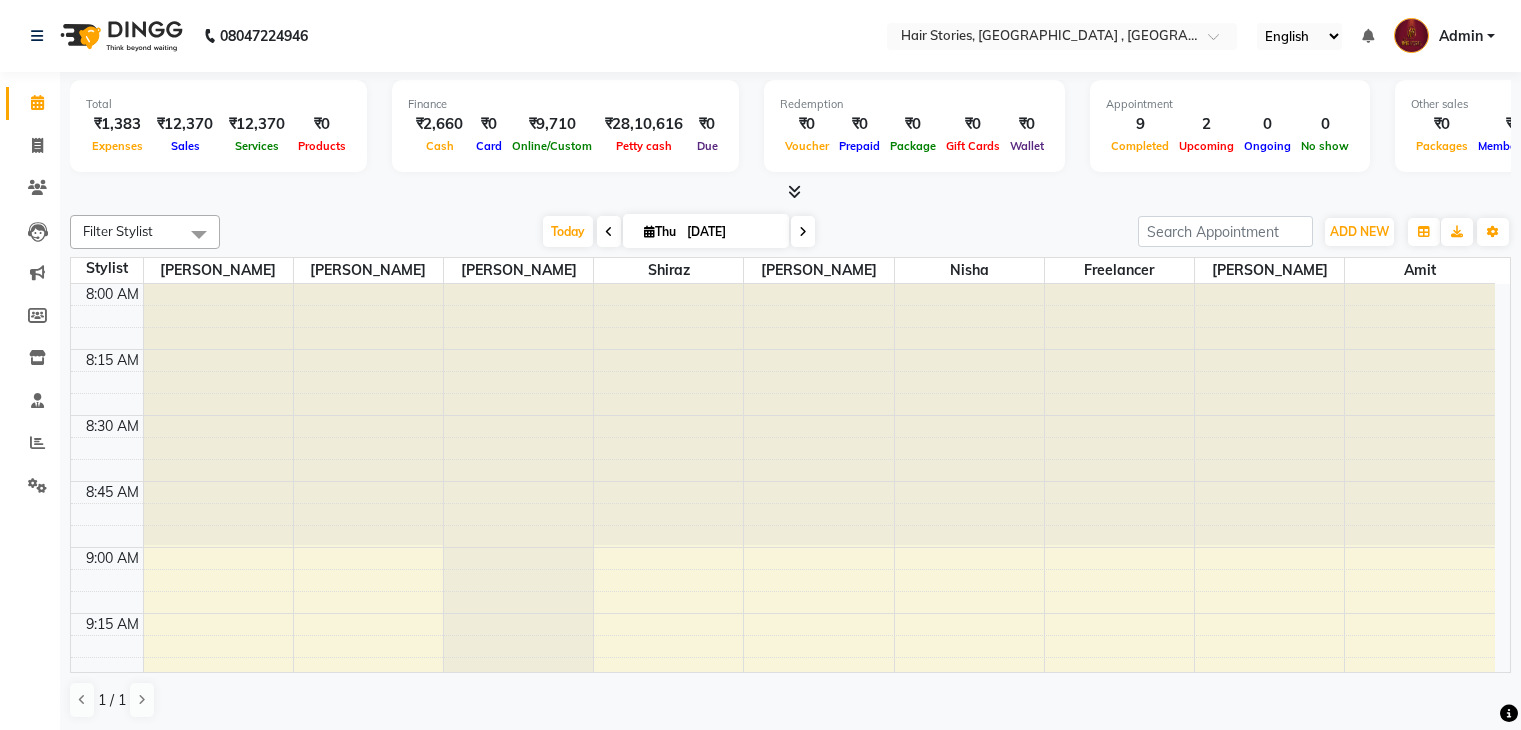 scroll, scrollTop: 0, scrollLeft: 0, axis: both 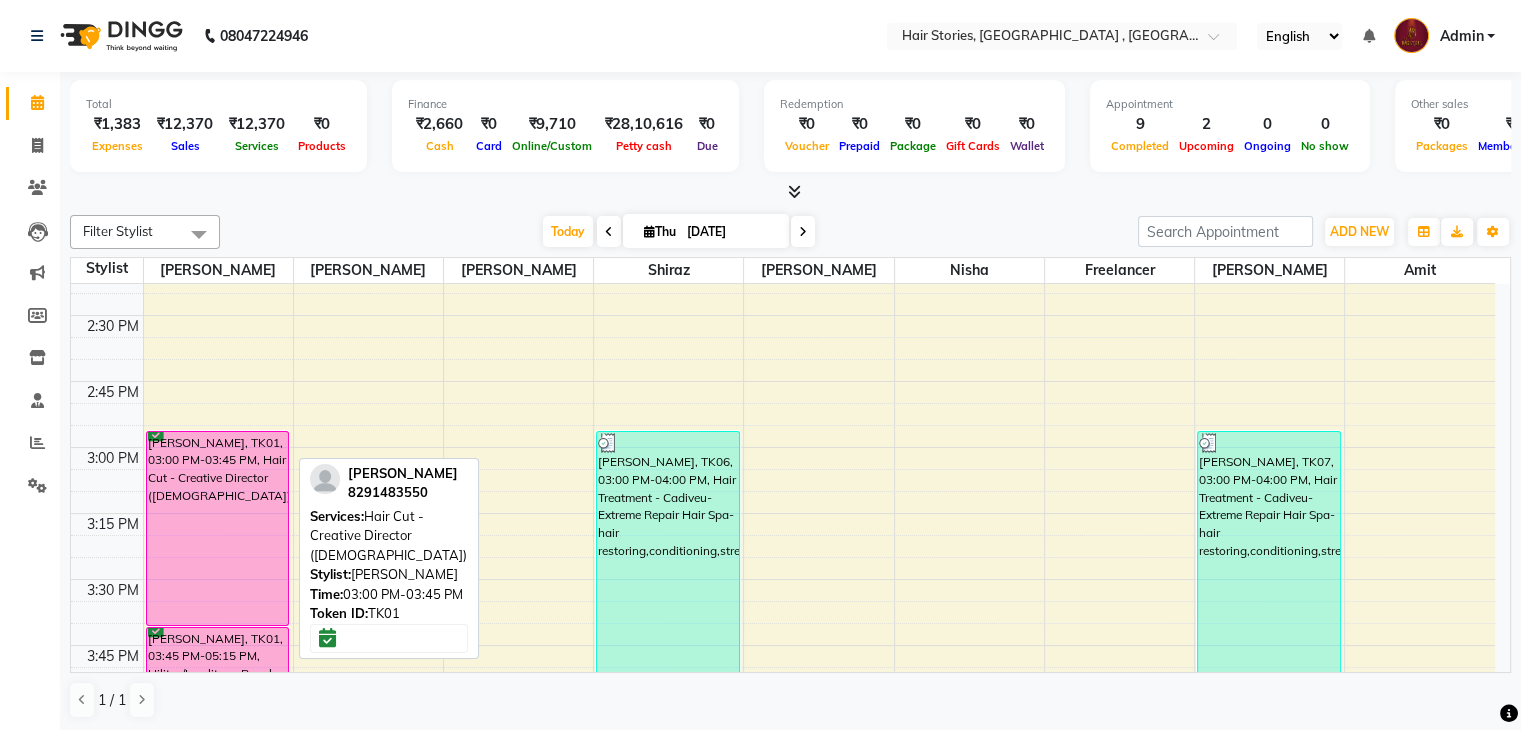 click on "[PERSON_NAME], TK01, 03:00 PM-03:45 PM, Hair Cut - Creative Director ([DEMOGRAPHIC_DATA])" at bounding box center [218, 528] 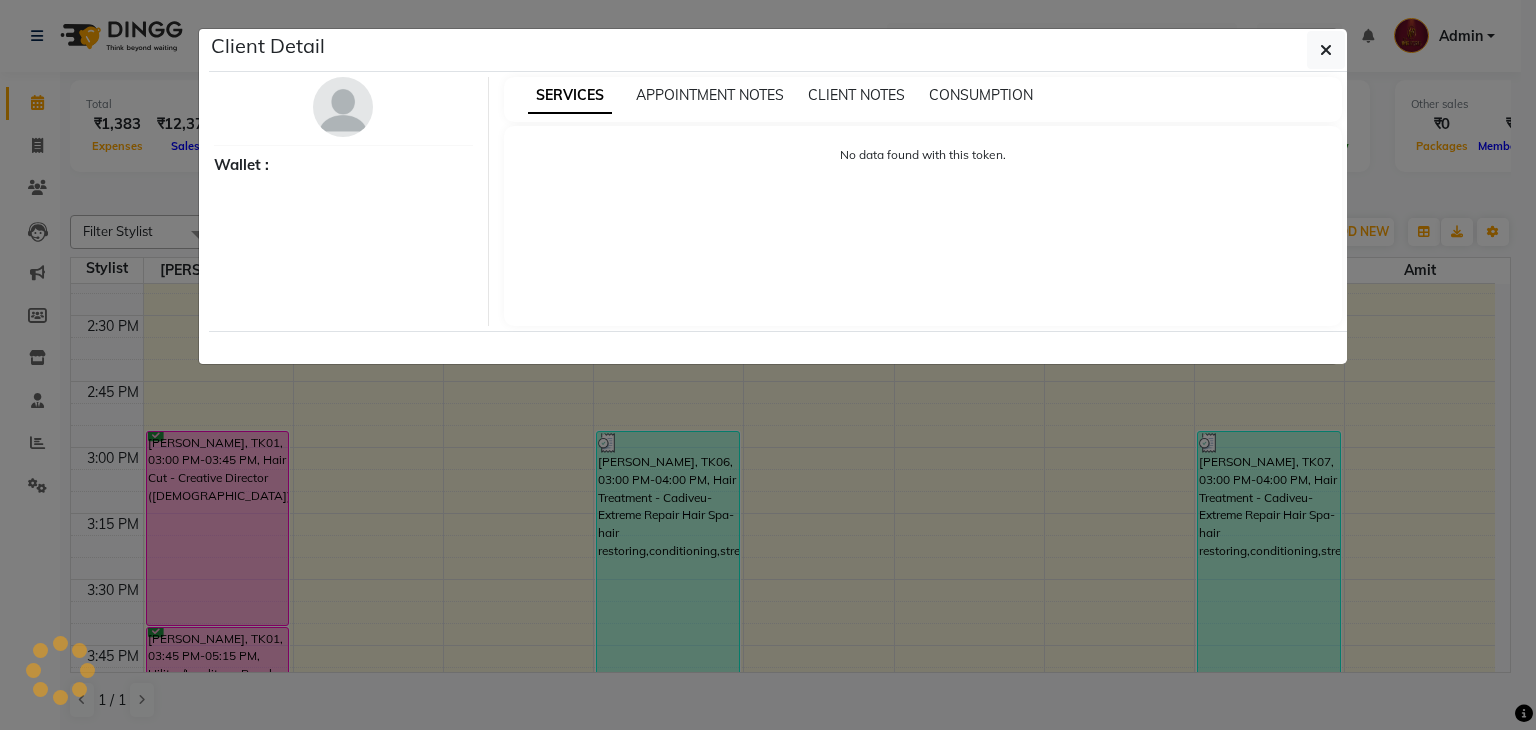 select on "6" 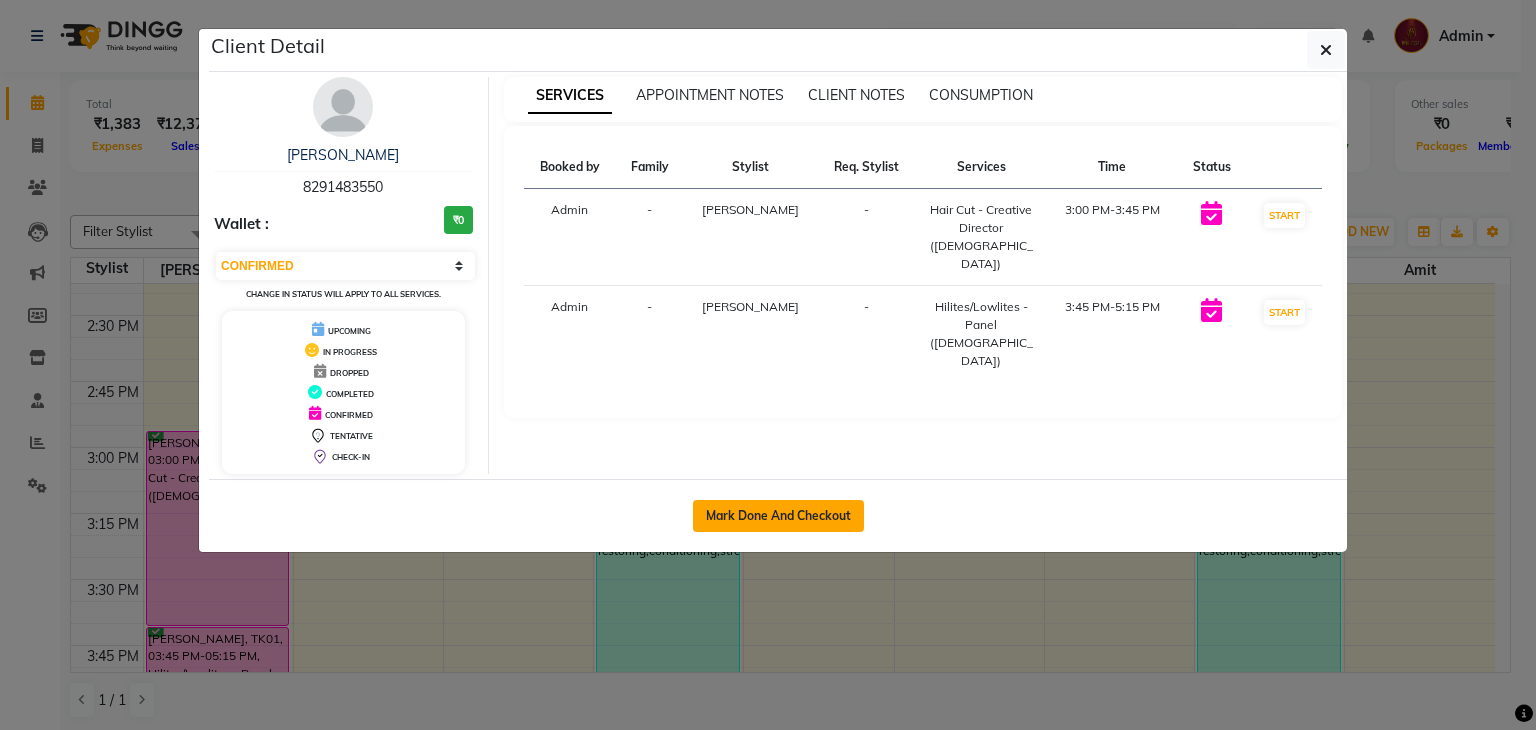 click on "Mark Done And Checkout" 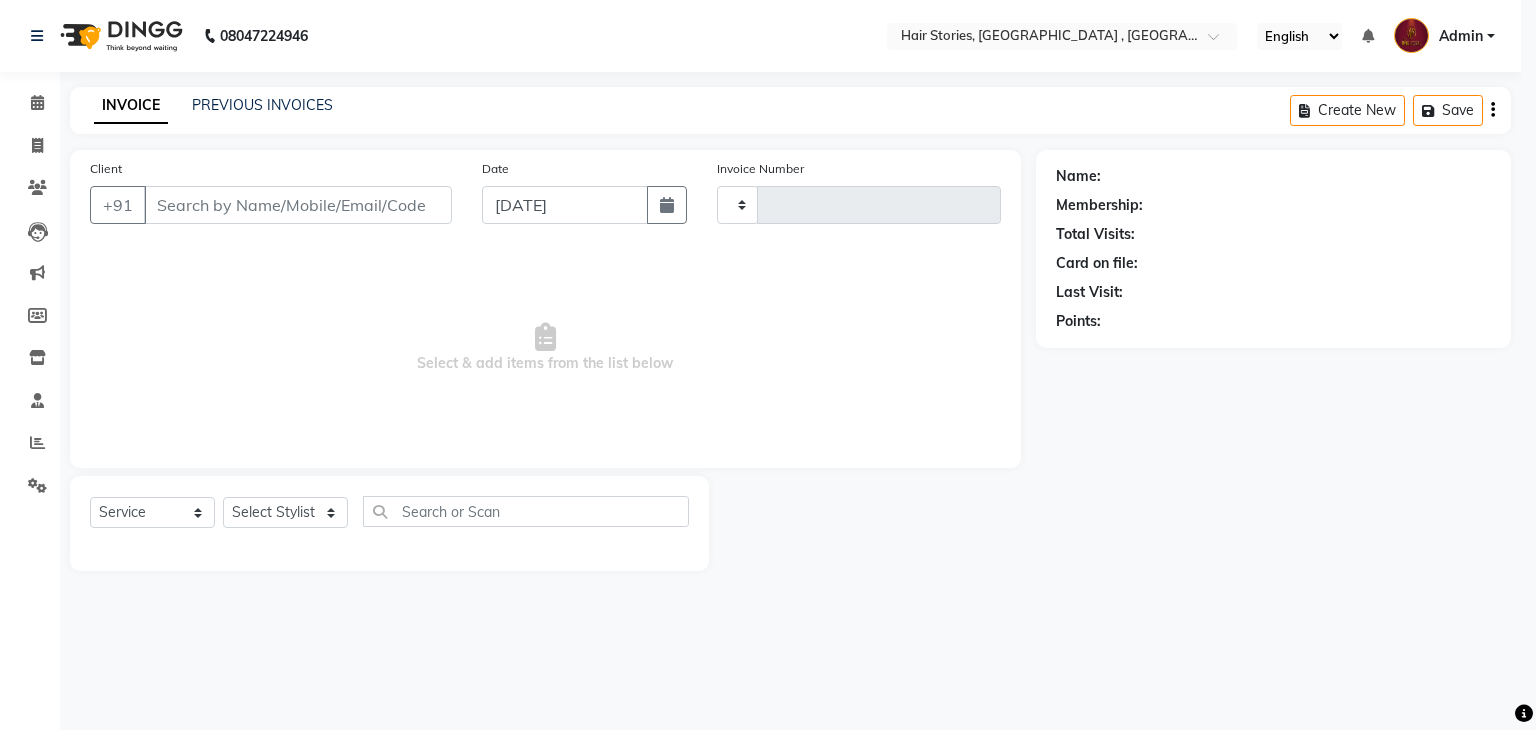 type on "0688" 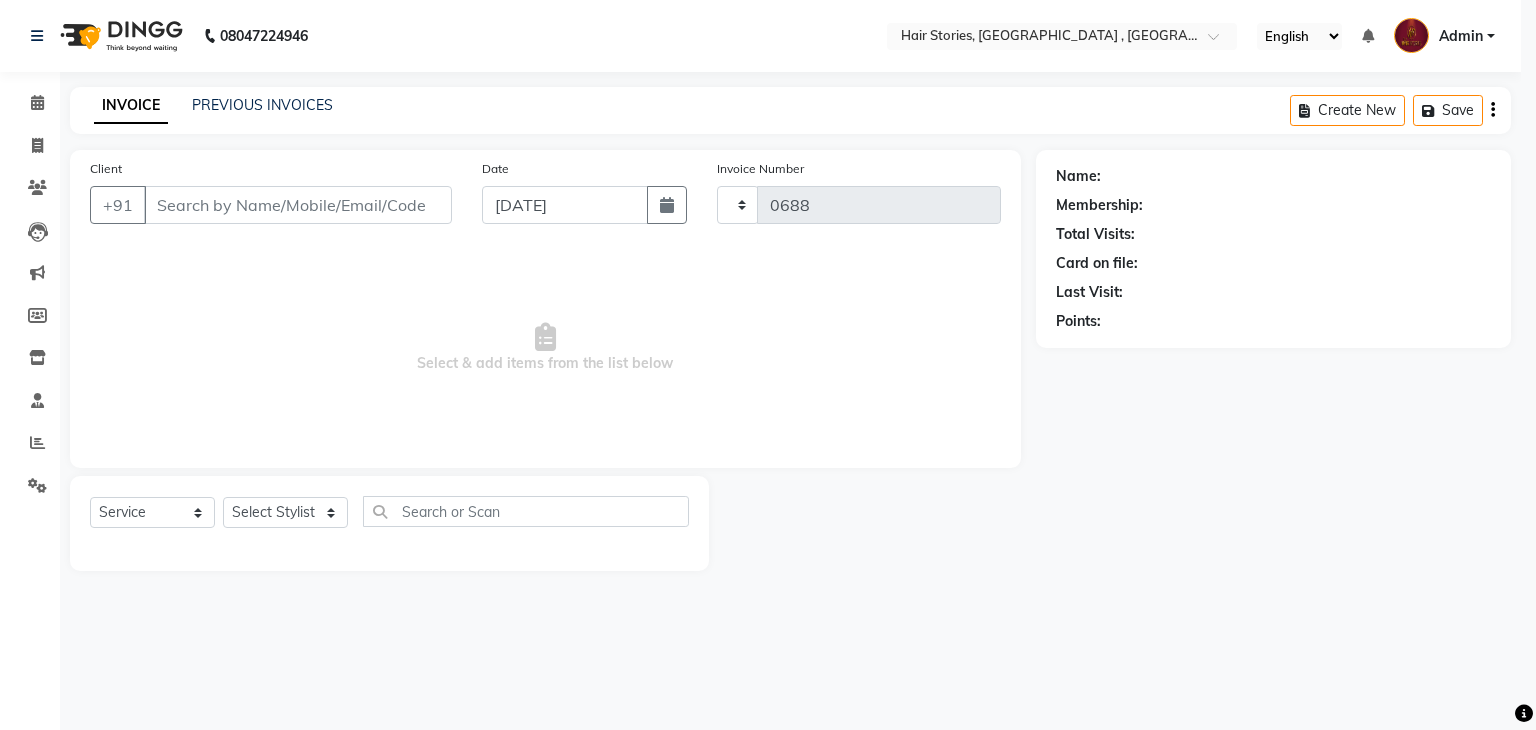 select on "3" 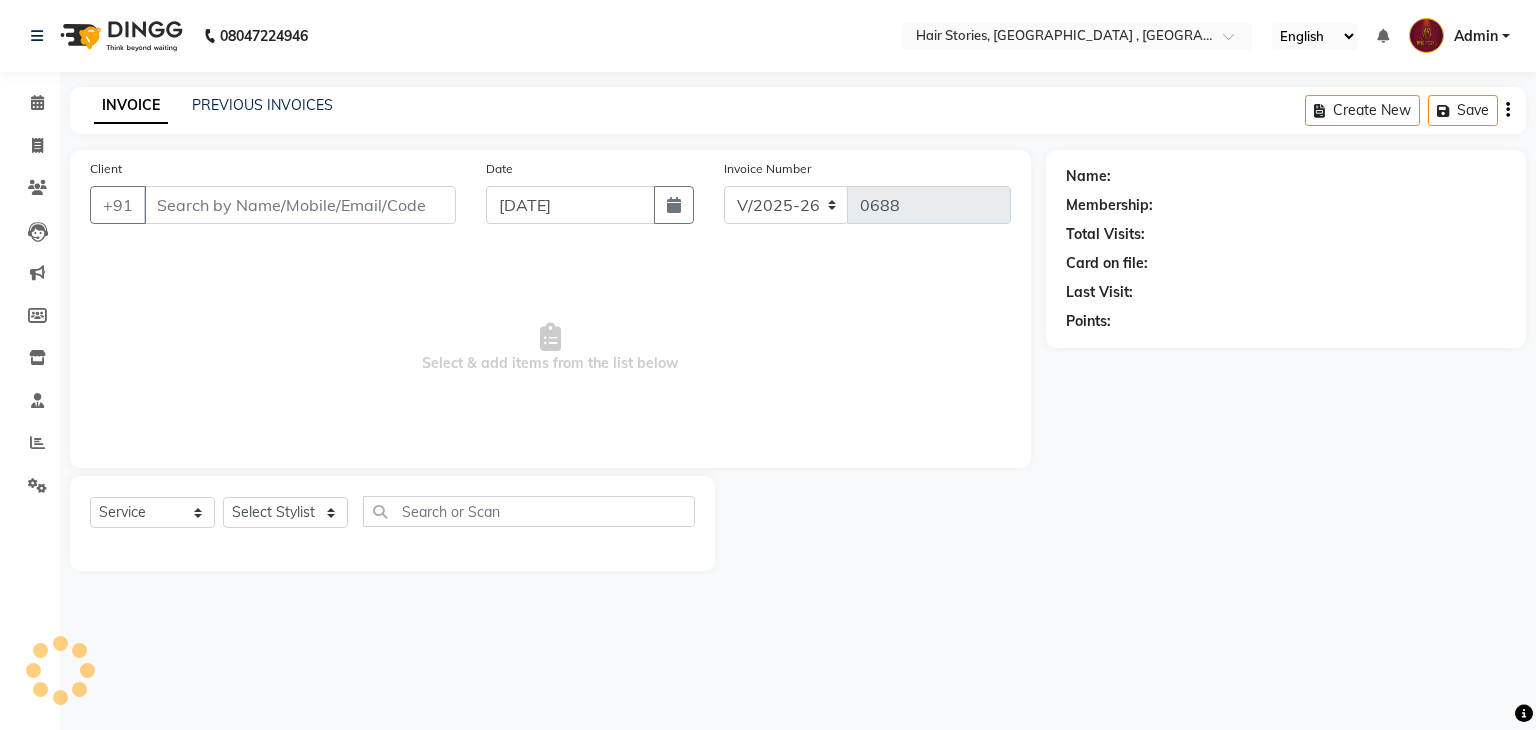 type on "8291483550" 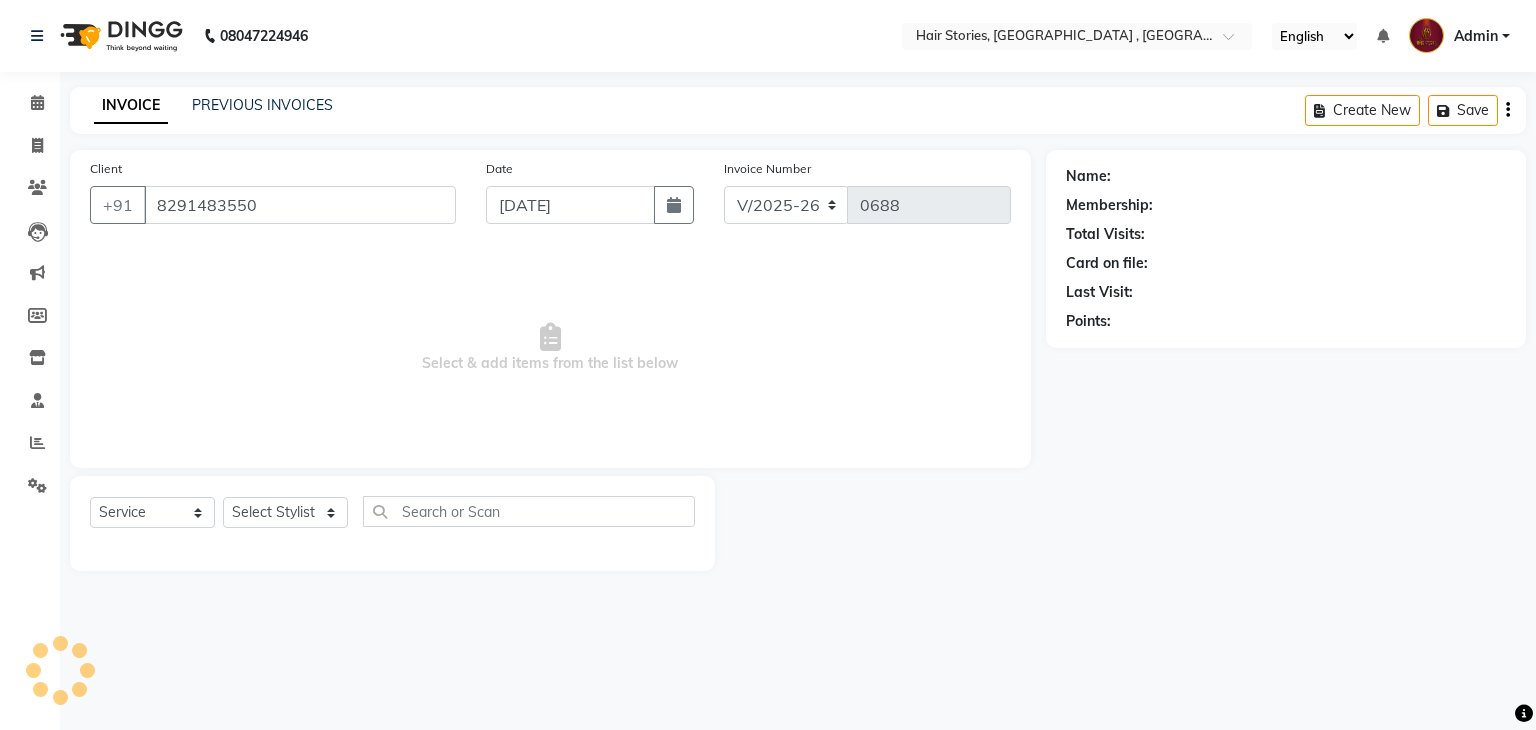 select on "7131" 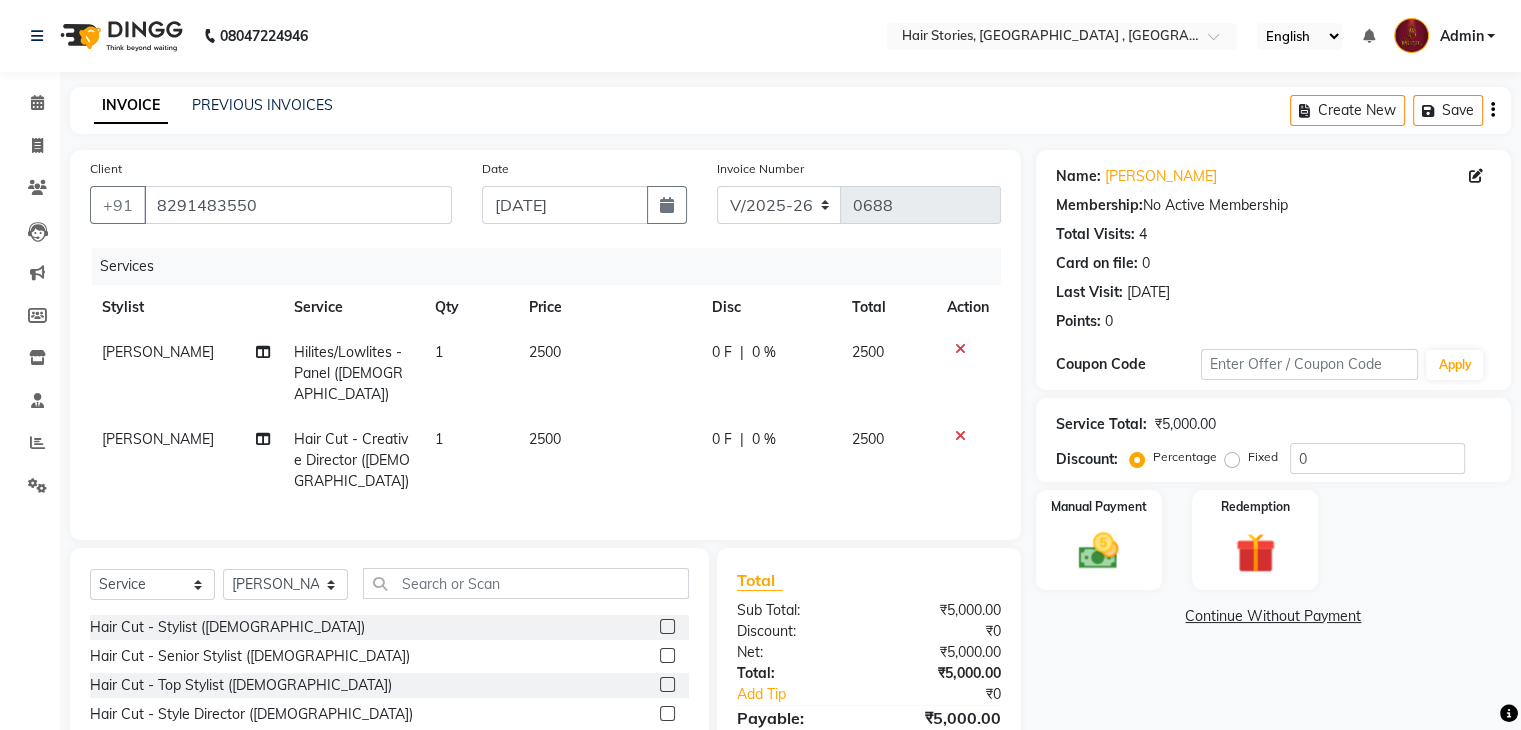 click on "2500" 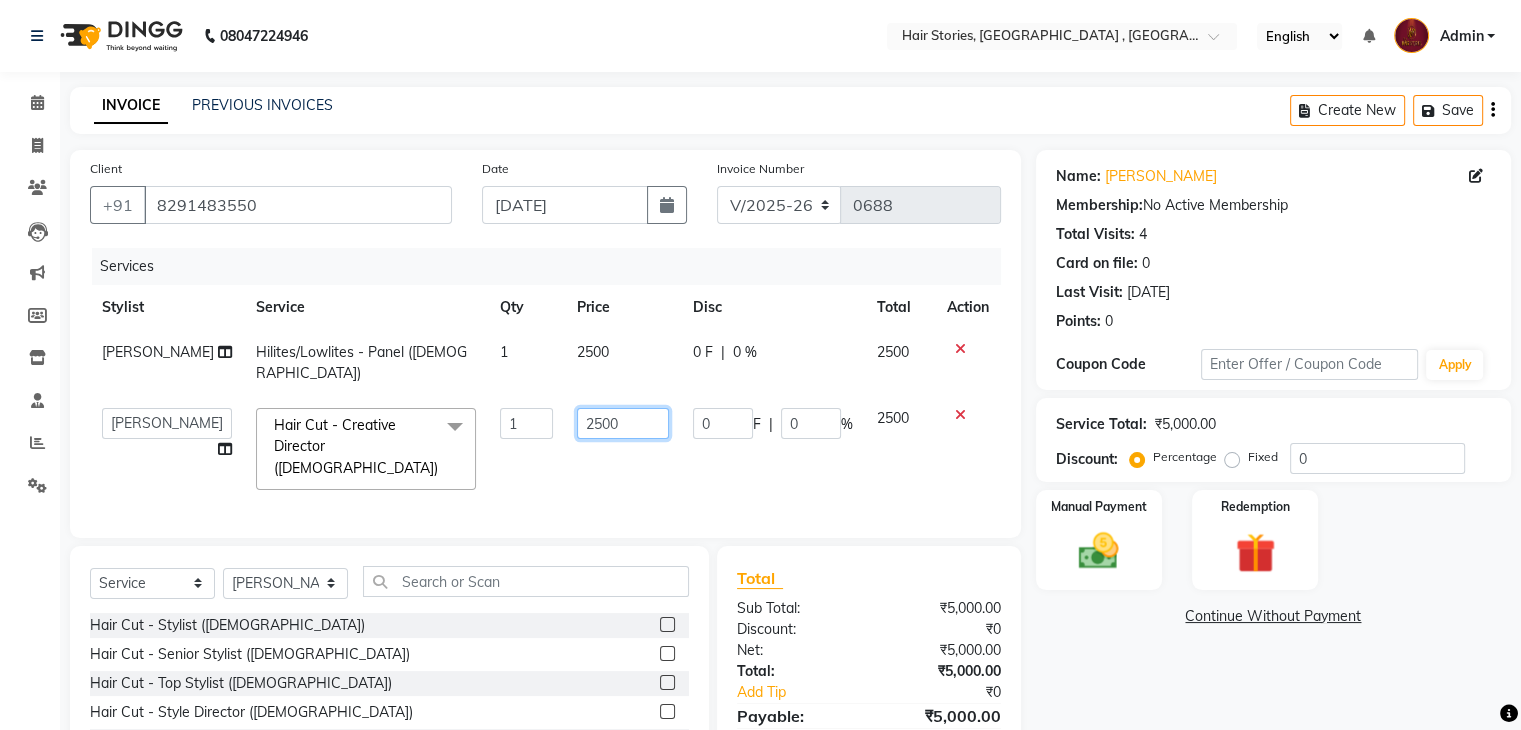 click on "2500" 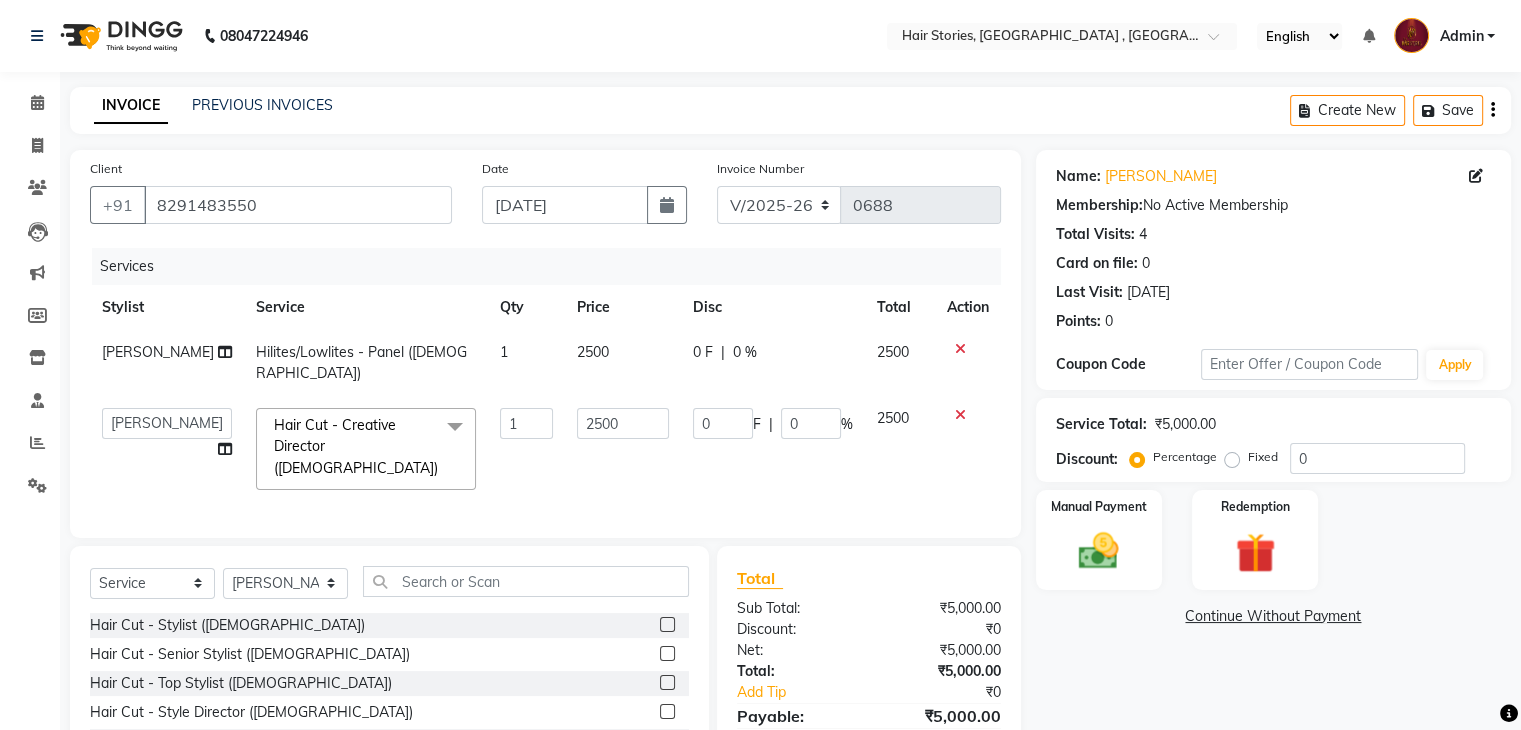 click on "2500" 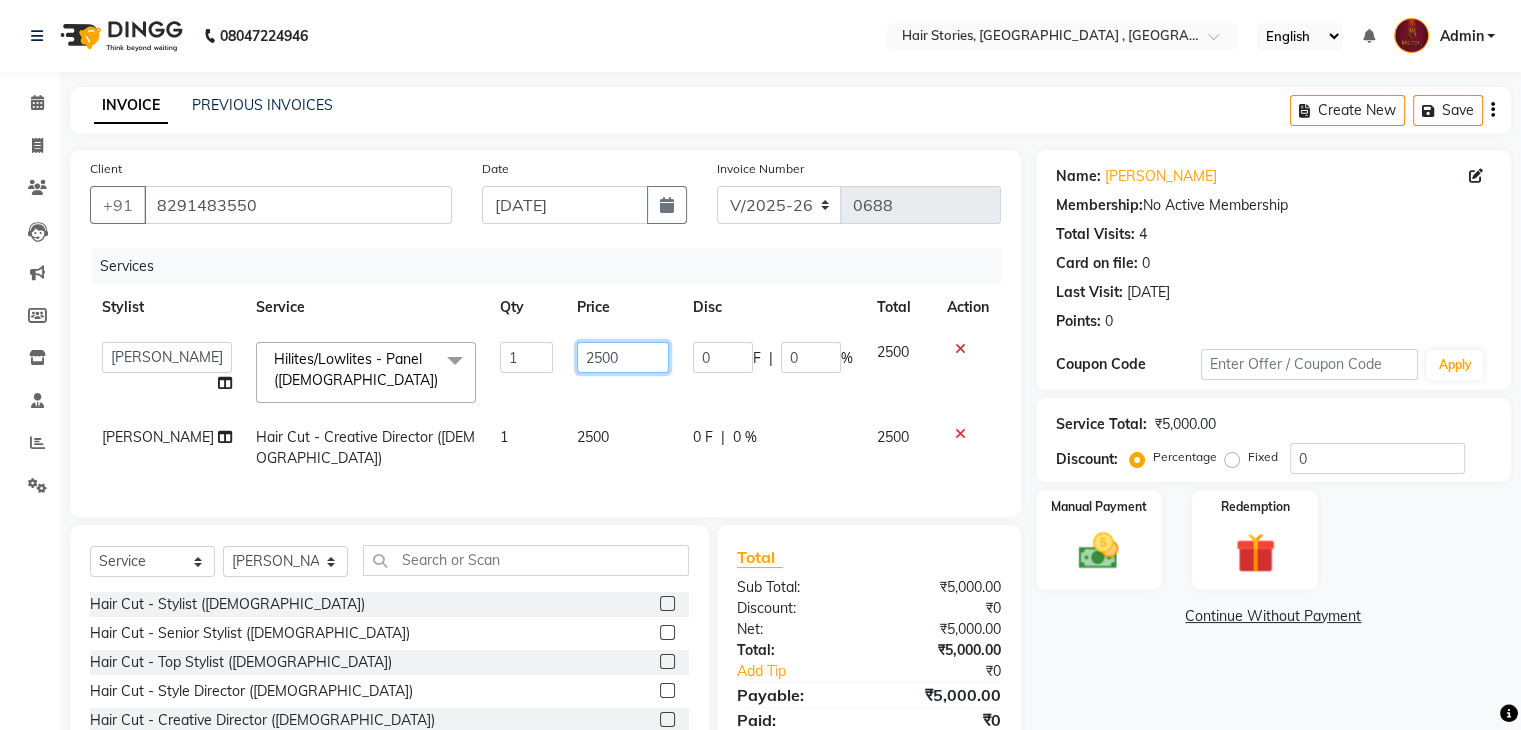 drag, startPoint x: 593, startPoint y: 360, endPoint x: 531, endPoint y: 366, distance: 62.289646 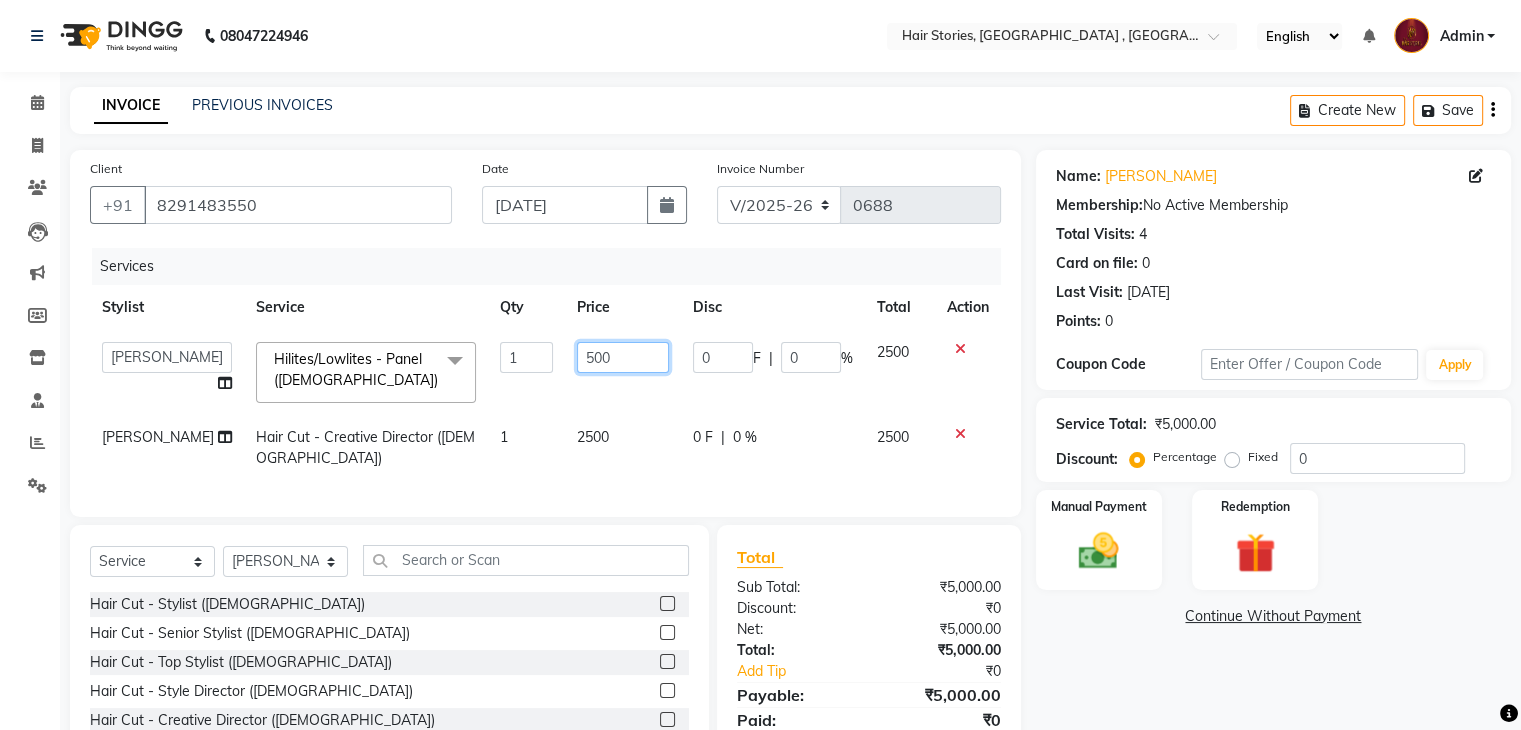 type on "5000" 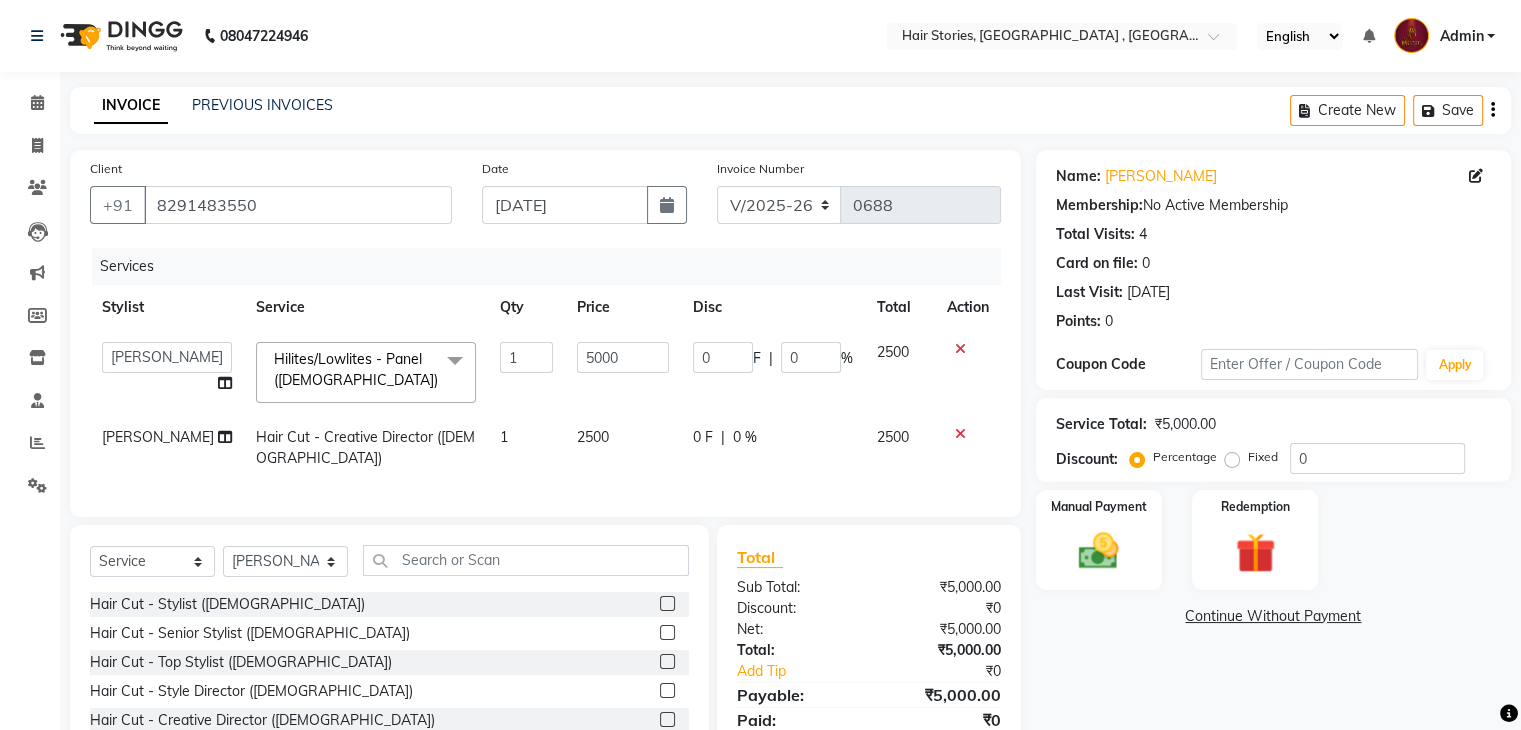 click on "[PERSON_NAME] Hair Cut - Creative Director ([DEMOGRAPHIC_DATA]) 1 2500 0 F | 0 % 2500" 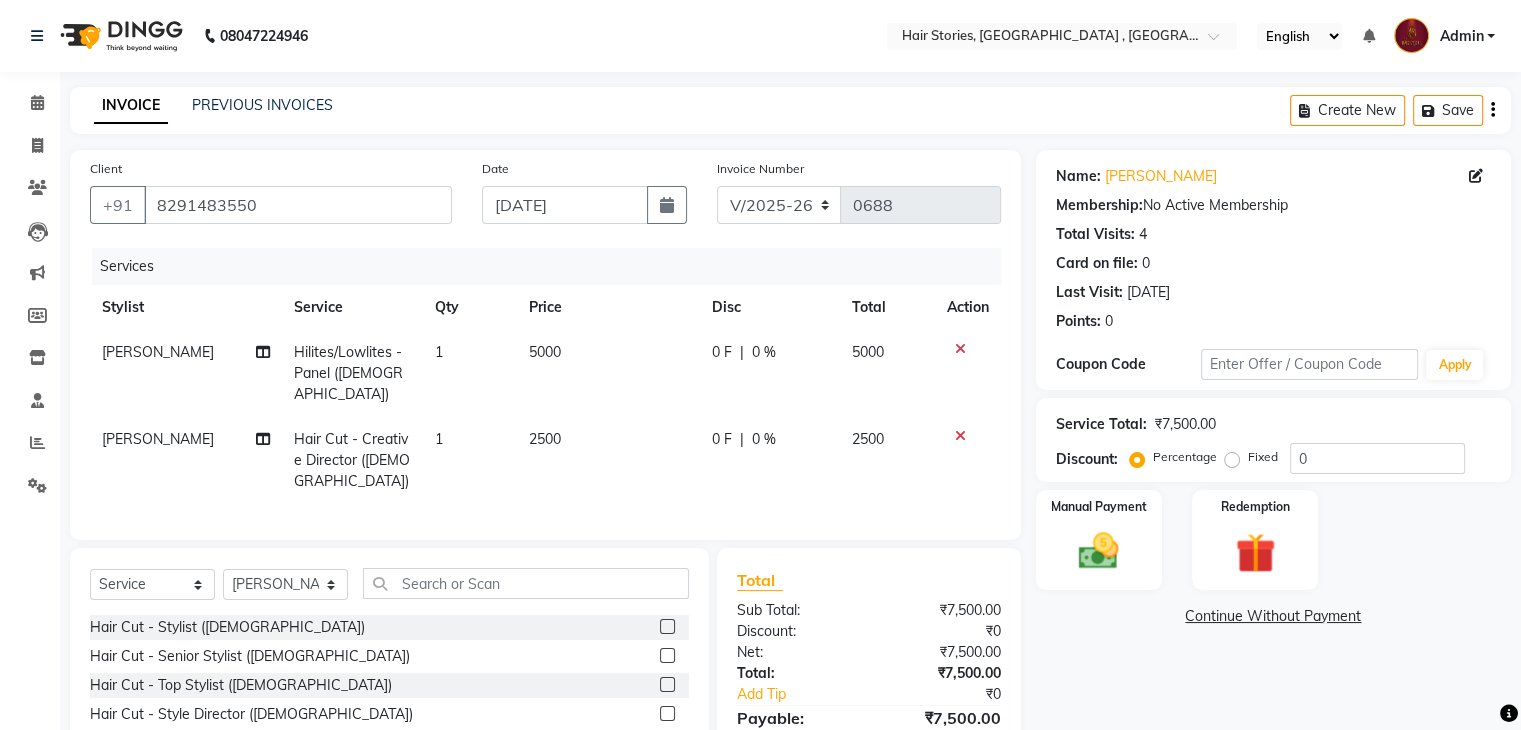 click on "2500" 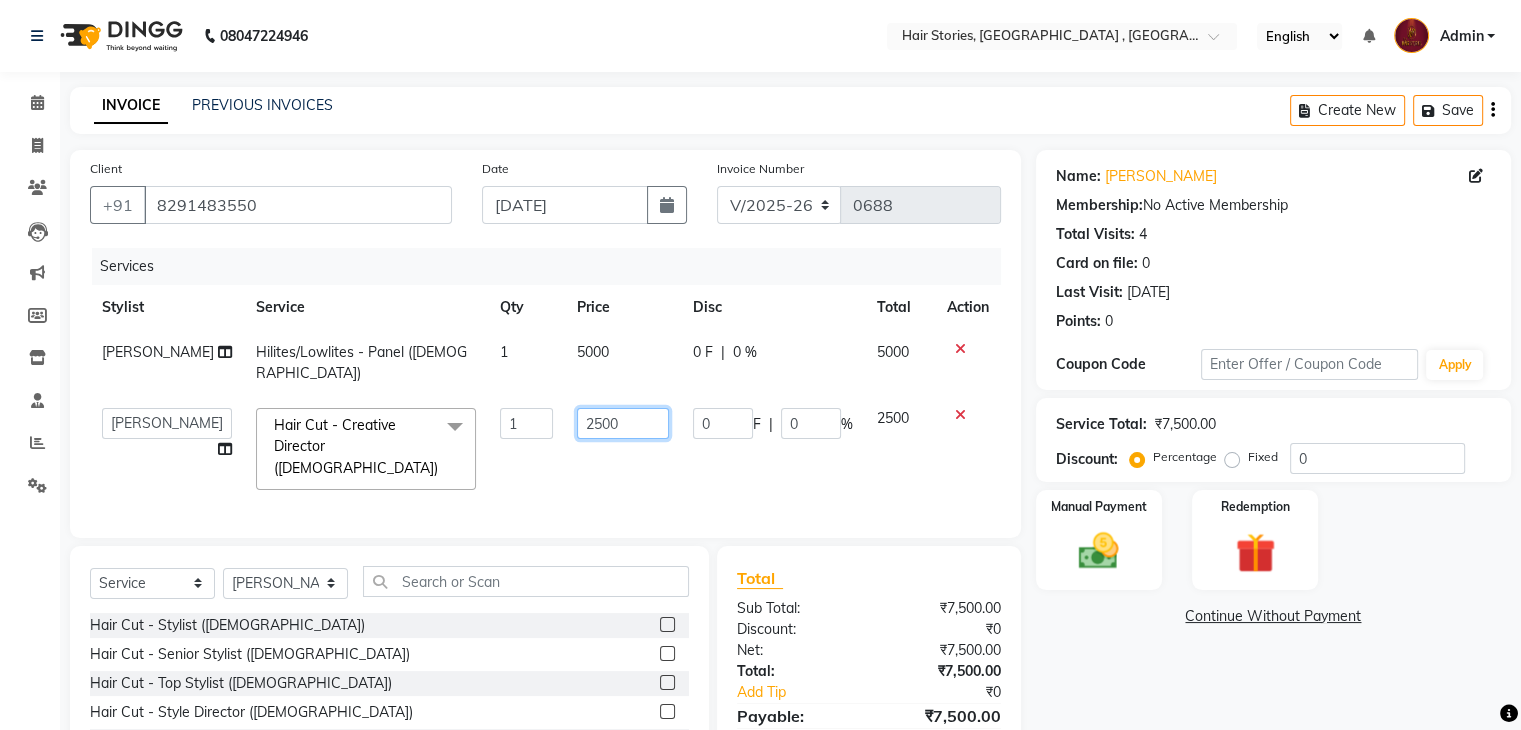 drag, startPoint x: 596, startPoint y: 410, endPoint x: 541, endPoint y: 424, distance: 56.753853 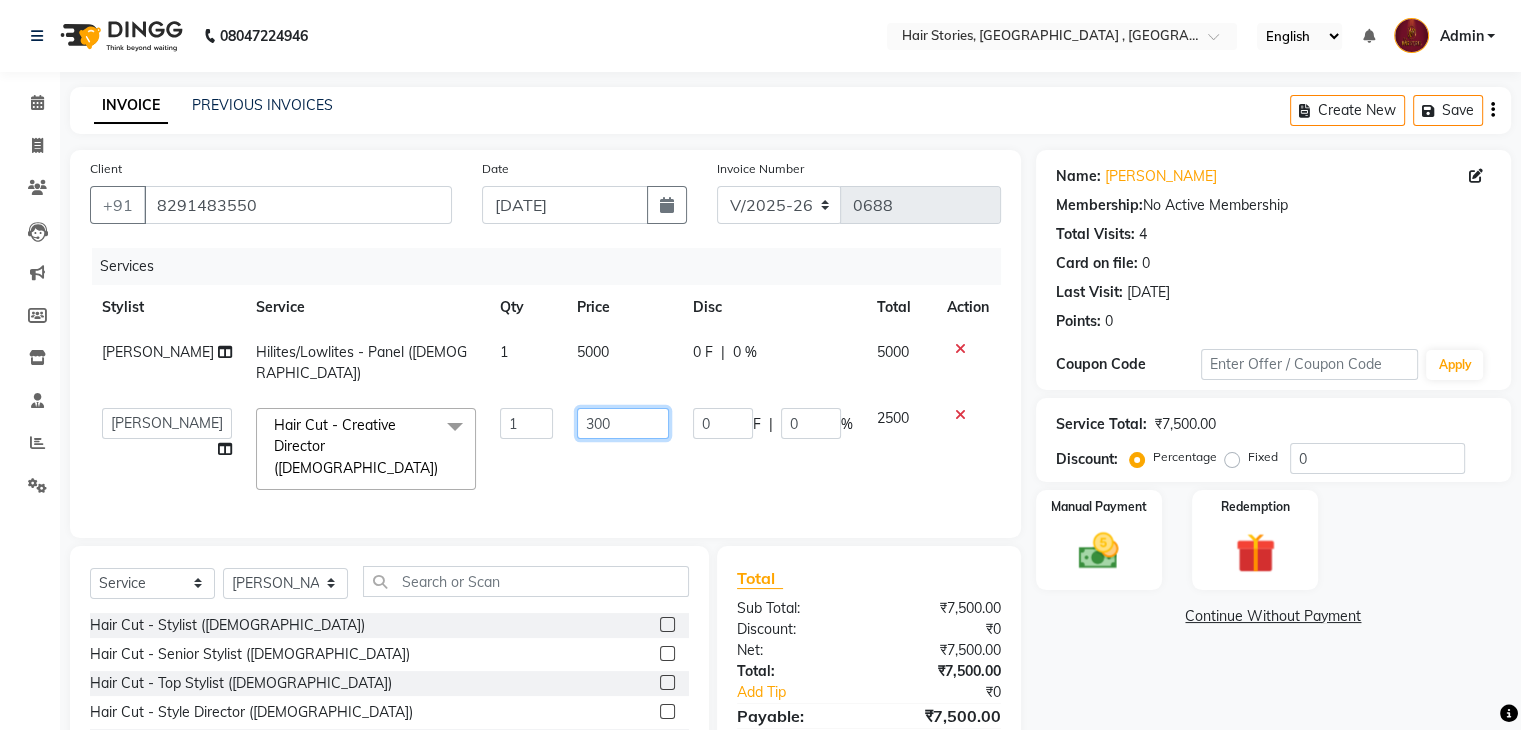 type on "3000" 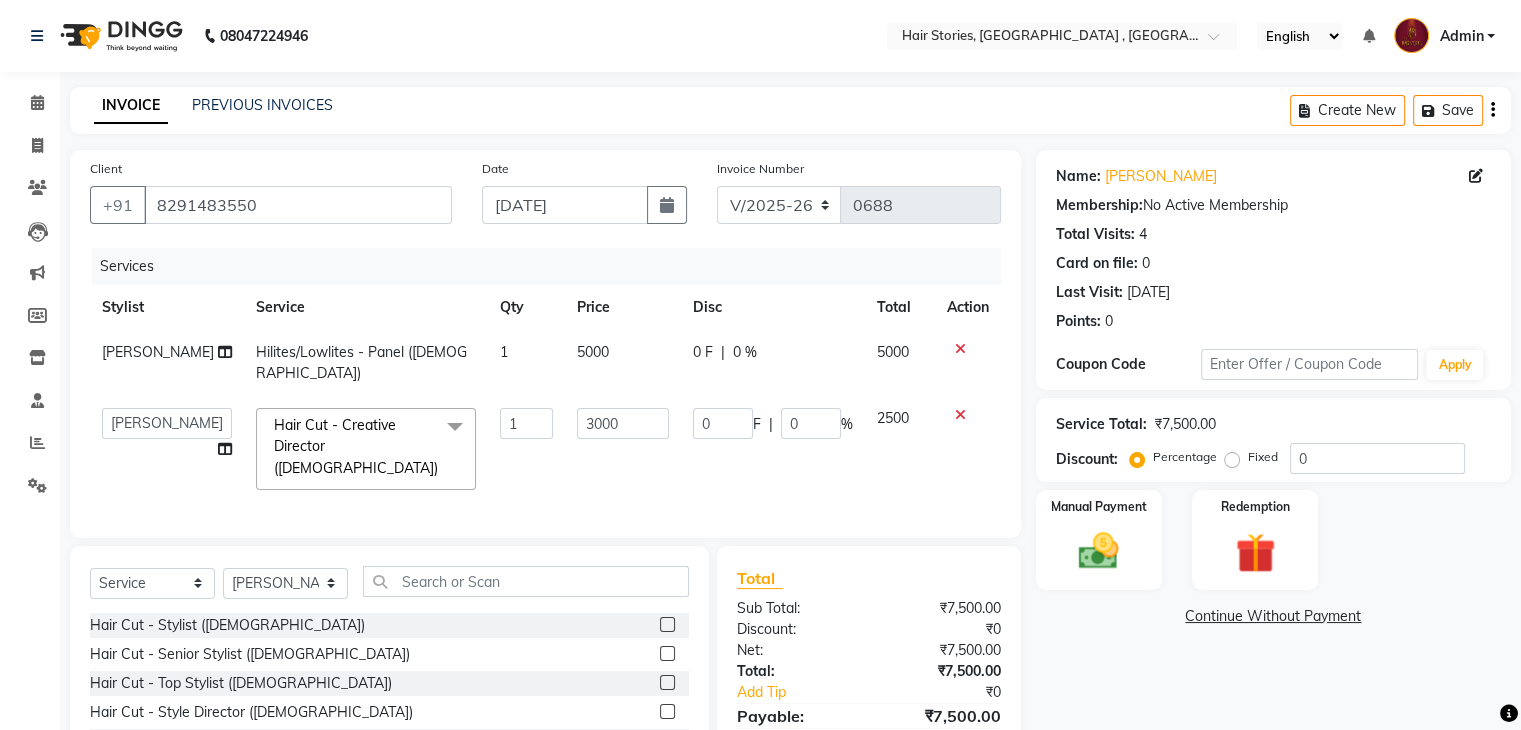 click on "0 F | 0 %" 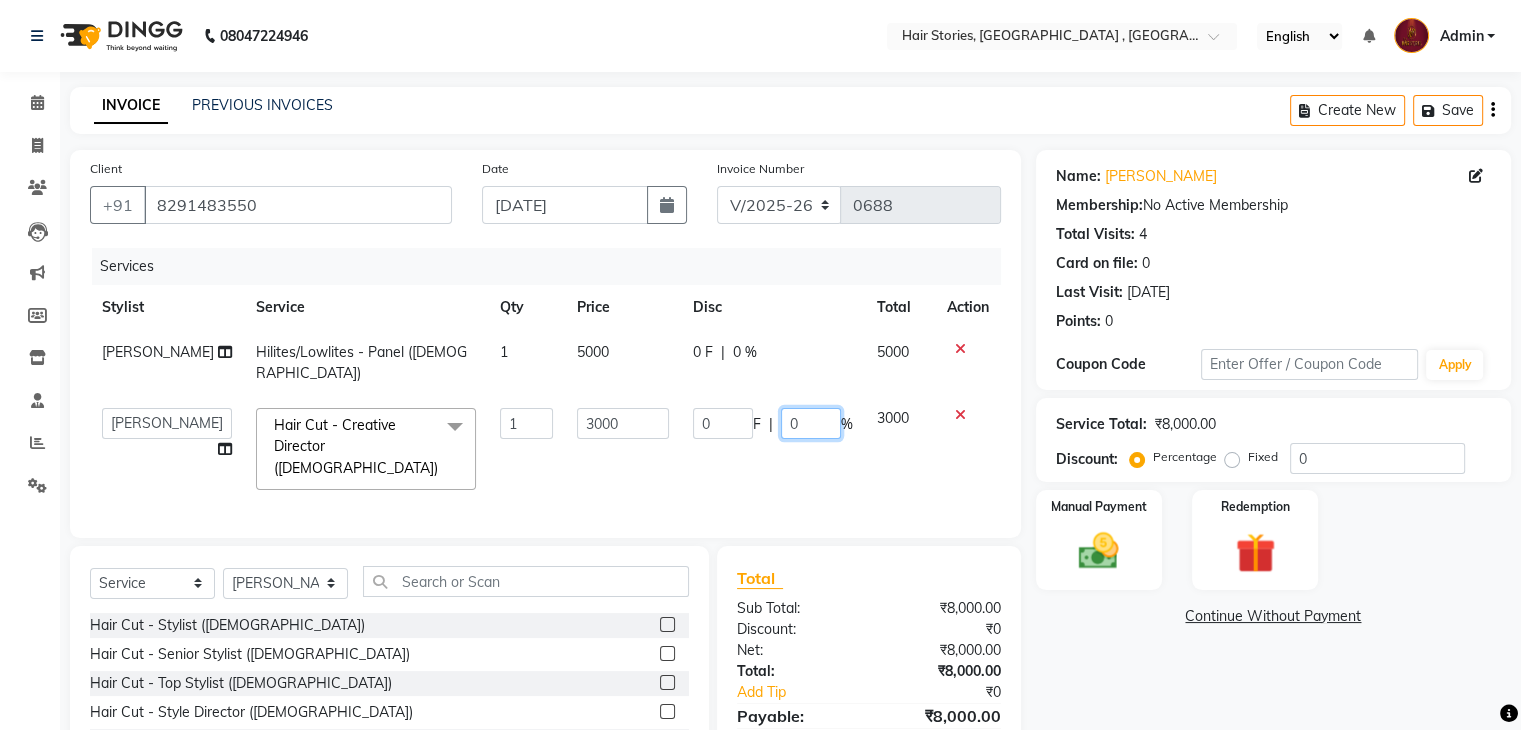 drag, startPoint x: 792, startPoint y: 413, endPoint x: 759, endPoint y: 418, distance: 33.37664 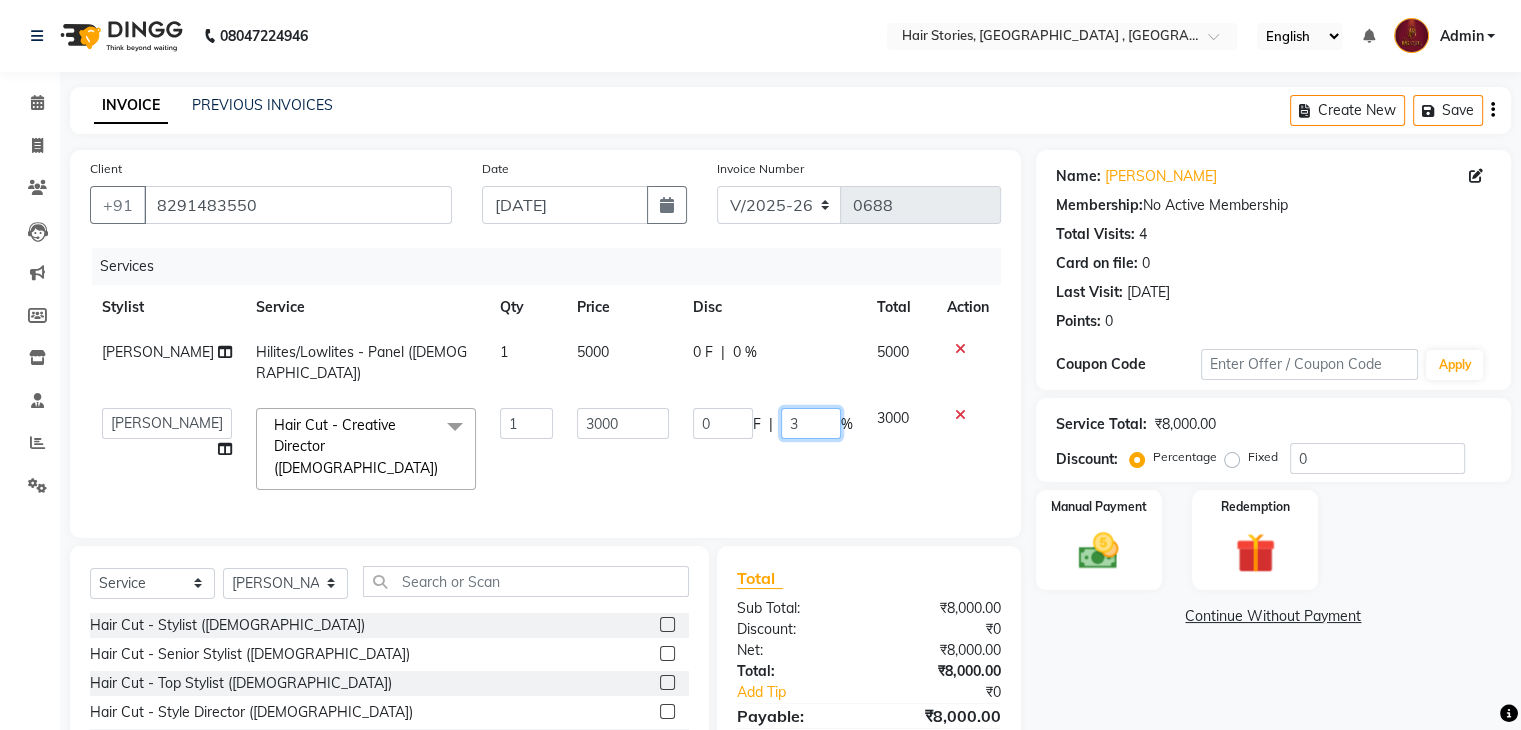 type on "30" 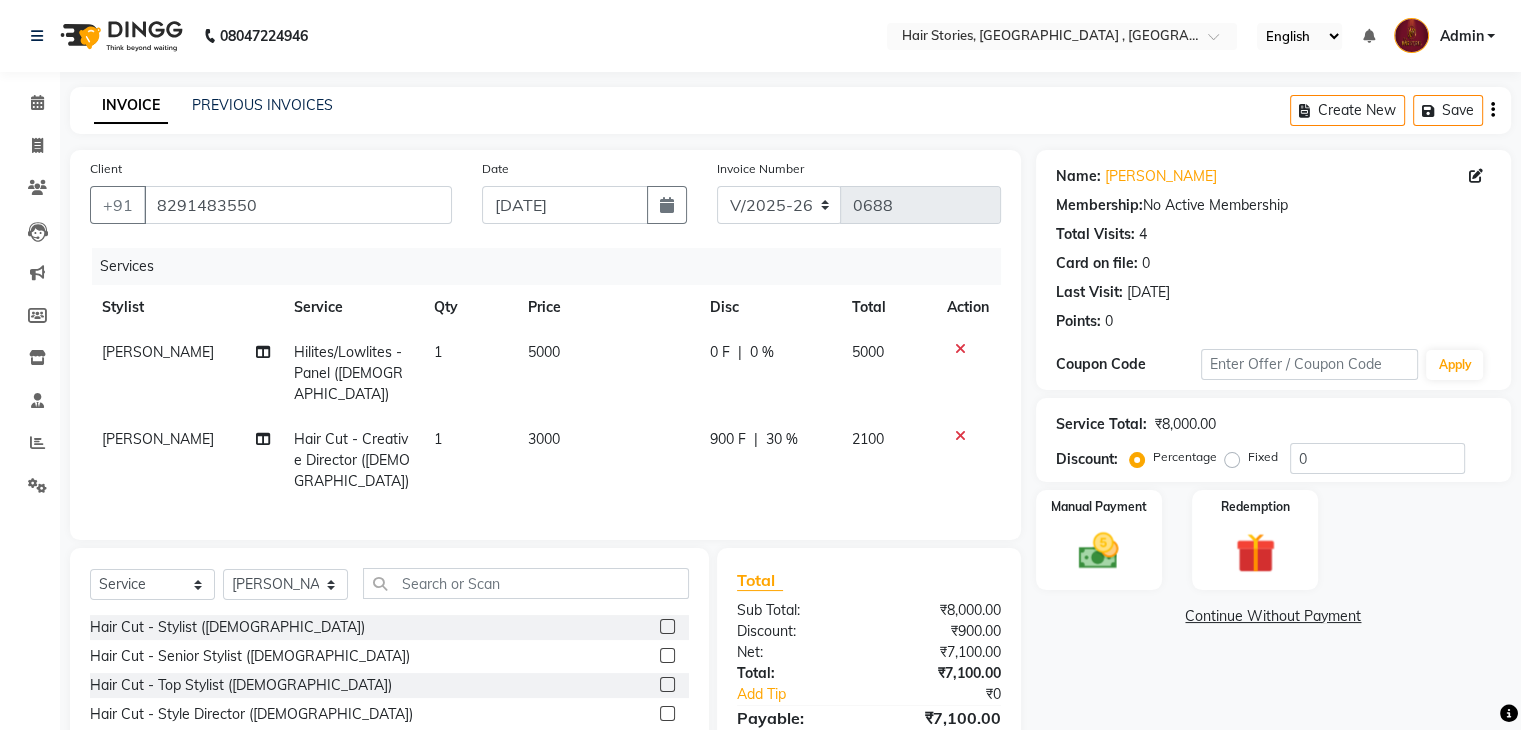 click on "Name: [PERSON_NAME]  Membership:  No Active Membership  Total Visits:  4 Card on file:  0 Last Visit:   [DATE] Points:   0  Coupon Code Apply Service Total:  ₹8,000.00  Discount:  Percentage   Fixed  0 Manual Payment Redemption  Continue Without Payment" 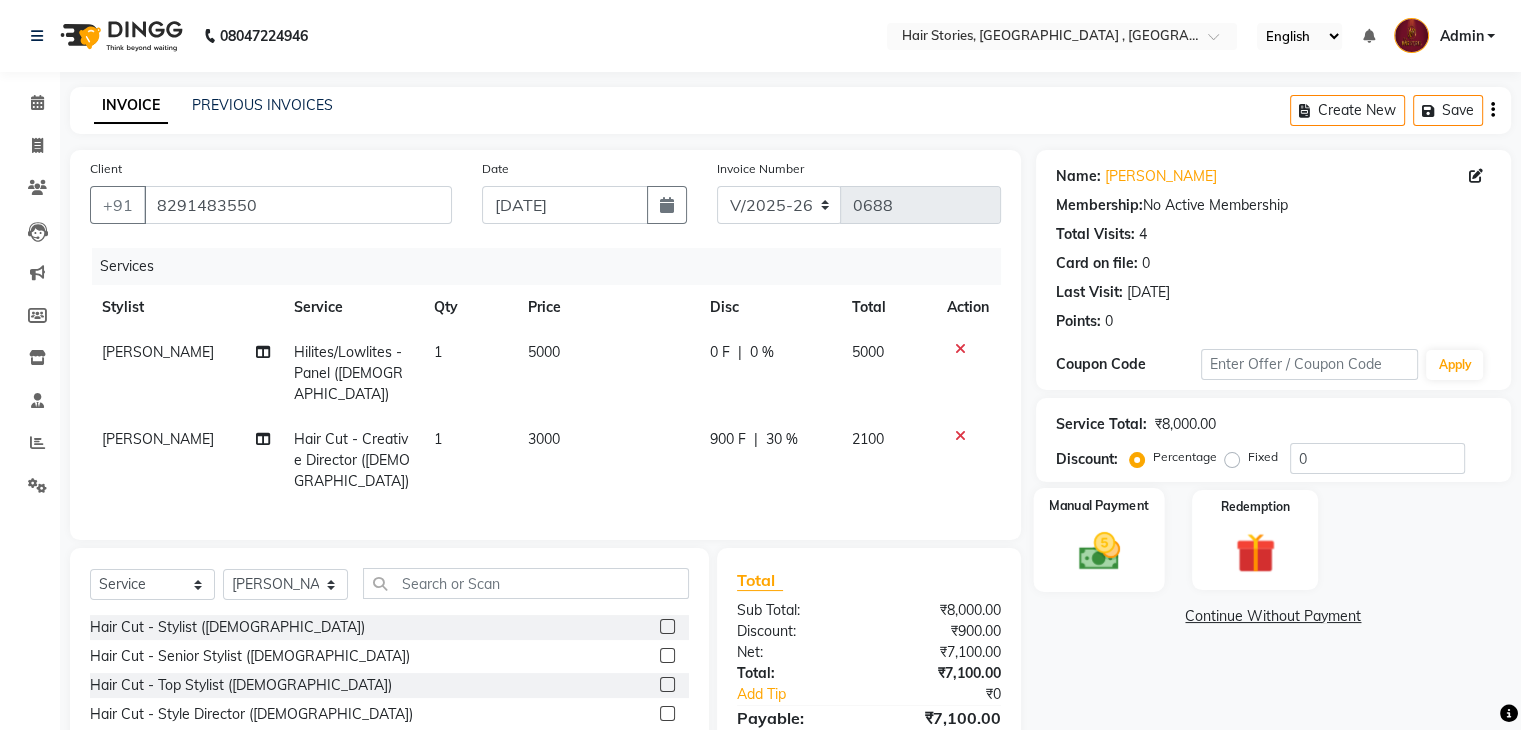 click on "Manual Payment" 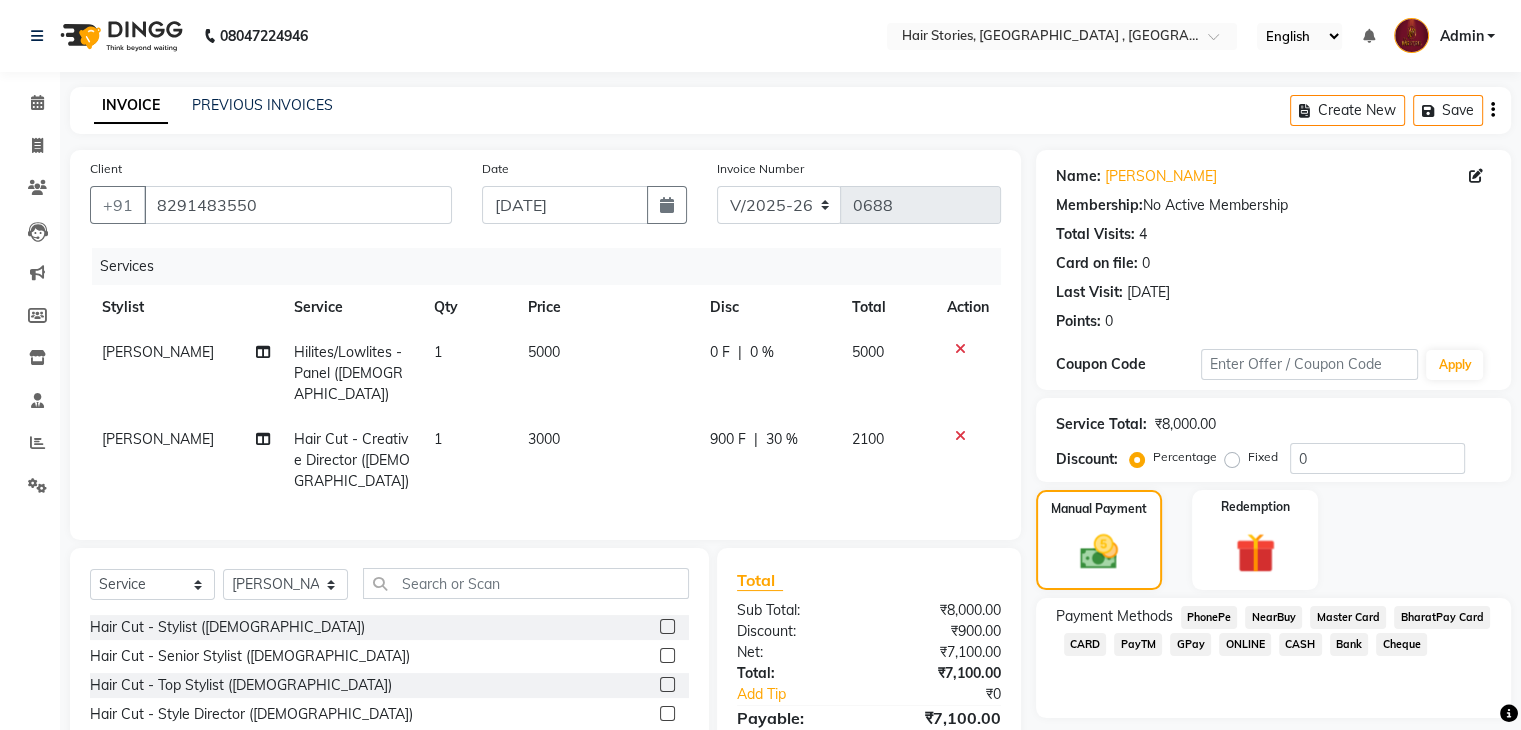 scroll, scrollTop: 138, scrollLeft: 0, axis: vertical 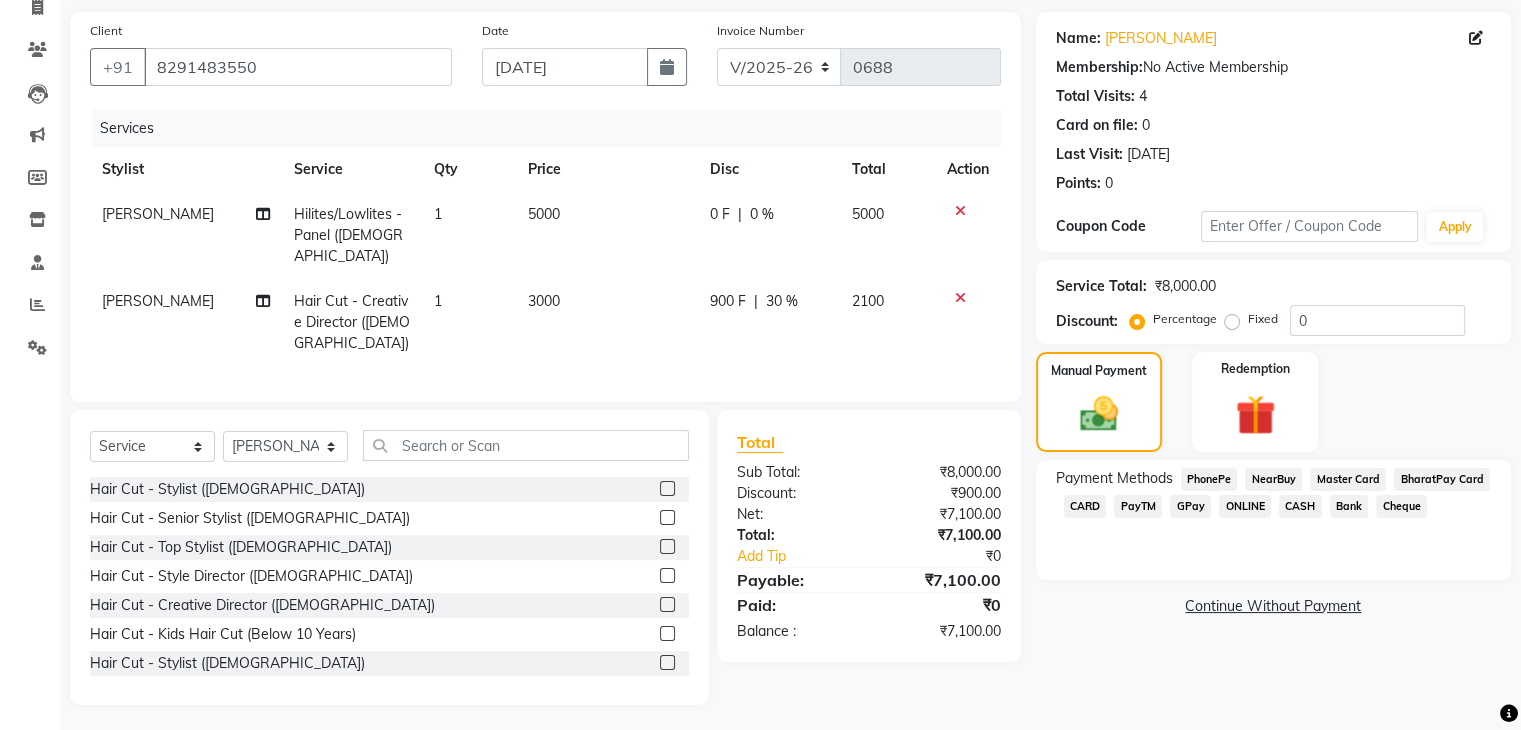 click on "GPay" 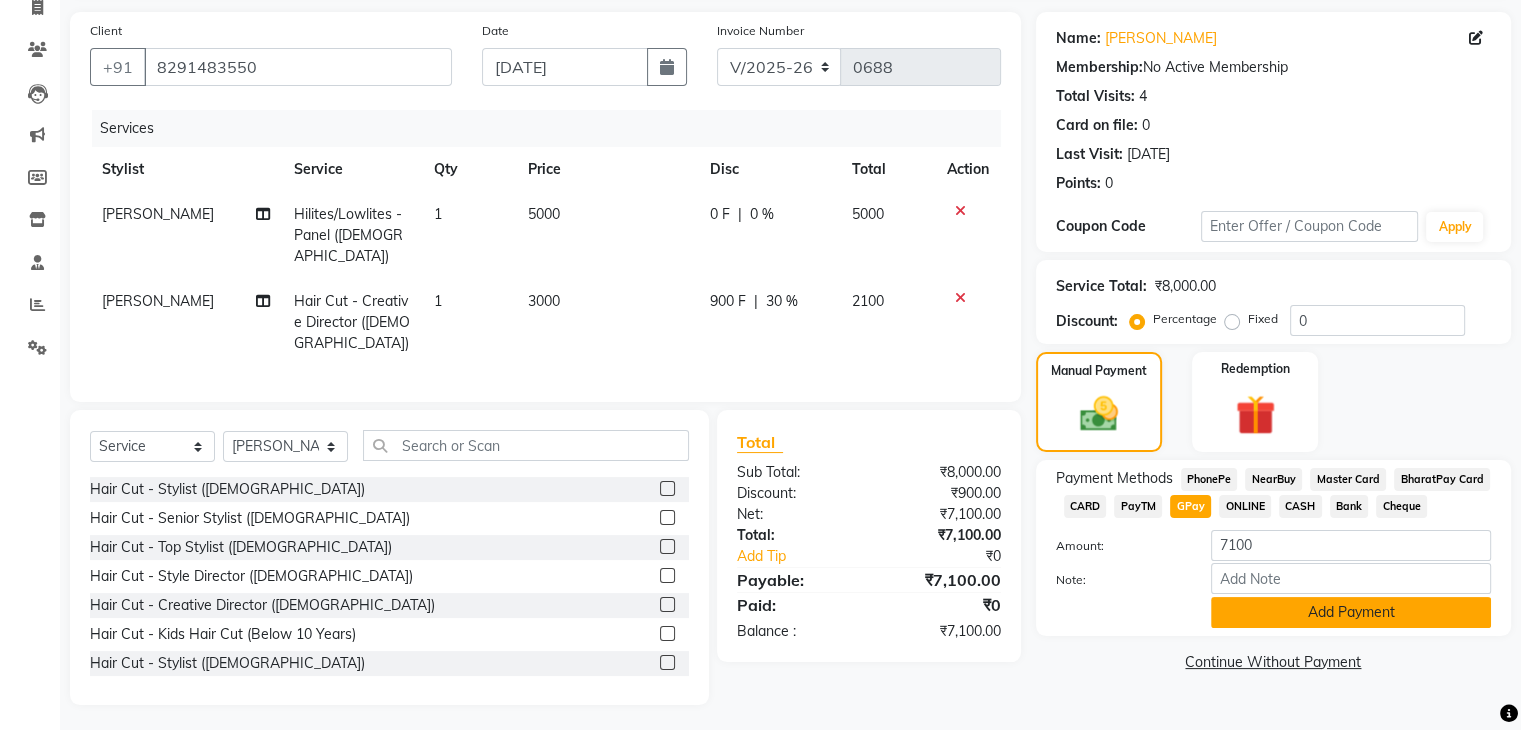 click on "Add Payment" 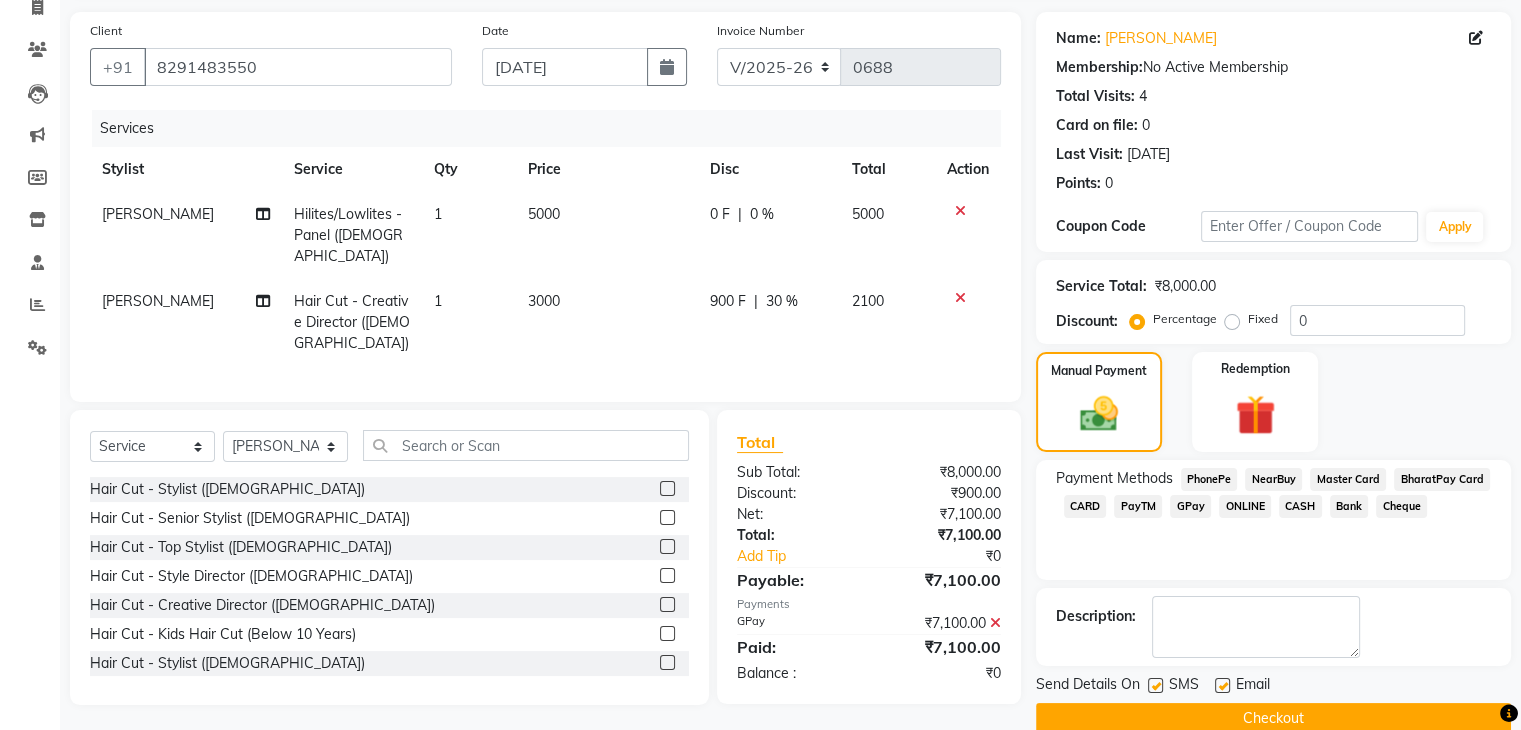 scroll, scrollTop: 171, scrollLeft: 0, axis: vertical 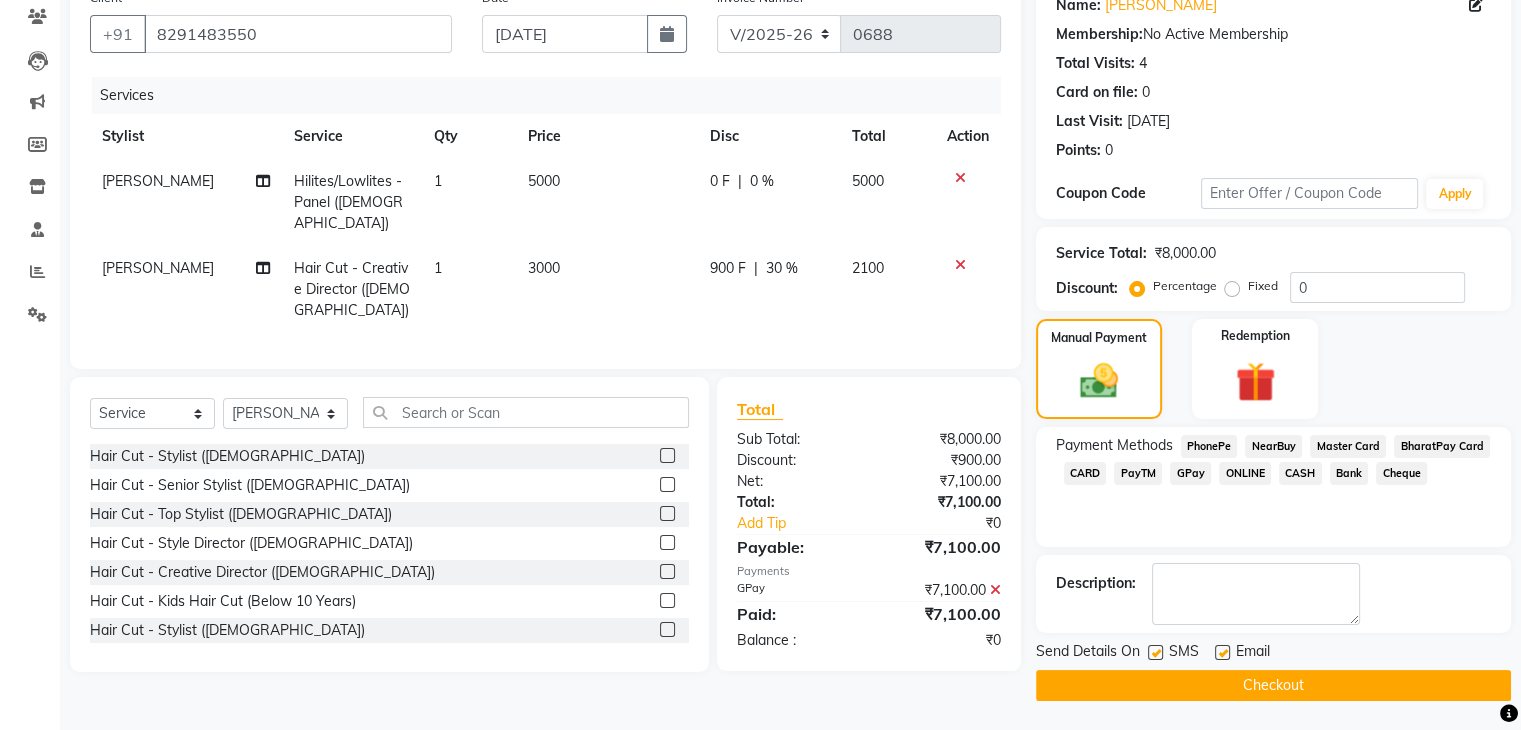 click 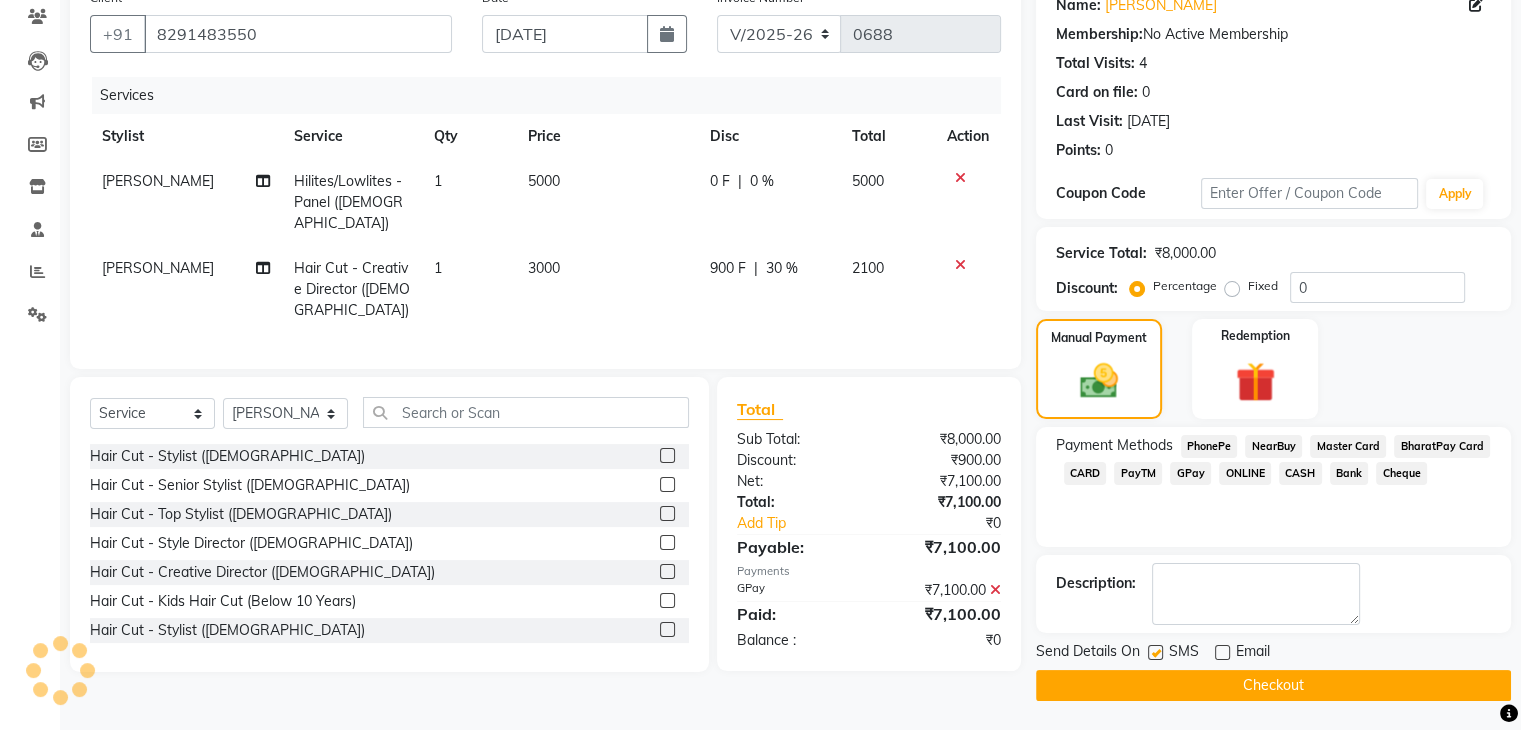 click 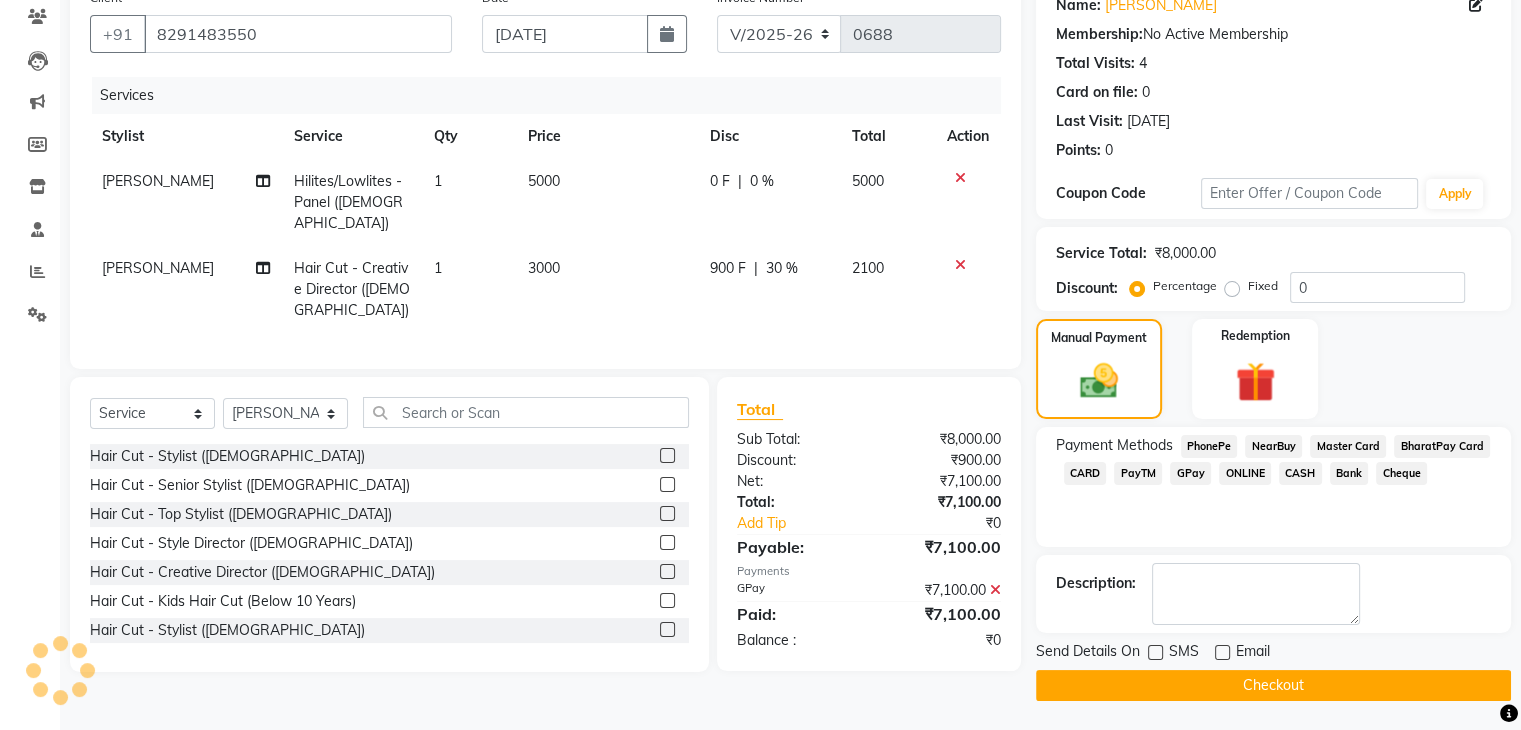 click on "Checkout" 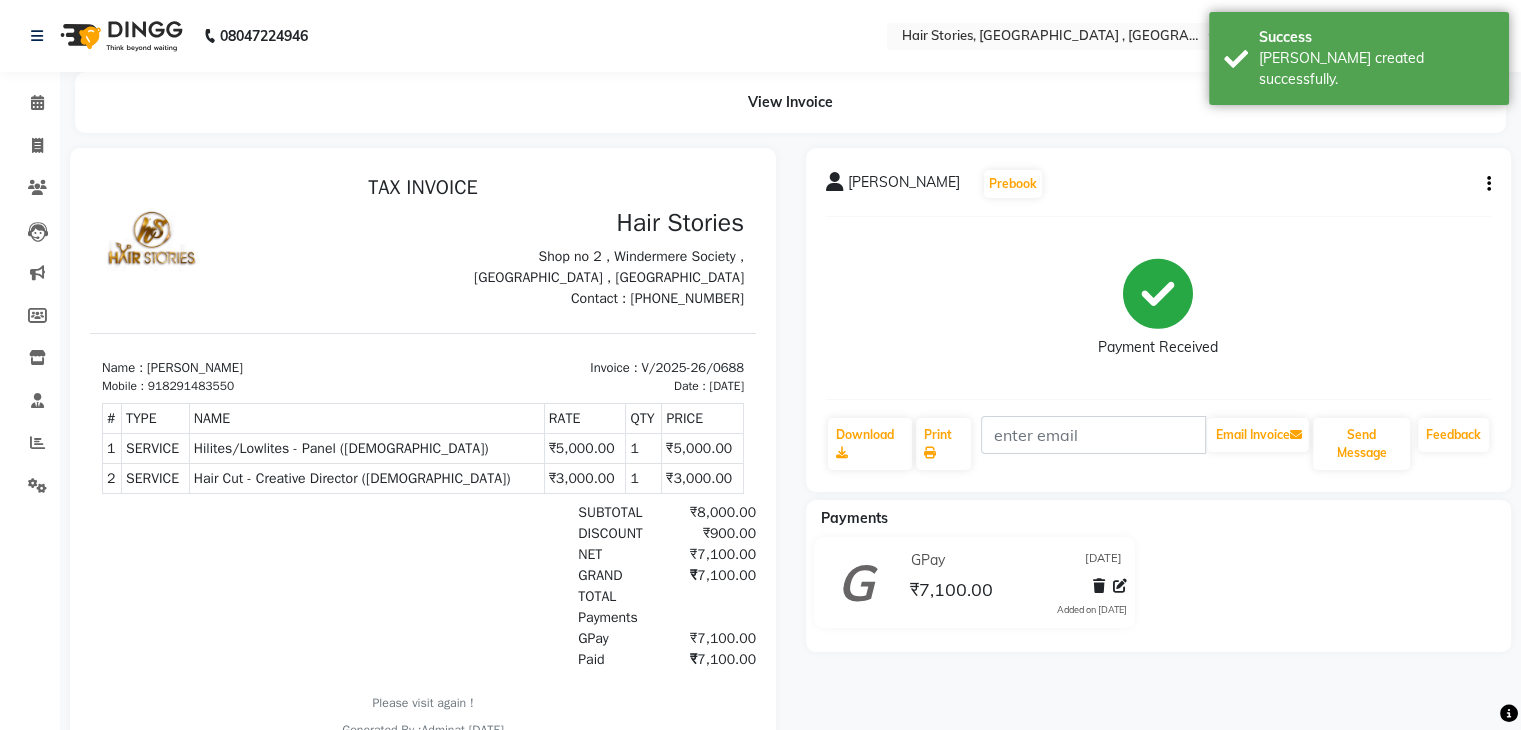 scroll, scrollTop: 0, scrollLeft: 0, axis: both 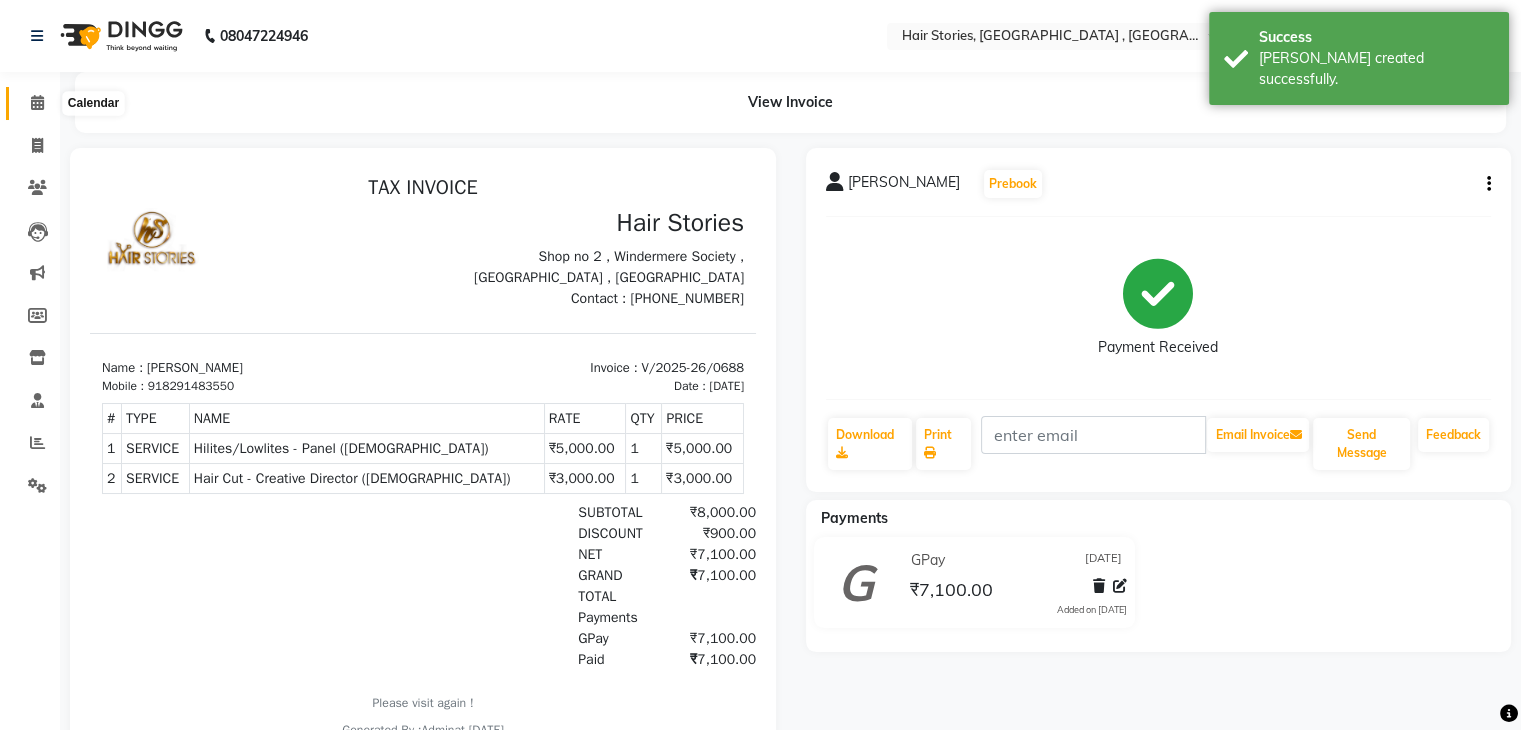 click 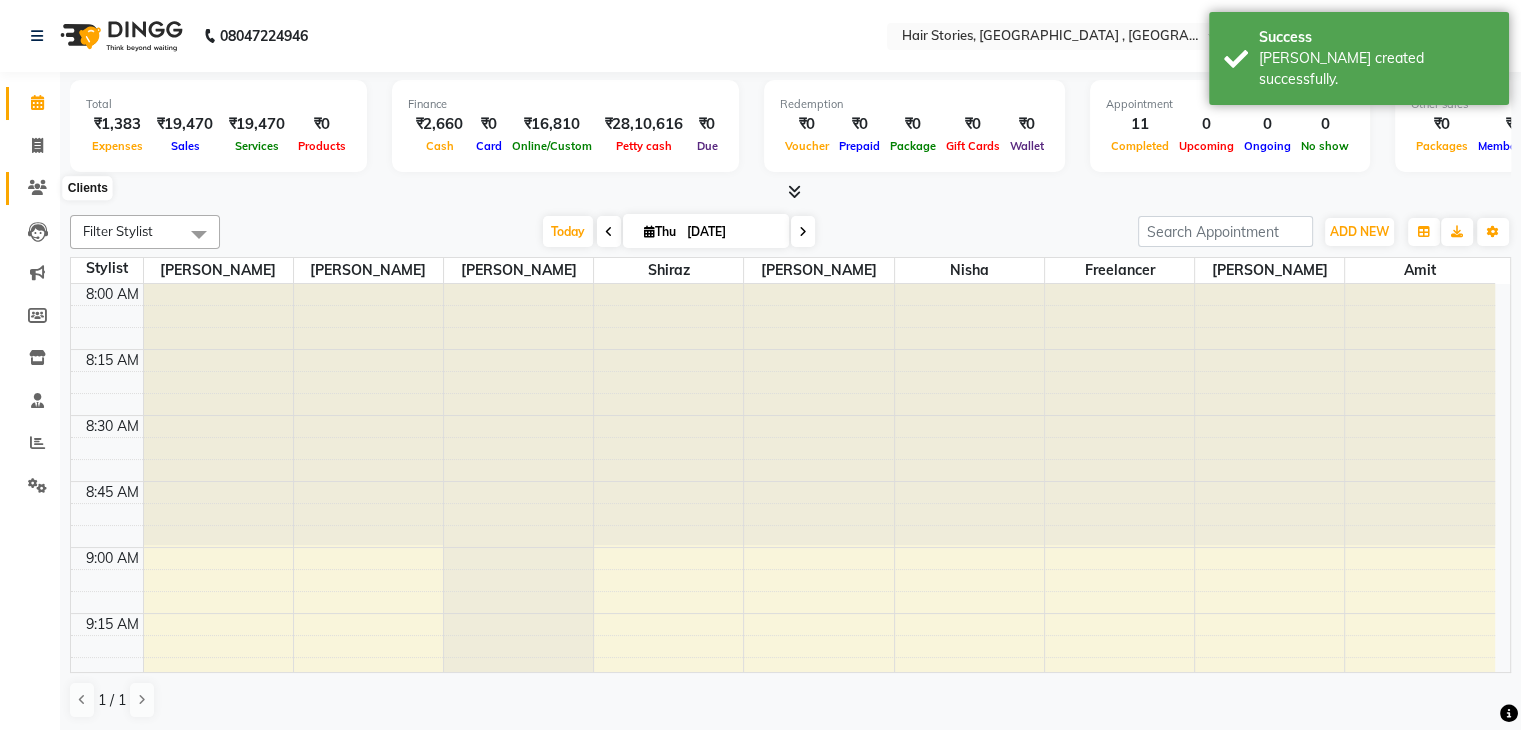 click 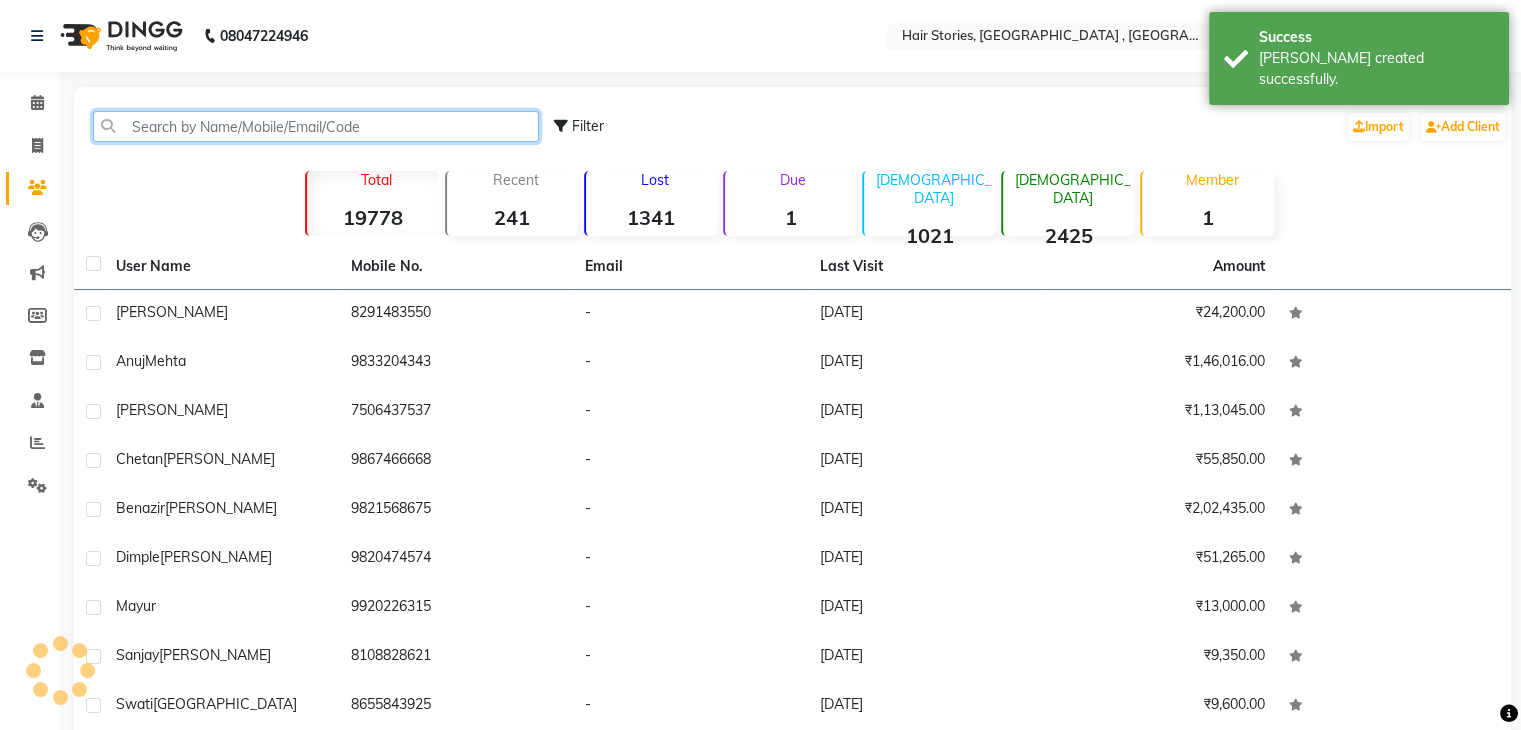 click 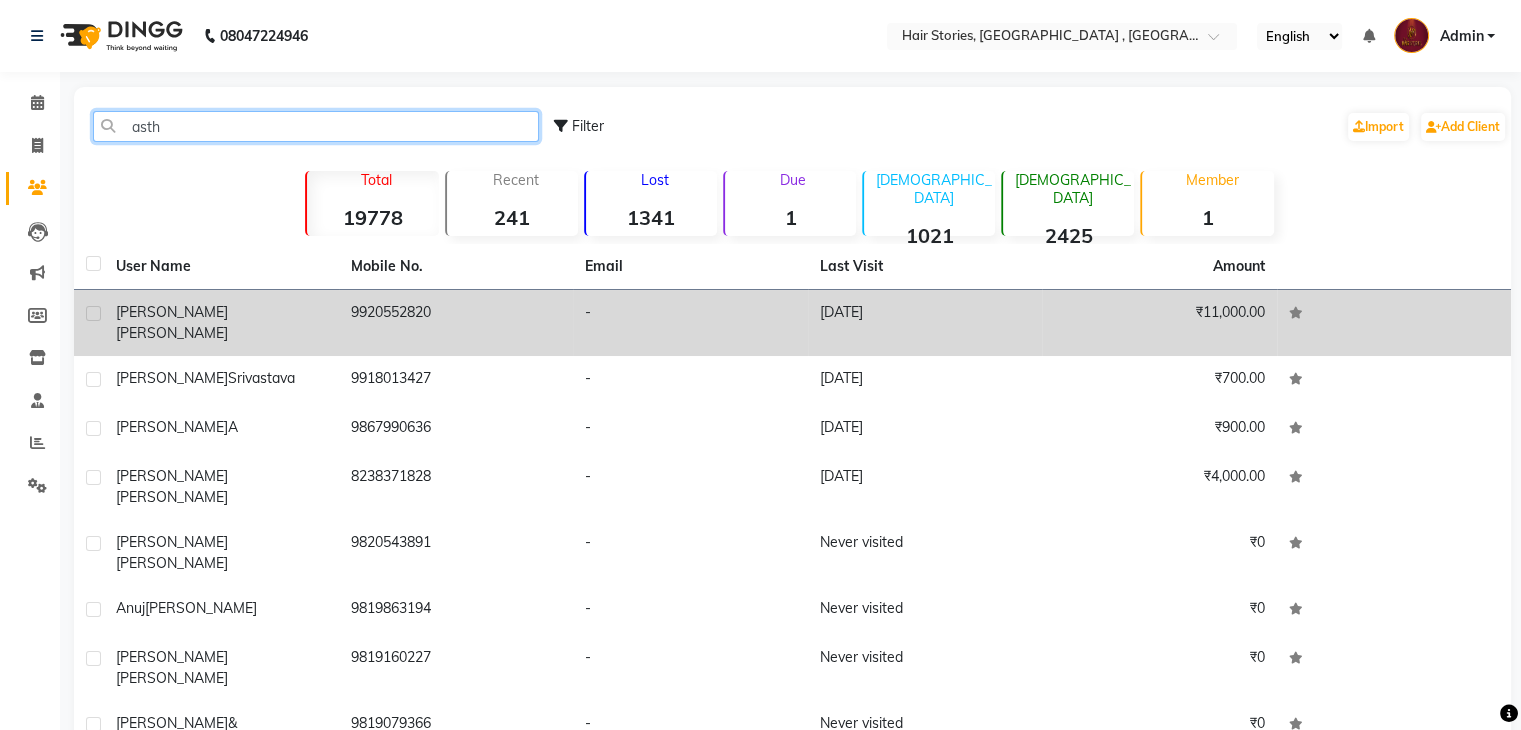 type on "asth" 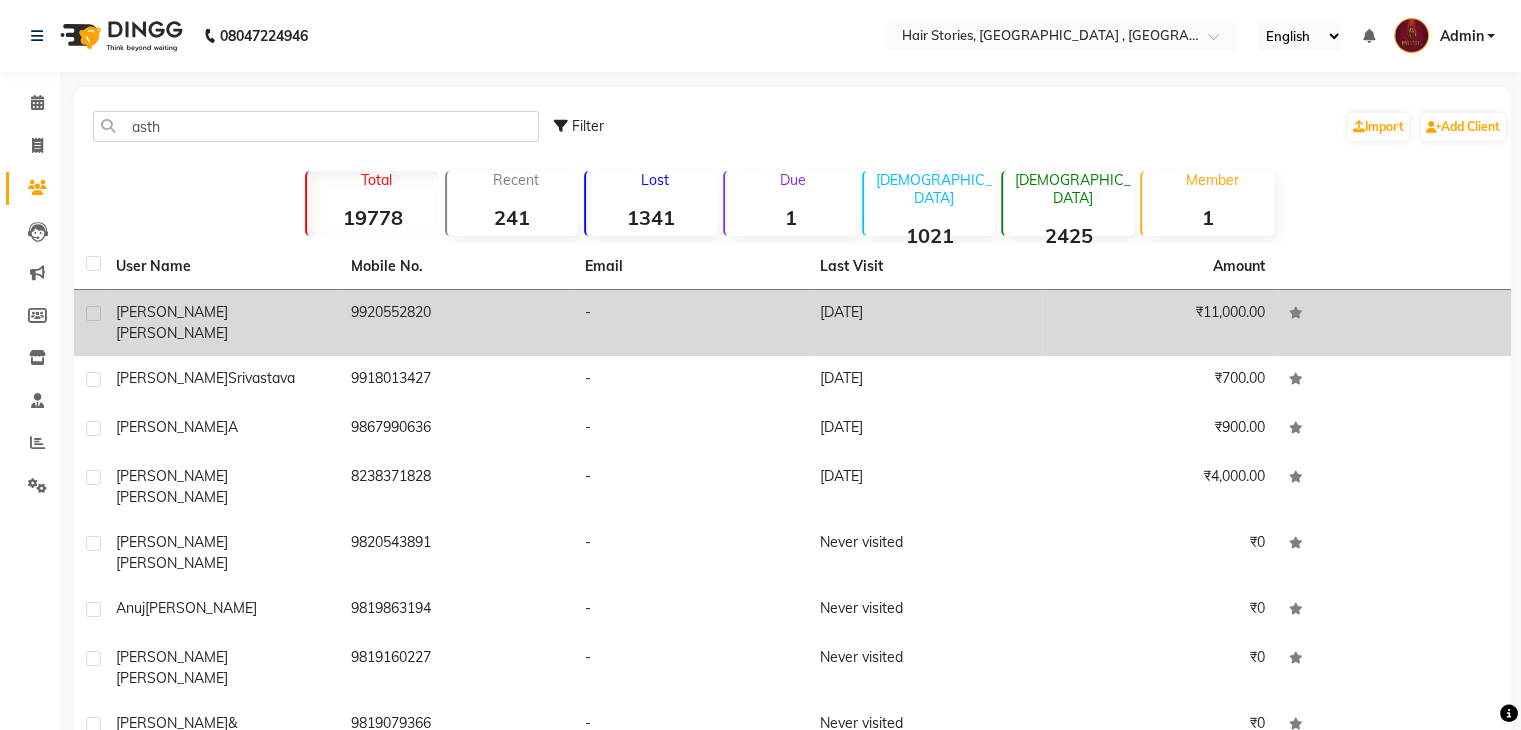 click on "[PERSON_NAME]" 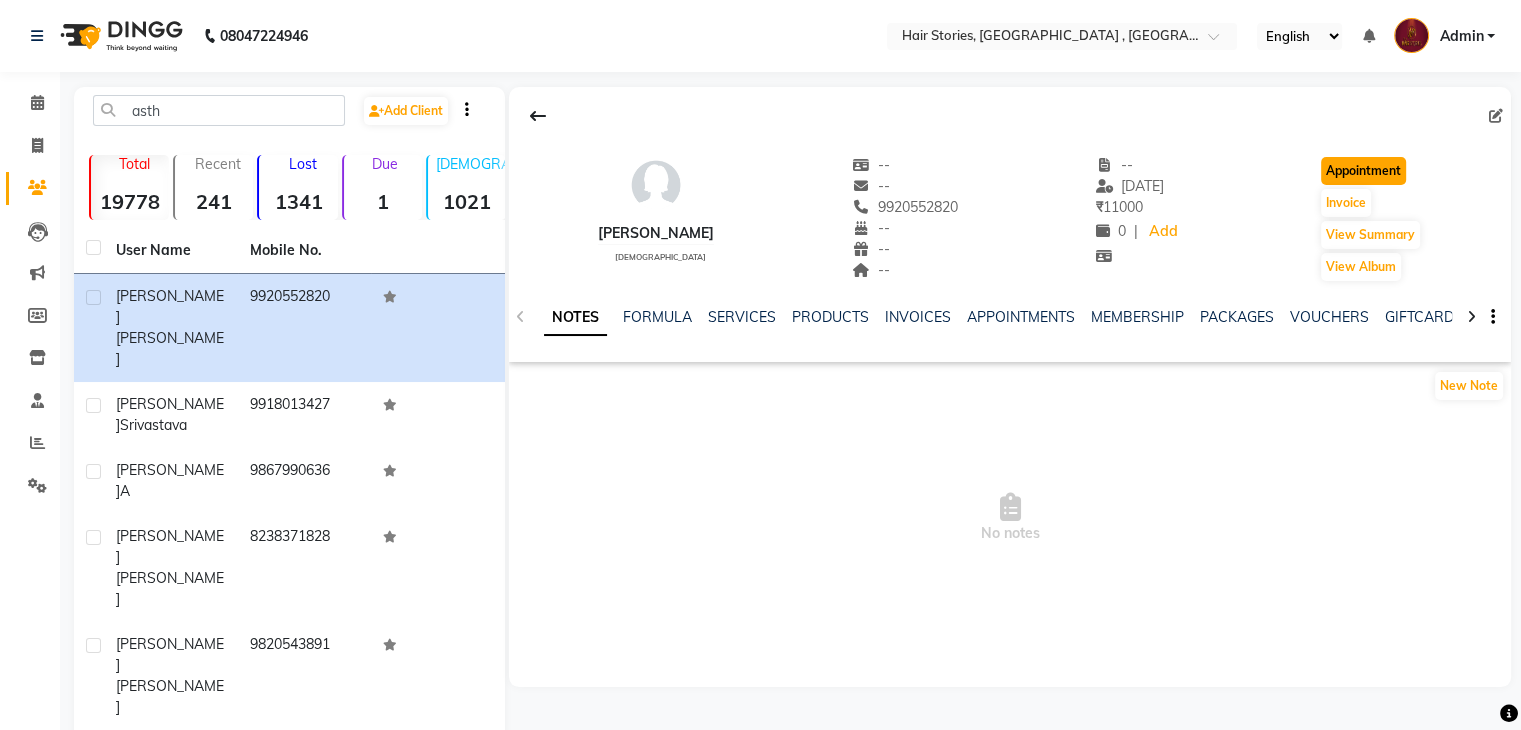 click on "Appointment" 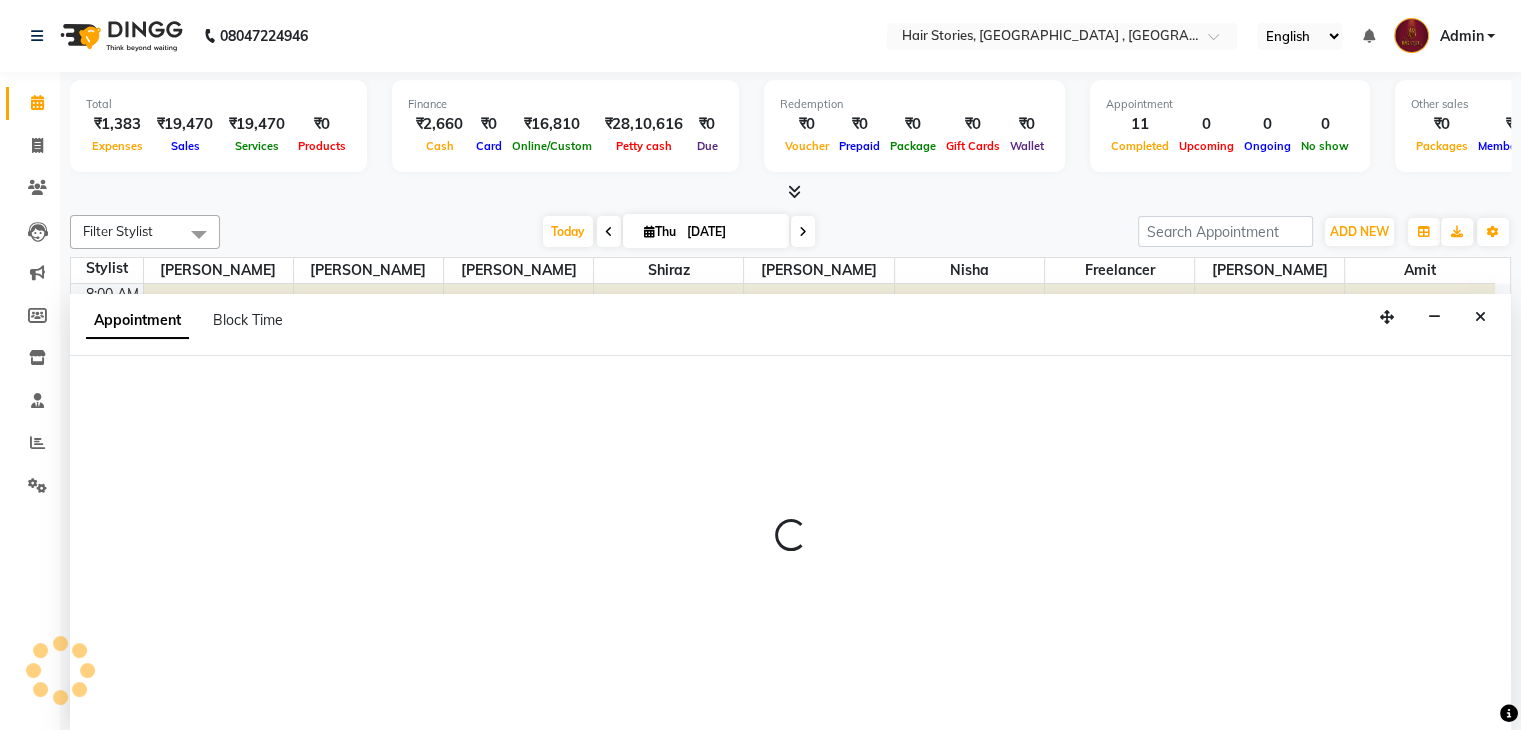 scroll, scrollTop: 1, scrollLeft: 0, axis: vertical 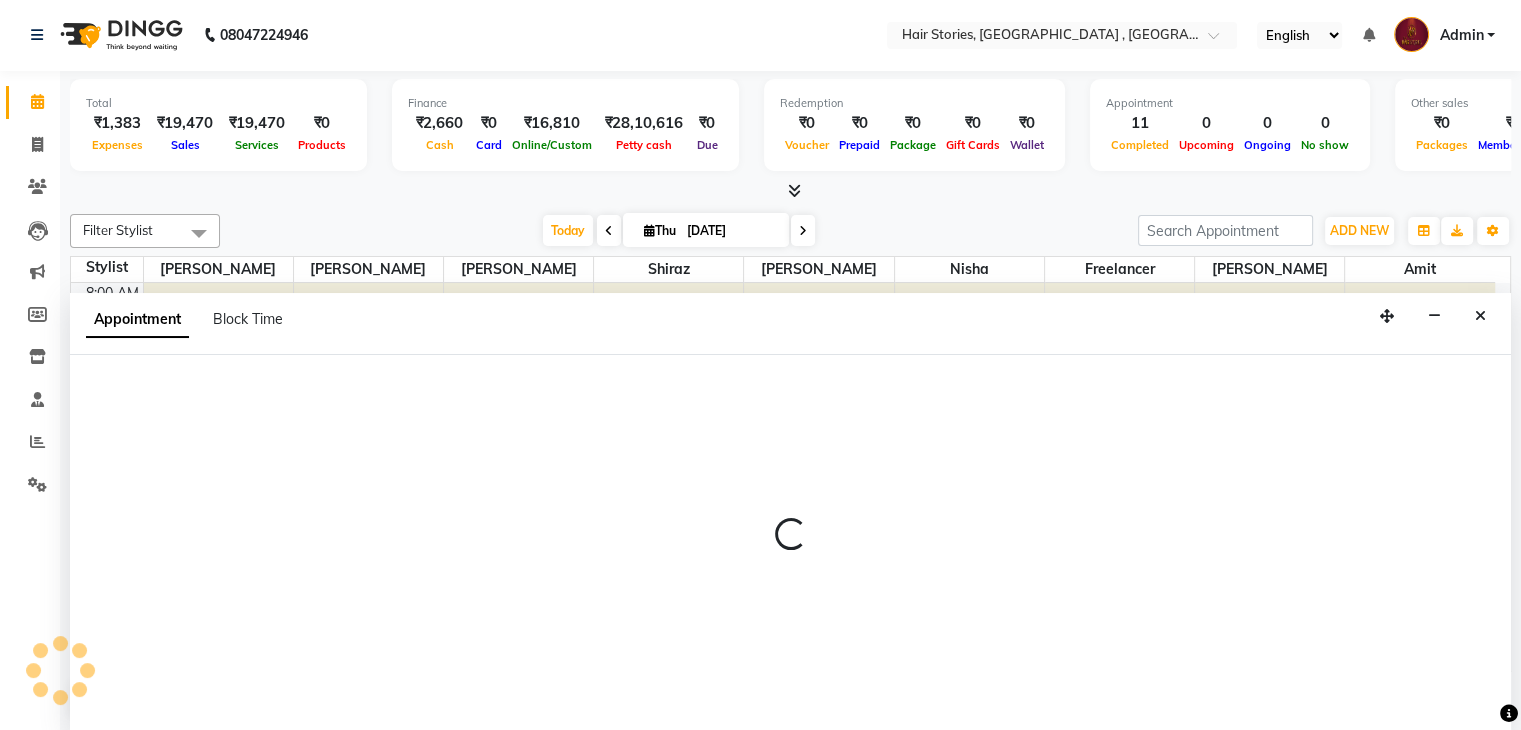 select on "540" 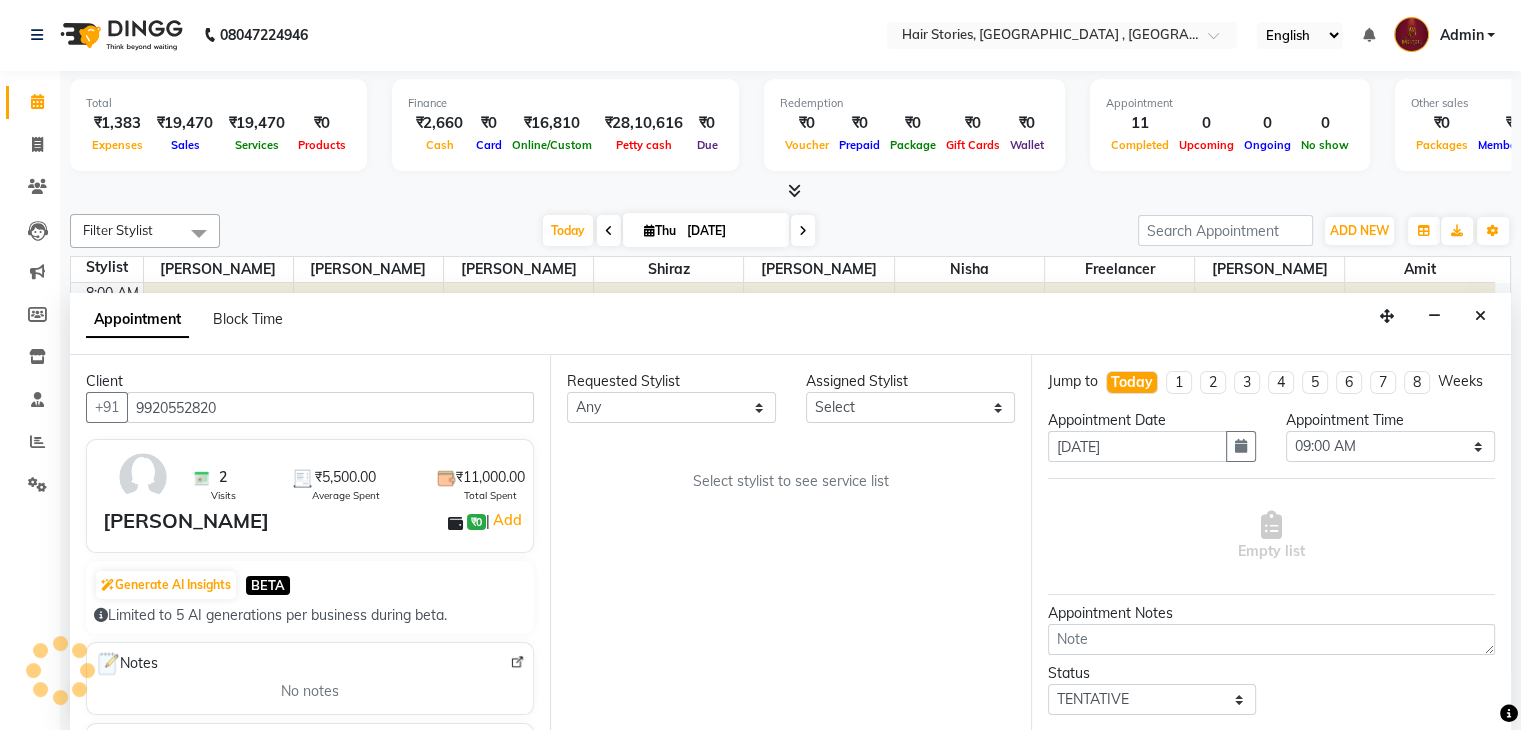 scroll, scrollTop: 3402, scrollLeft: 0, axis: vertical 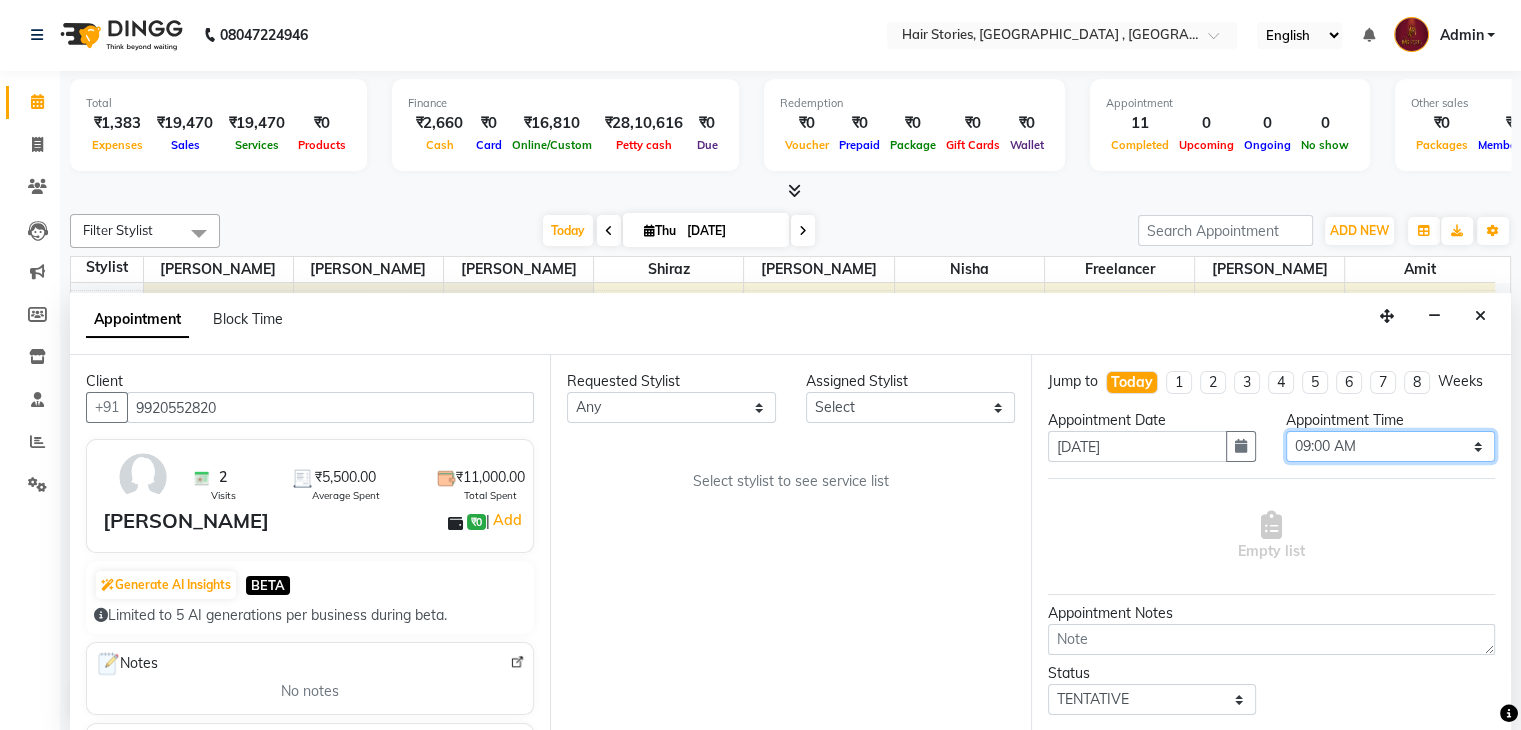 click on "Select 09:00 AM 09:15 AM 09:30 AM 09:45 AM 10:00 AM 10:15 AM 10:30 AM 10:45 AM 11:00 AM 11:15 AM 11:30 AM 11:45 AM 12:00 PM 12:15 PM 12:30 PM 12:45 PM 01:00 PM 01:15 PM 01:30 PM 01:45 PM 02:00 PM 02:15 PM 02:30 PM 02:45 PM 03:00 PM 03:15 PM 03:30 PM 03:45 PM 04:00 PM 04:15 PM 04:30 PM 04:45 PM 05:00 PM 05:15 PM 05:30 PM 05:45 PM 06:00 PM 06:15 PM 06:30 PM 06:45 PM 07:00 PM 07:15 PM 07:30 PM 07:45 PM 08:00 PM 08:15 PM 08:30 PM 08:45 PM 09:00 PM 09:15 PM 09:30 PM 09:45 PM 10:00 PM 10:15 PM 10:30 PM" at bounding box center [1390, 446] 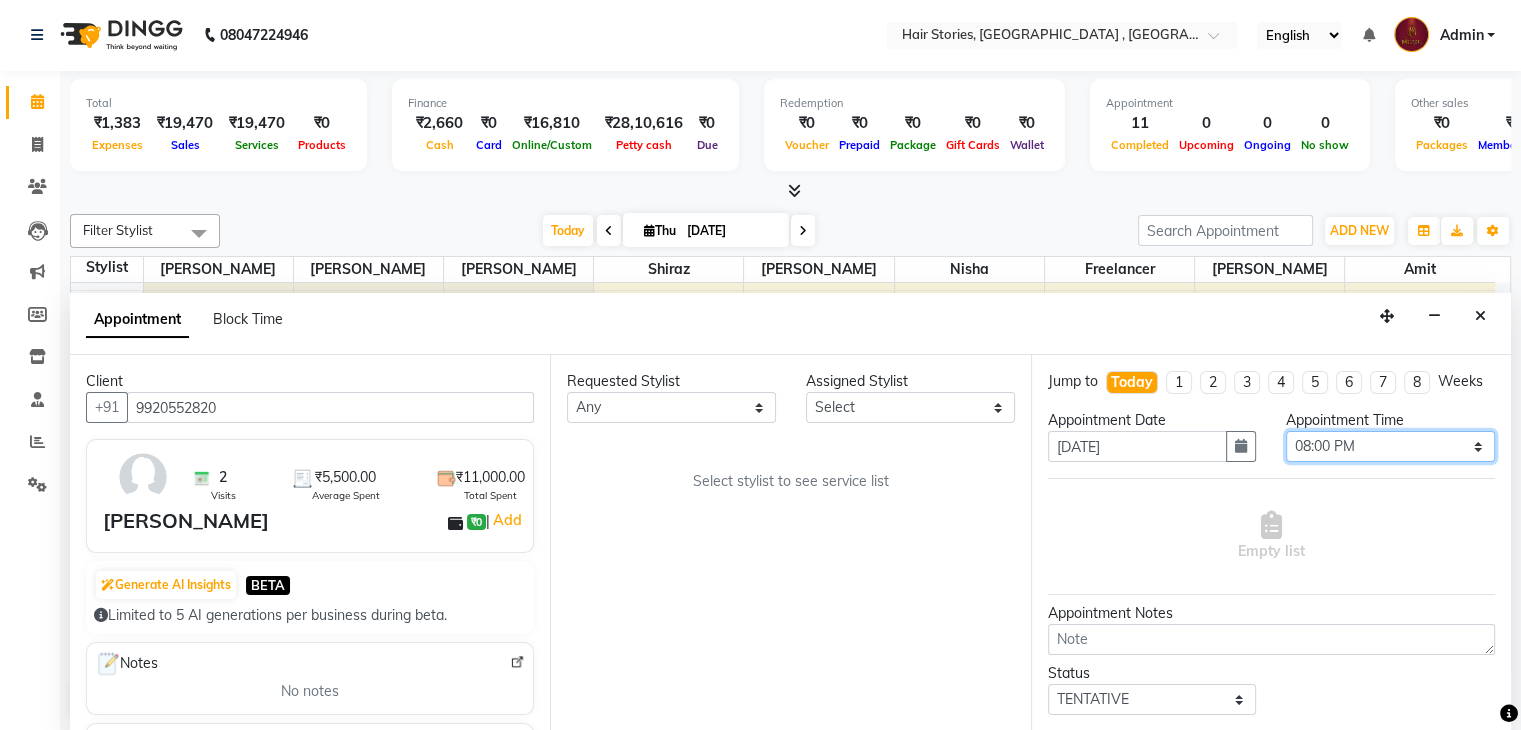 click on "Select 09:00 AM 09:15 AM 09:30 AM 09:45 AM 10:00 AM 10:15 AM 10:30 AM 10:45 AM 11:00 AM 11:15 AM 11:30 AM 11:45 AM 12:00 PM 12:15 PM 12:30 PM 12:45 PM 01:00 PM 01:15 PM 01:30 PM 01:45 PM 02:00 PM 02:15 PM 02:30 PM 02:45 PM 03:00 PM 03:15 PM 03:30 PM 03:45 PM 04:00 PM 04:15 PM 04:30 PM 04:45 PM 05:00 PM 05:15 PM 05:30 PM 05:45 PM 06:00 PM 06:15 PM 06:30 PM 06:45 PM 07:00 PM 07:15 PM 07:30 PM 07:45 PM 08:00 PM 08:15 PM 08:30 PM 08:45 PM 09:00 PM 09:15 PM 09:30 PM 09:45 PM 10:00 PM 10:15 PM 10:30 PM" at bounding box center [1390, 446] 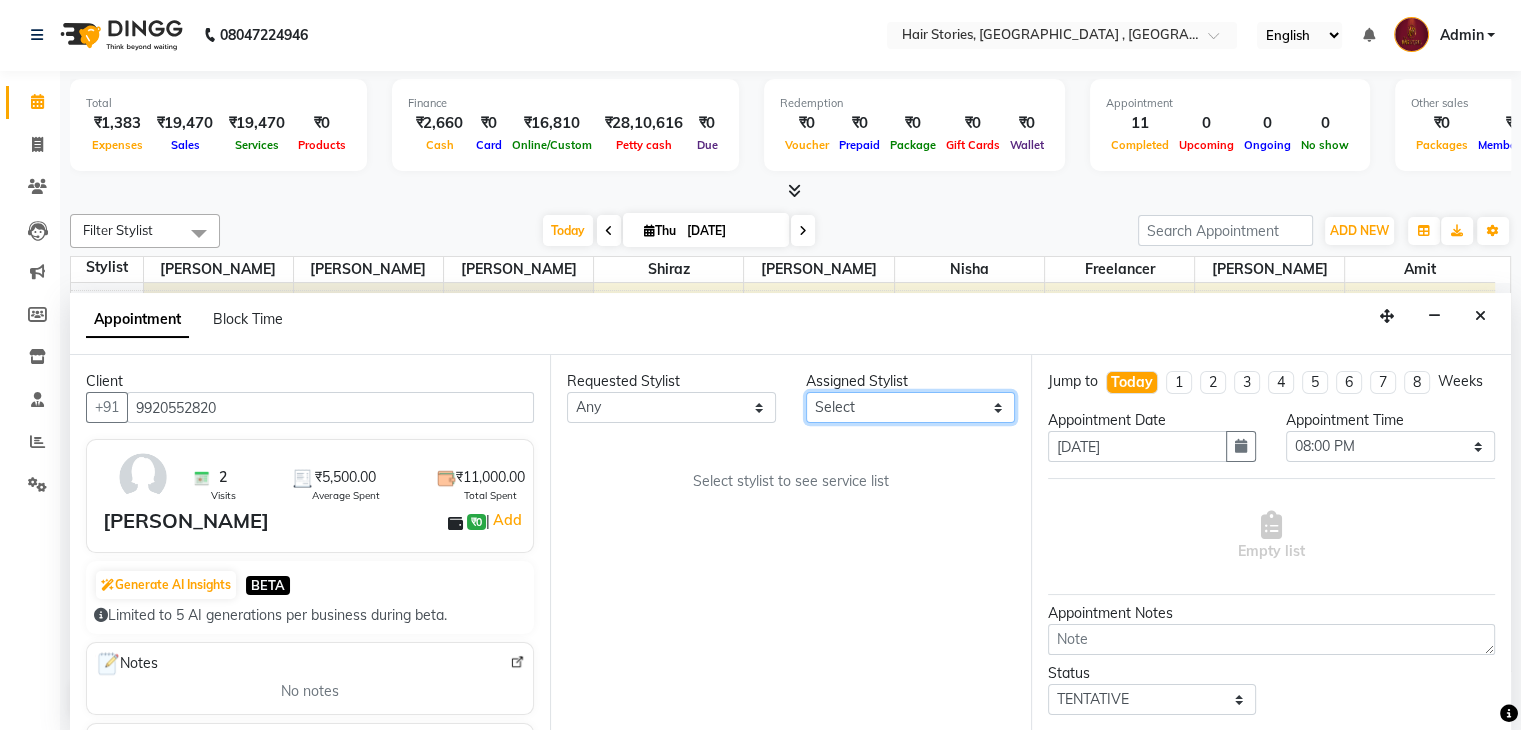 click on "Select [PERSON_NAME] [PERSON_NAME] Freelancer [PERSON_NAME] Neha [PERSON_NAME] [PERSON_NAME] Shiraz" at bounding box center [910, 407] 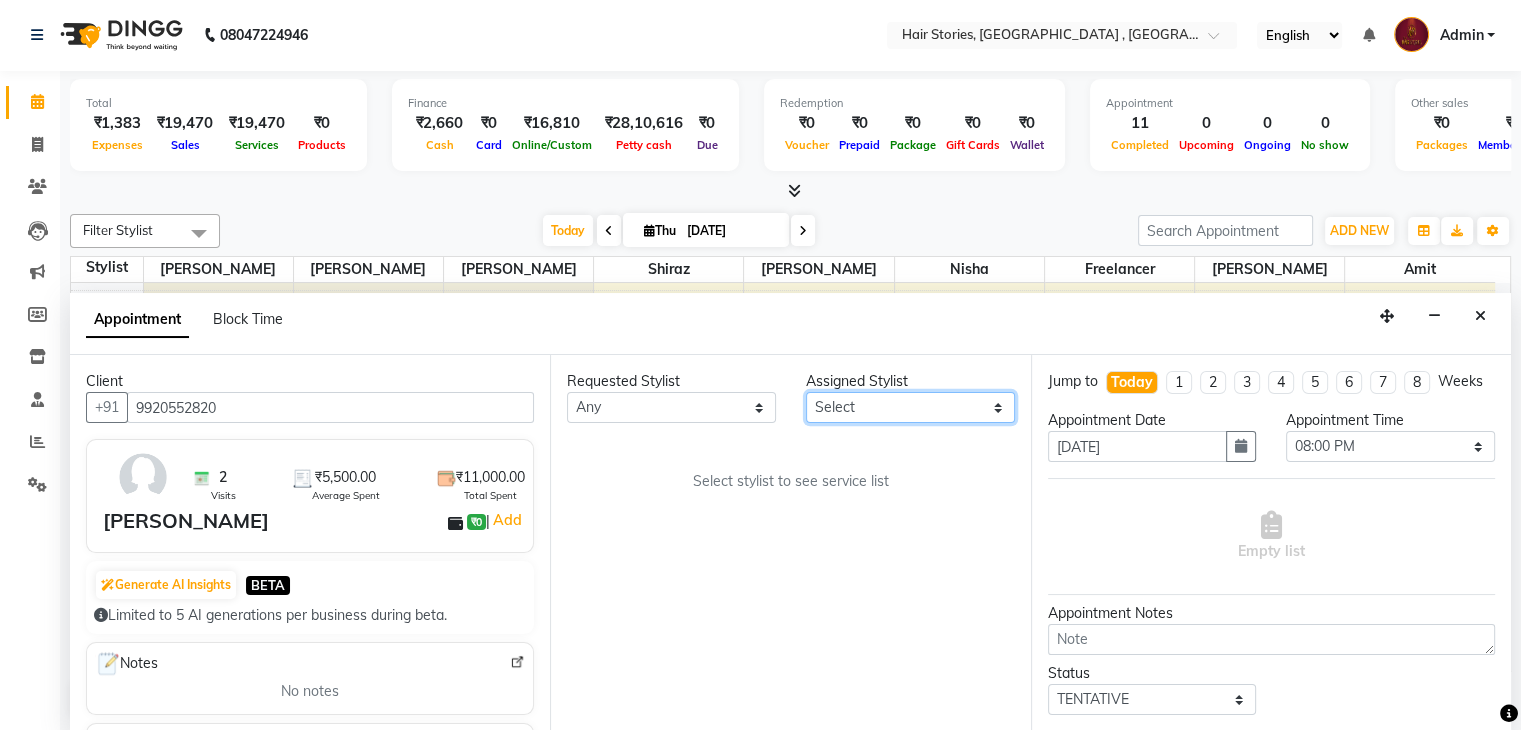 select on "7131" 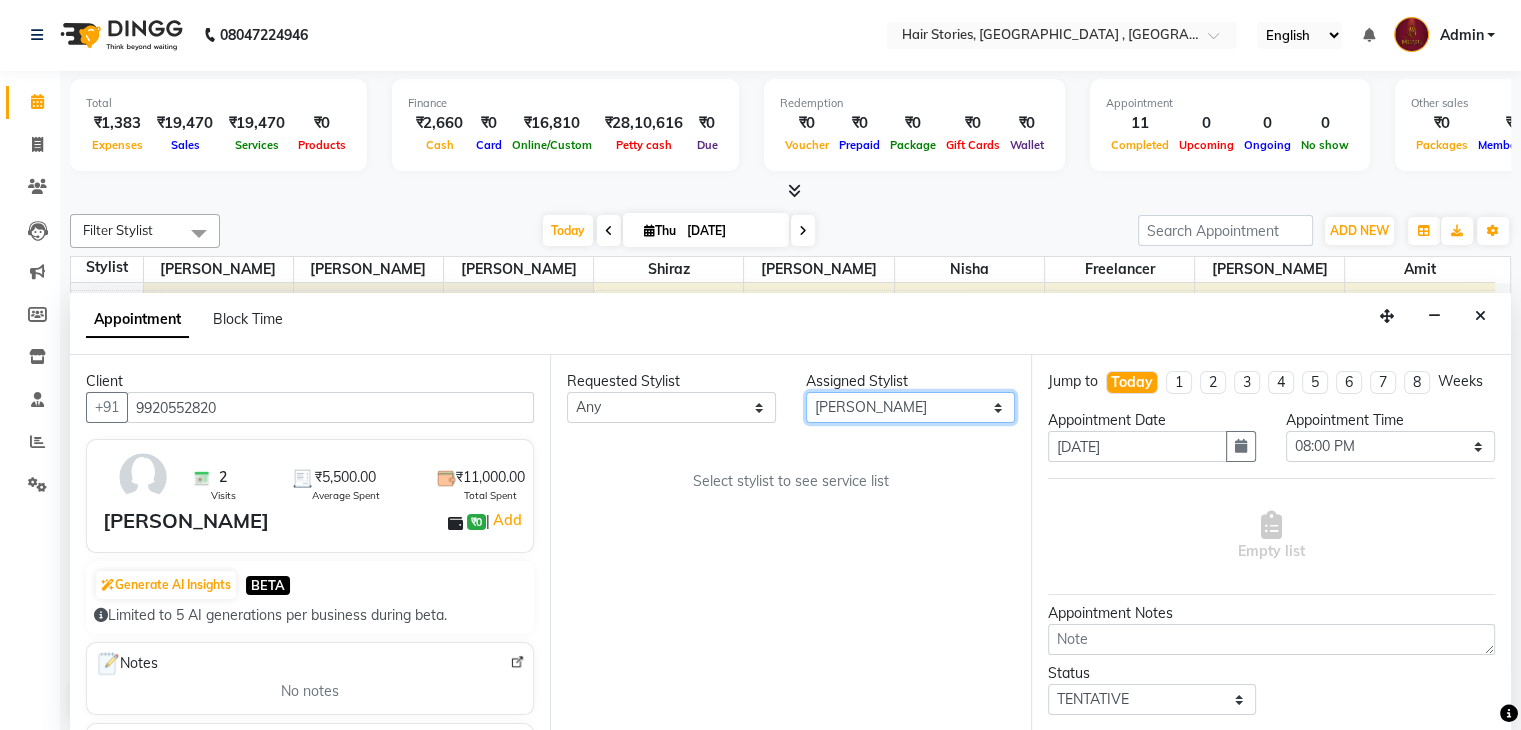 click on "Select [PERSON_NAME] [PERSON_NAME] Freelancer [PERSON_NAME] Neha [PERSON_NAME] [PERSON_NAME] Shiraz" at bounding box center [910, 407] 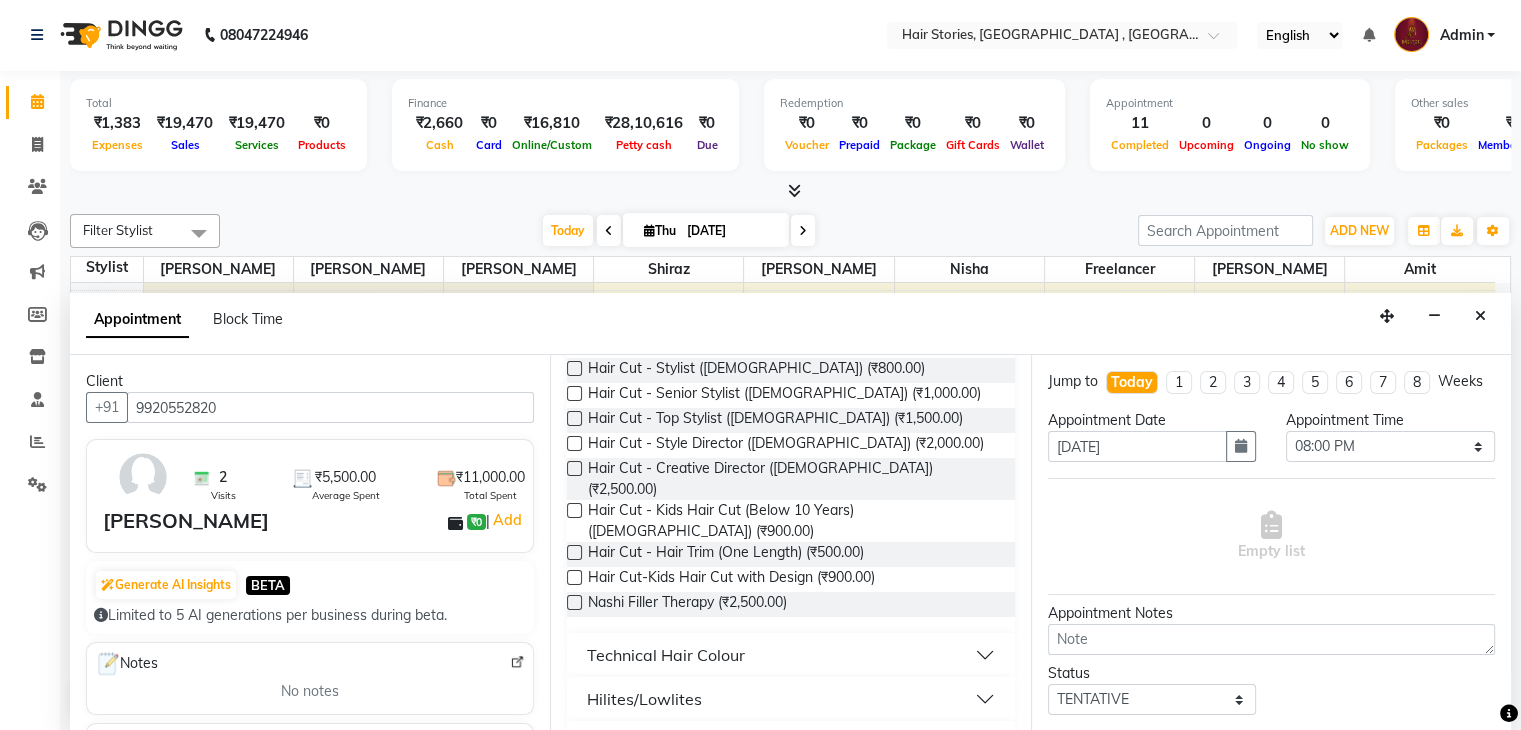 scroll, scrollTop: 343, scrollLeft: 0, axis: vertical 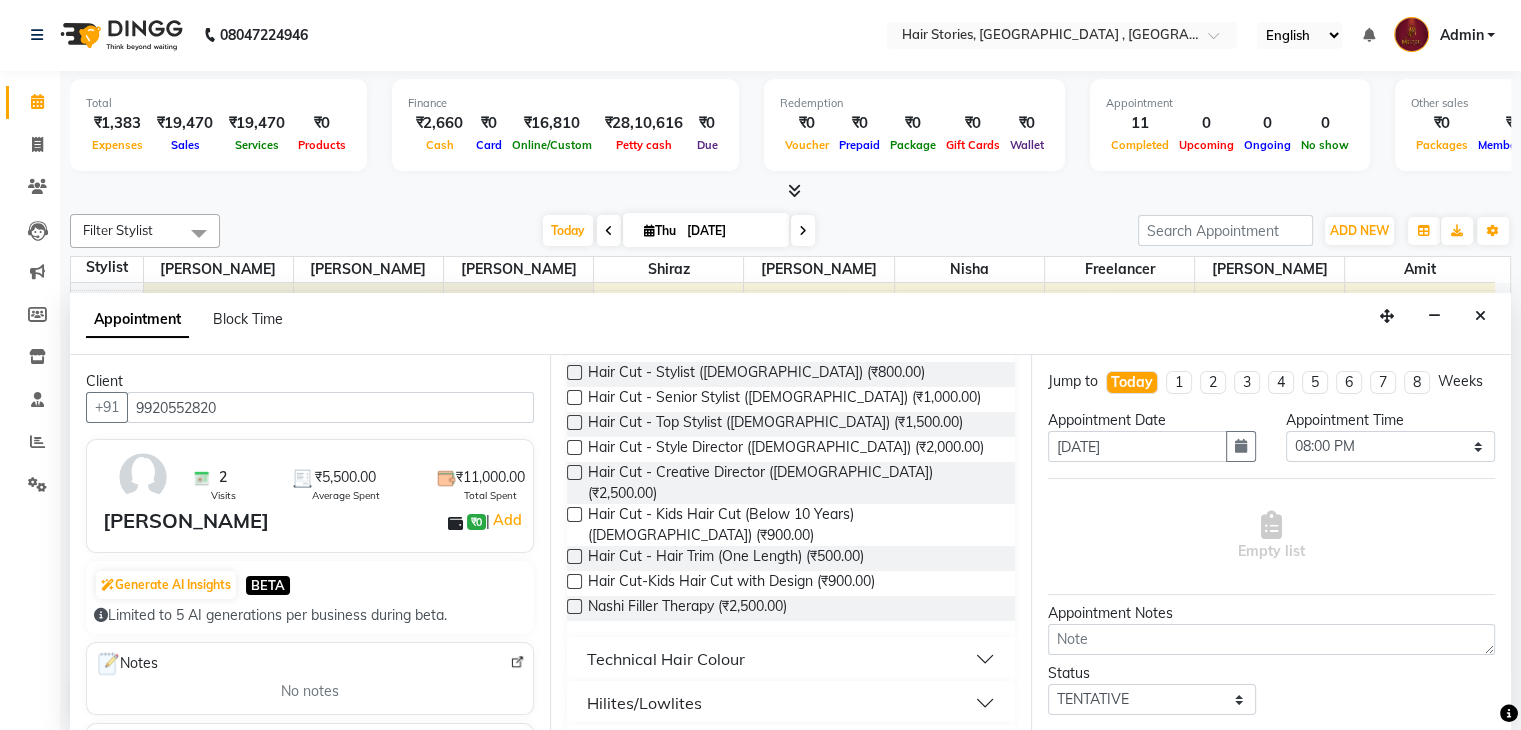 click at bounding box center (574, 472) 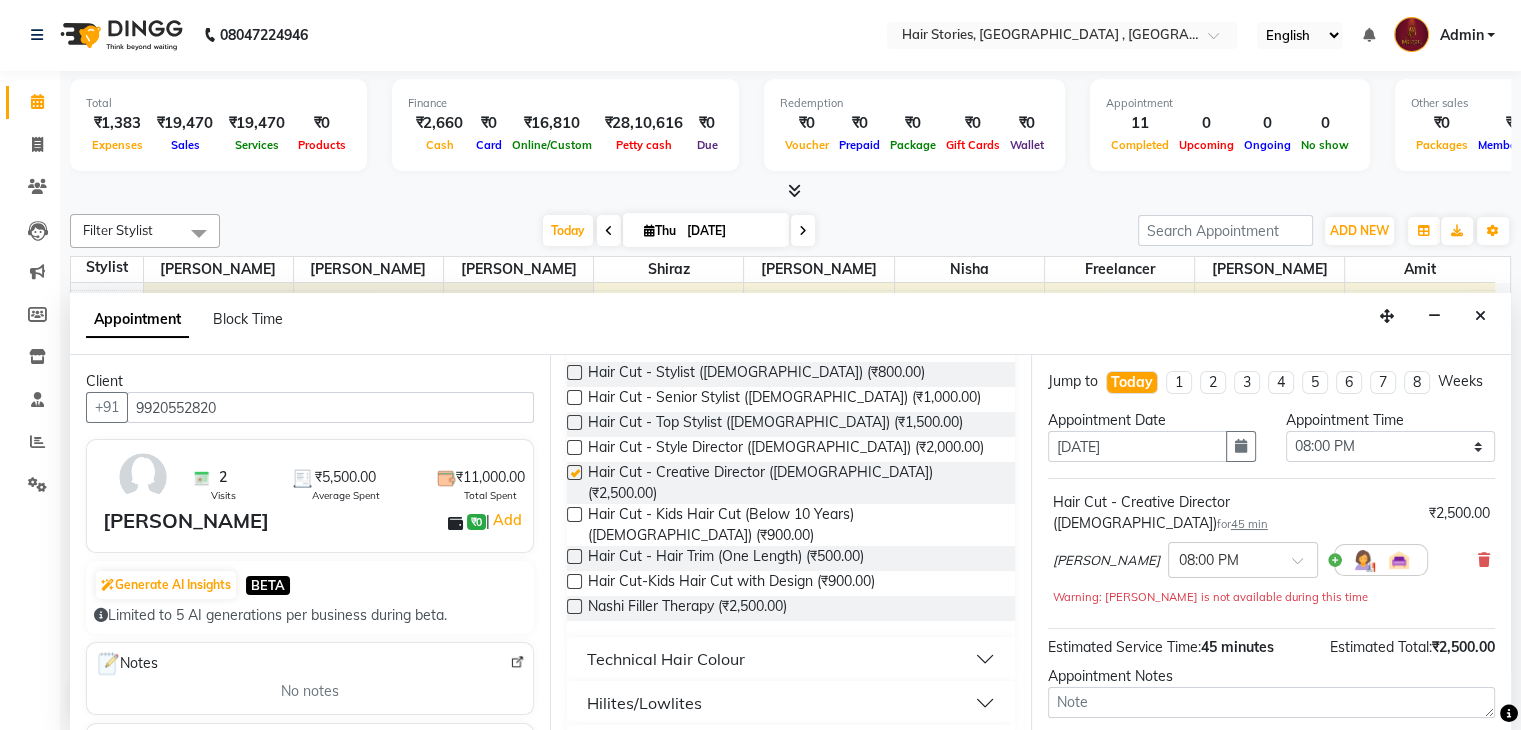 checkbox on "false" 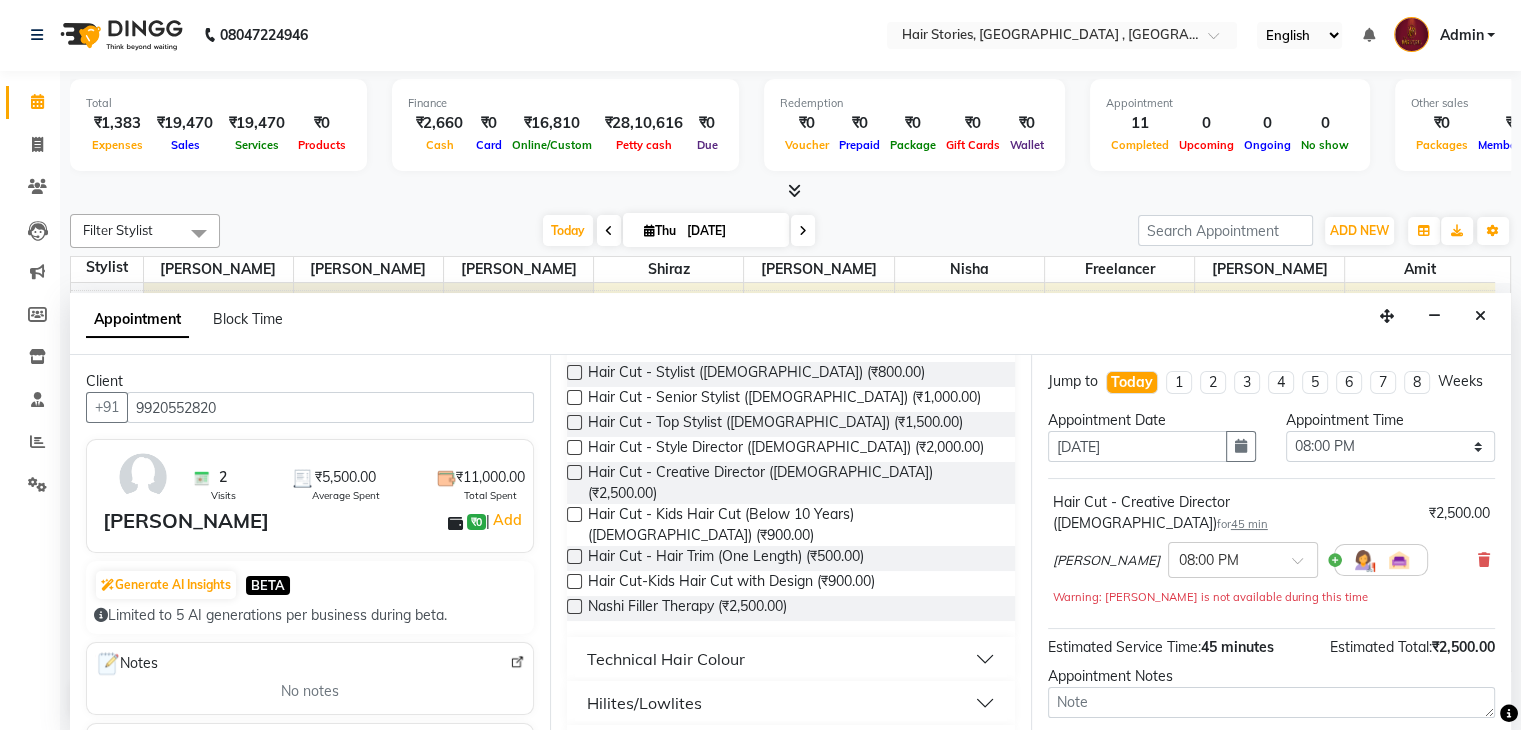 scroll, scrollTop: 170, scrollLeft: 0, axis: vertical 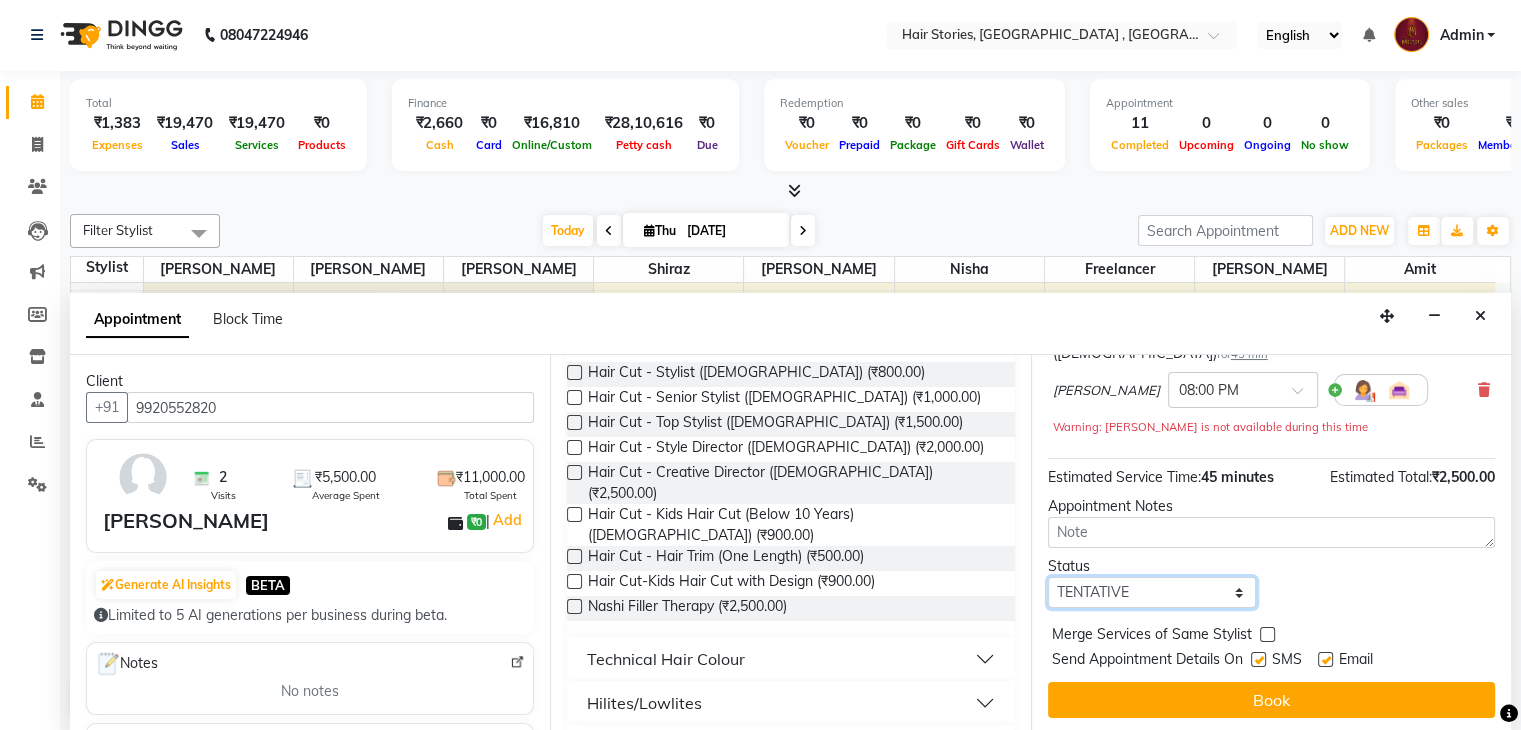 click on "Select TENTATIVE CONFIRM CHECK-IN UPCOMING" at bounding box center [1152, 592] 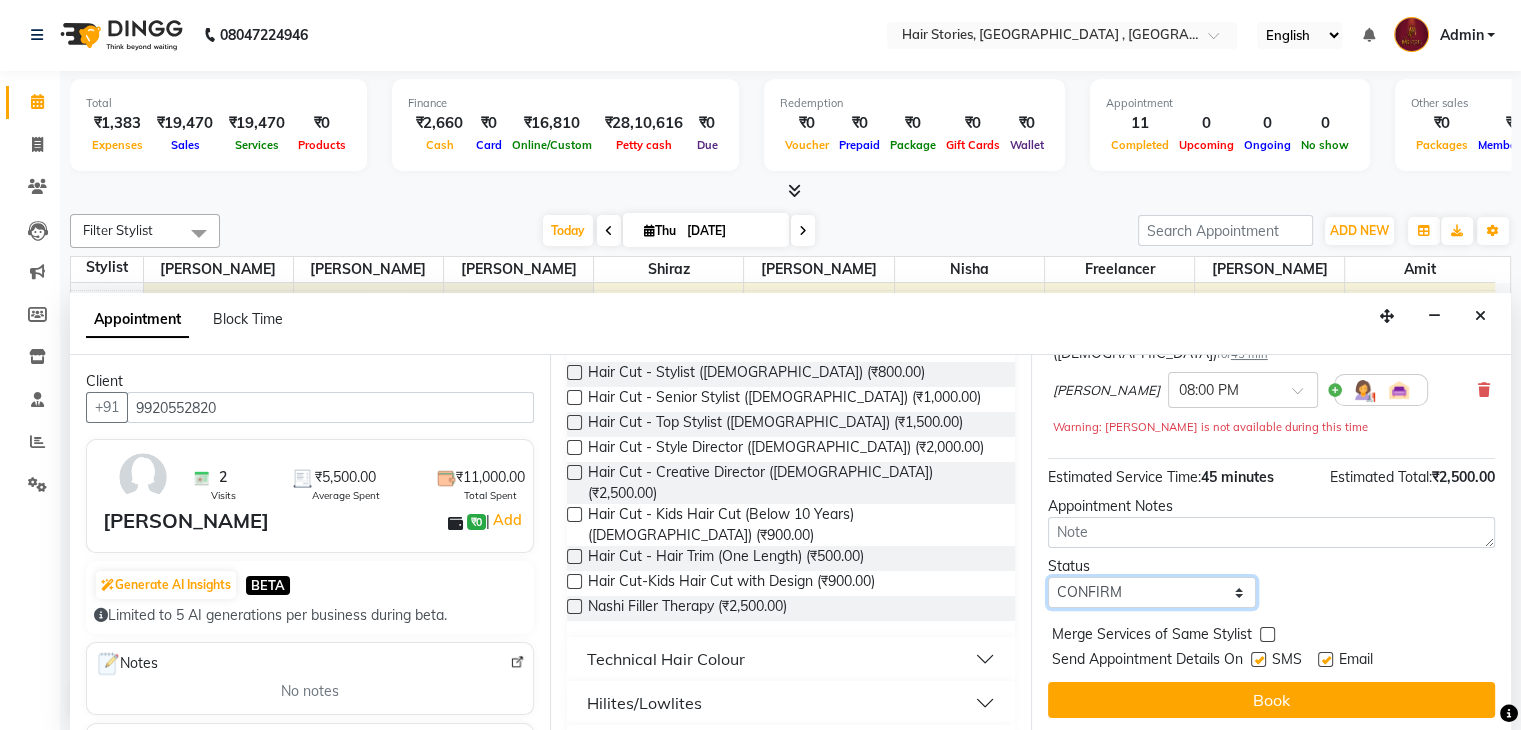 click on "Select TENTATIVE CONFIRM CHECK-IN UPCOMING" at bounding box center [1152, 592] 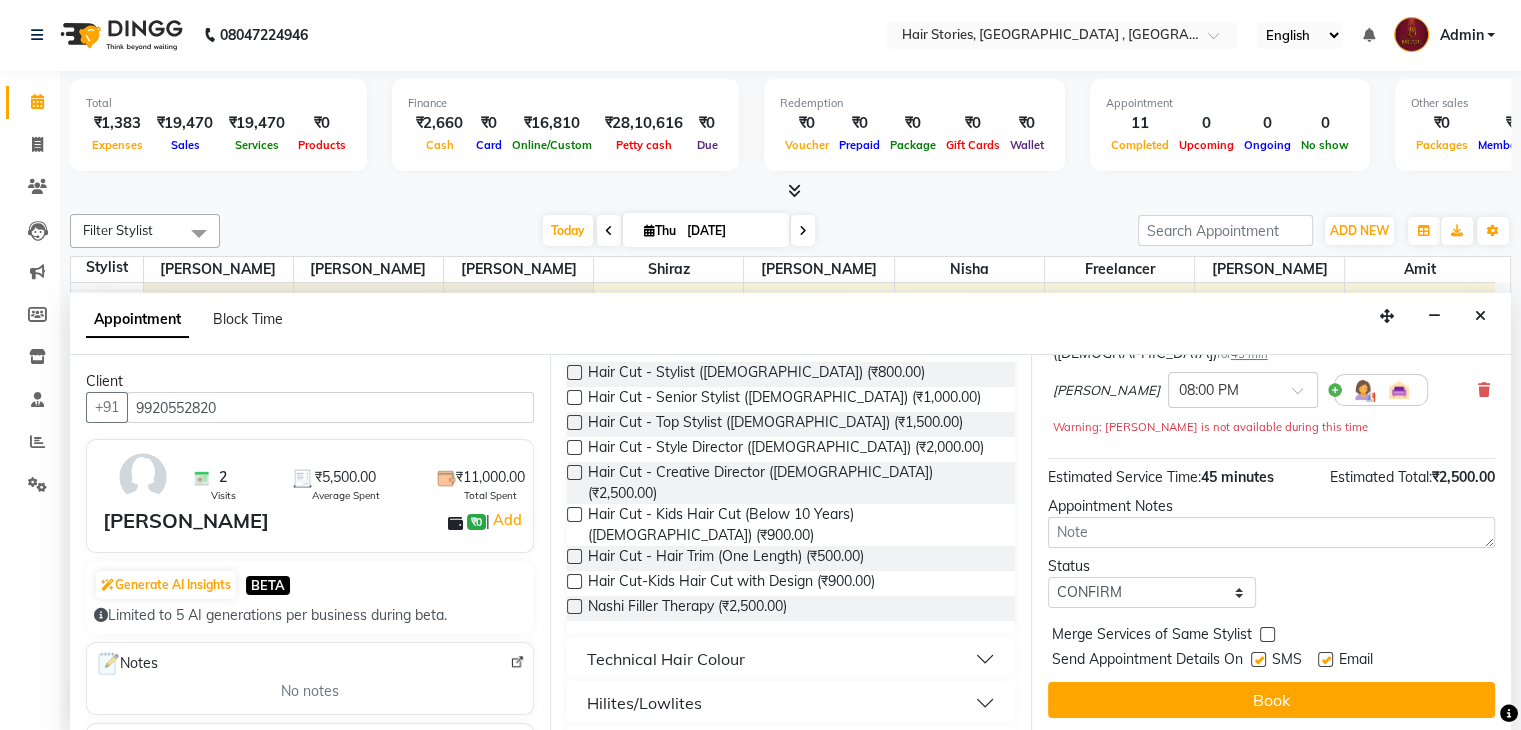 click at bounding box center (1258, 659) 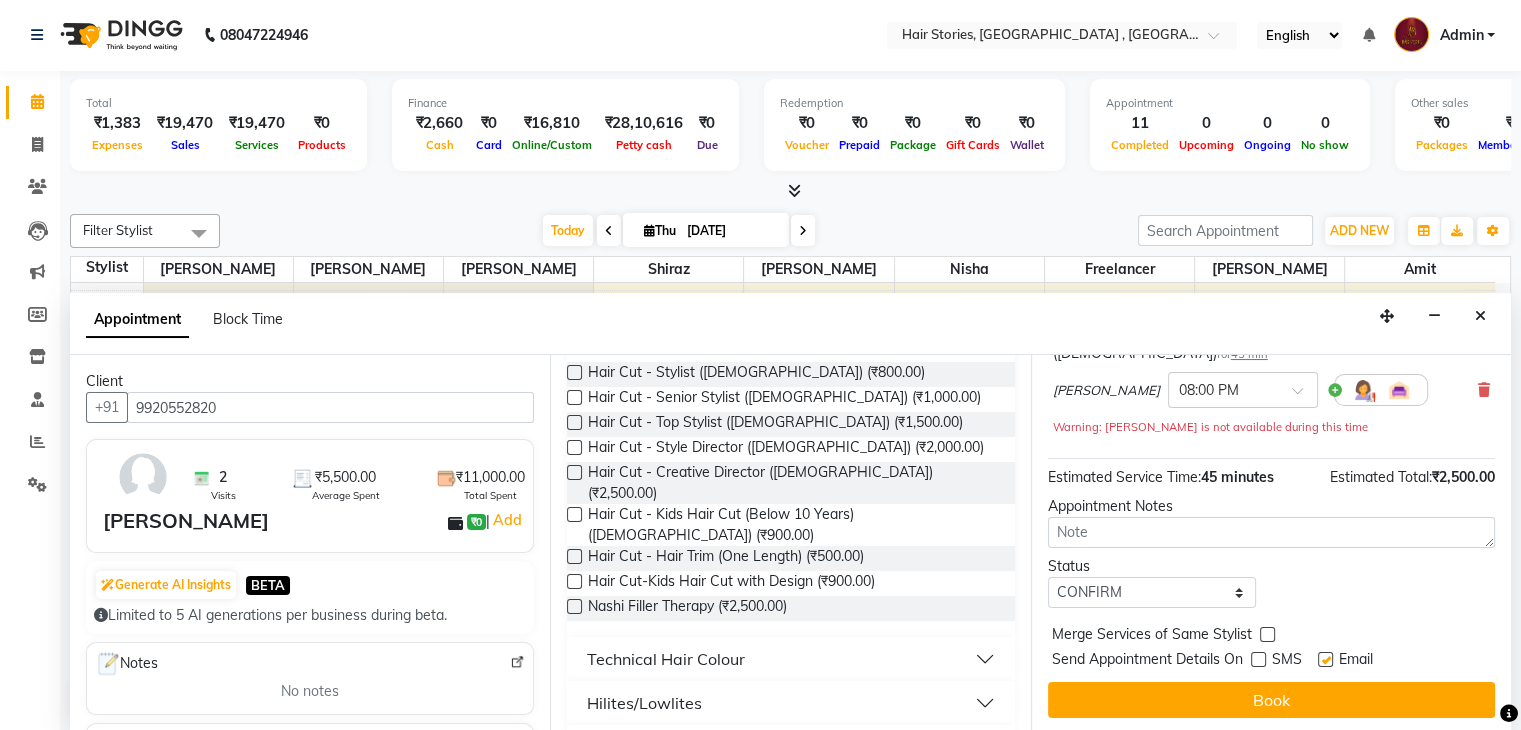 click at bounding box center (1325, 659) 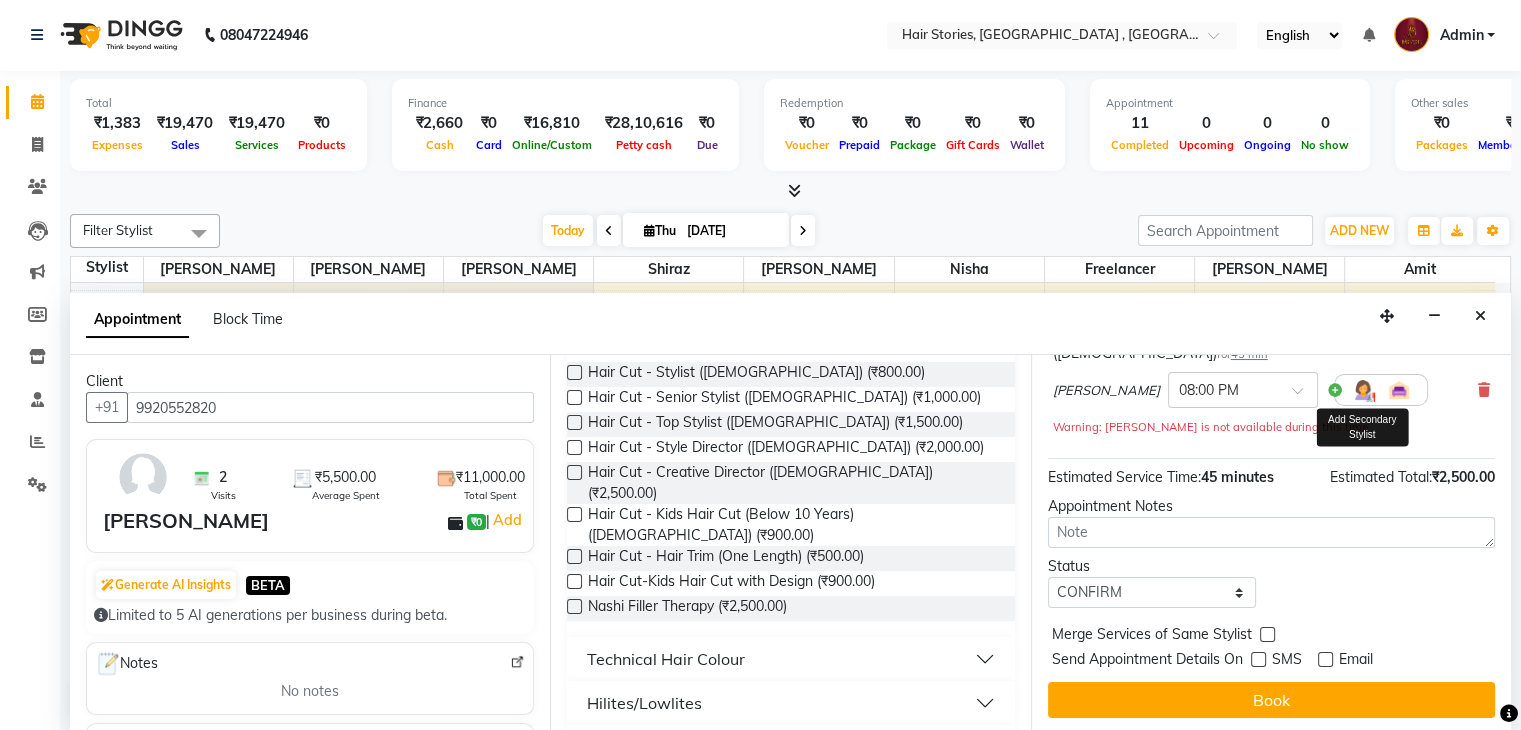 click at bounding box center (1363, 390) 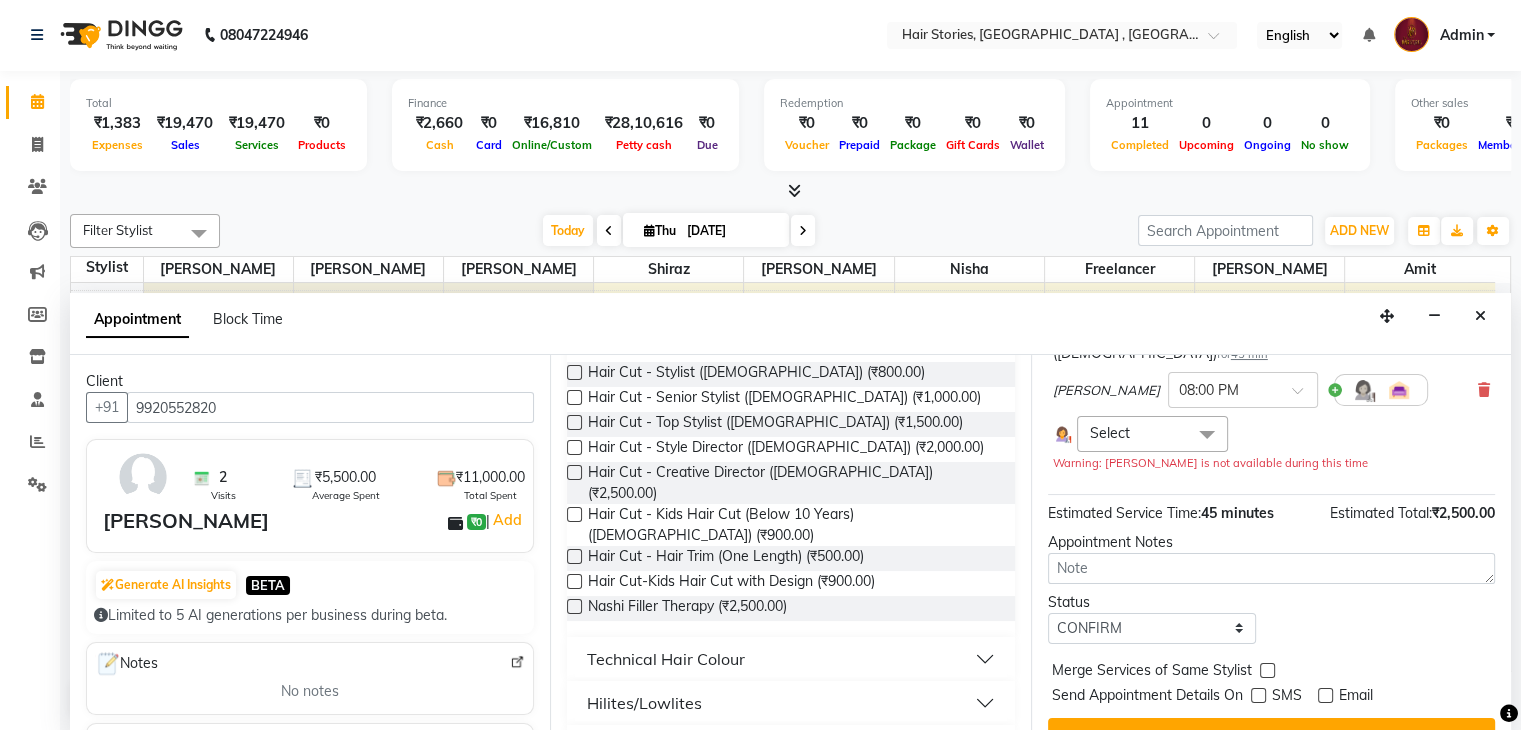 click at bounding box center (1207, 435) 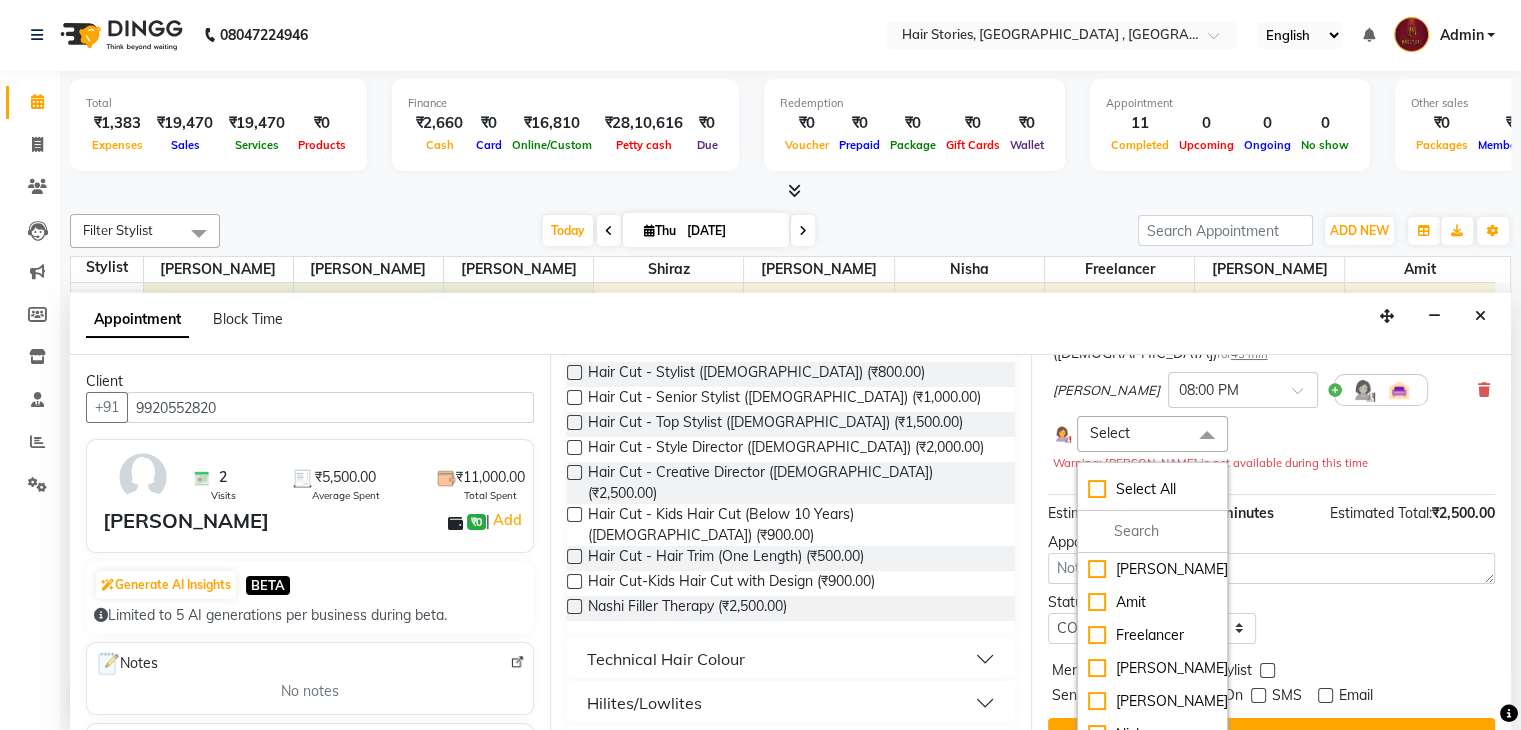 scroll, scrollTop: 67, scrollLeft: 0, axis: vertical 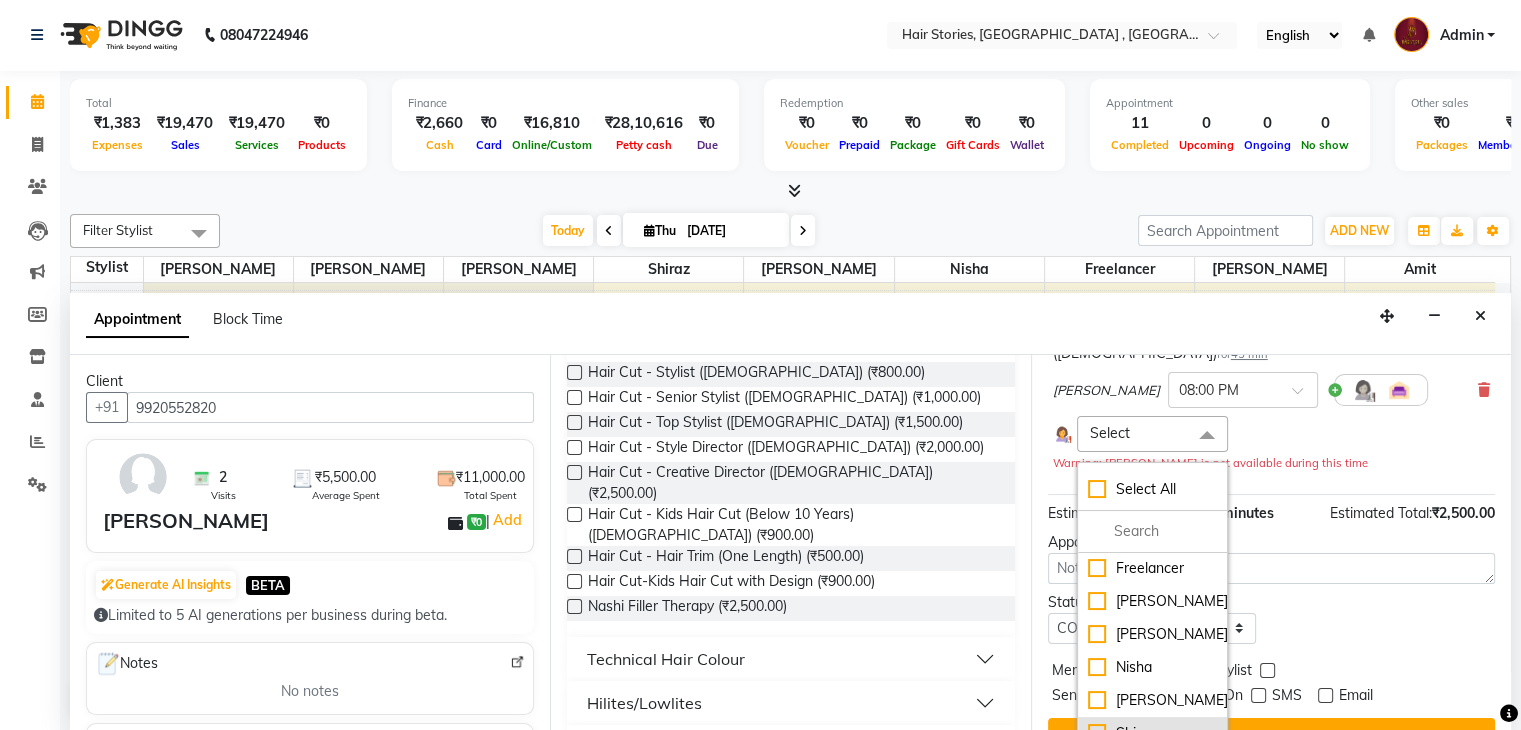 click on "Shiraz" at bounding box center (1152, 733) 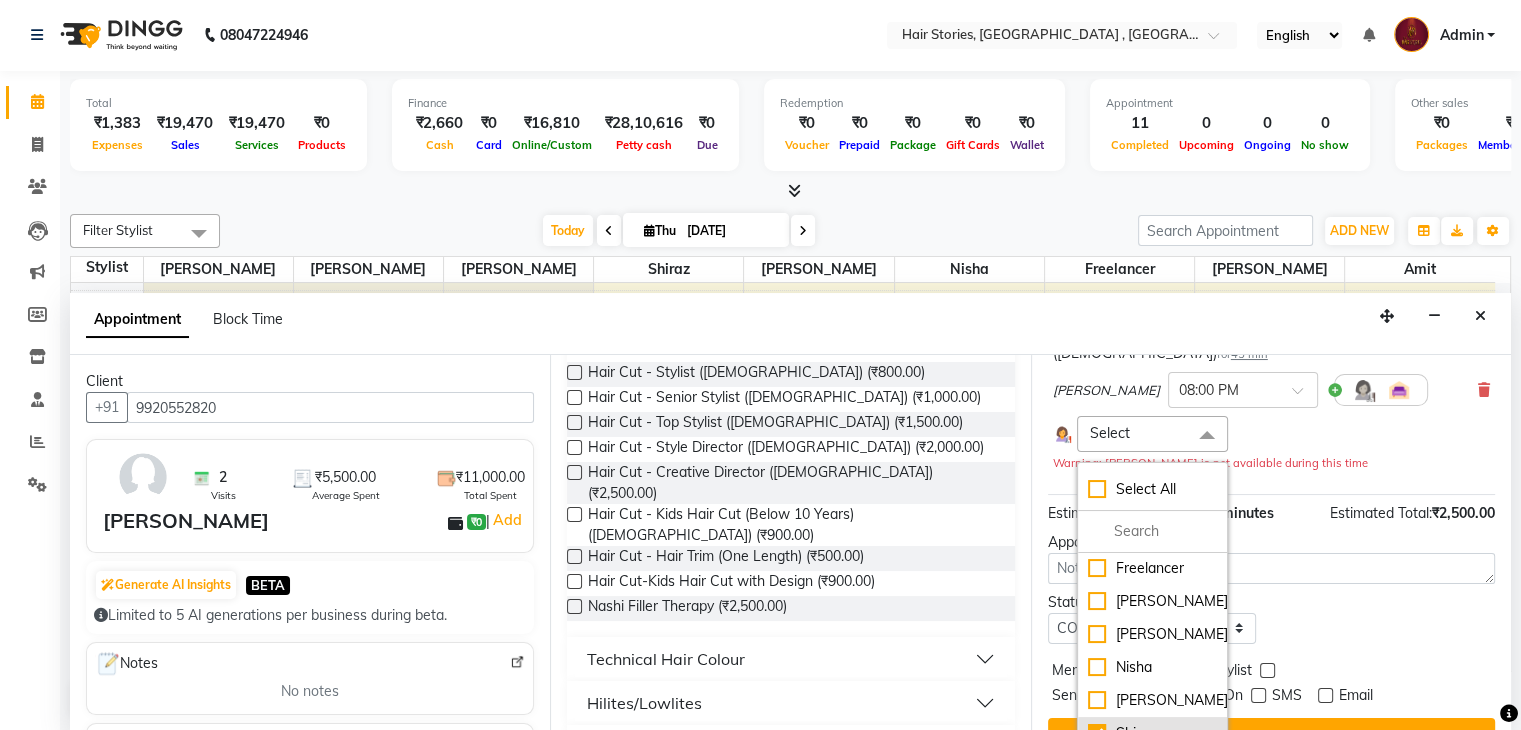 checkbox on "true" 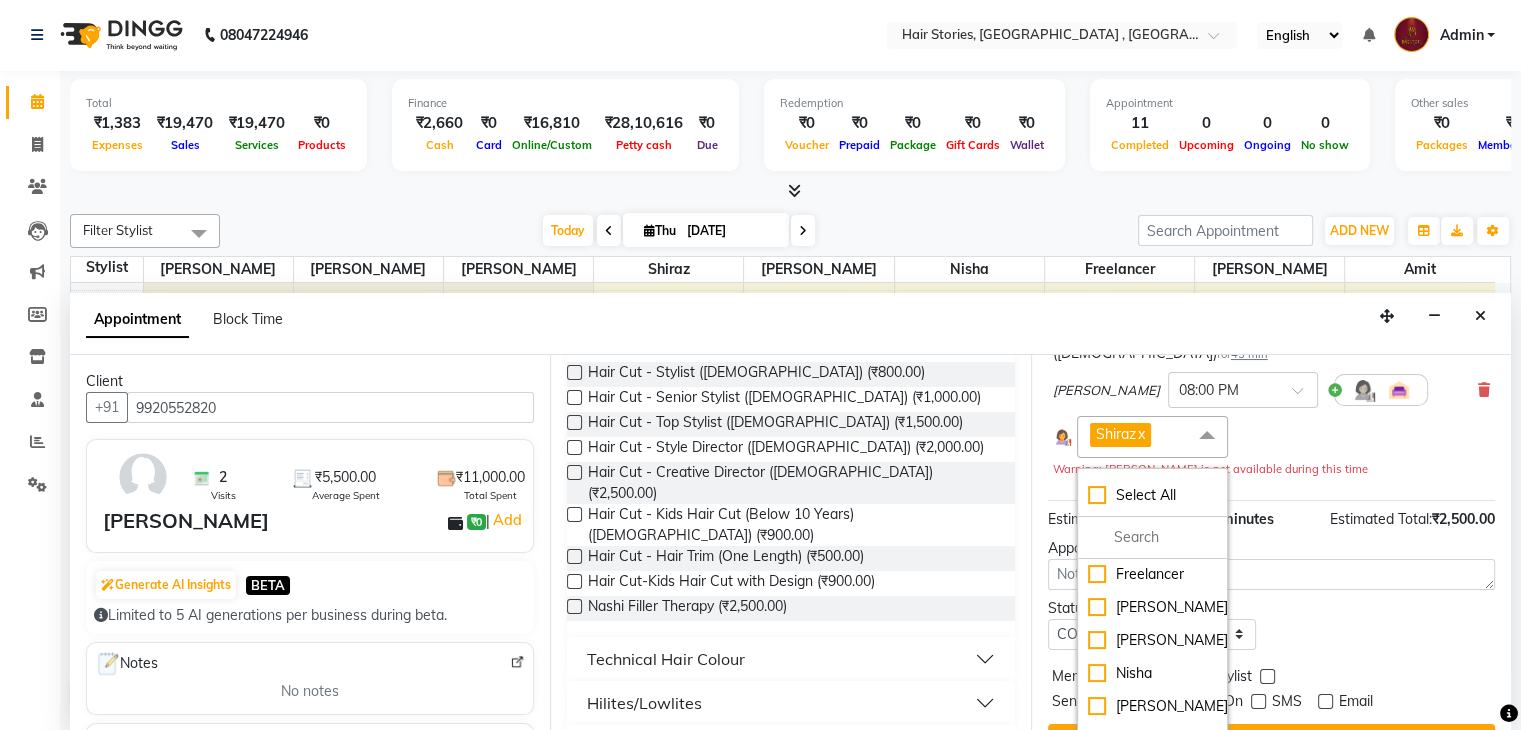 click on "Status Select TENTATIVE CONFIRM CHECK-IN UPCOMING" at bounding box center (1271, 624) 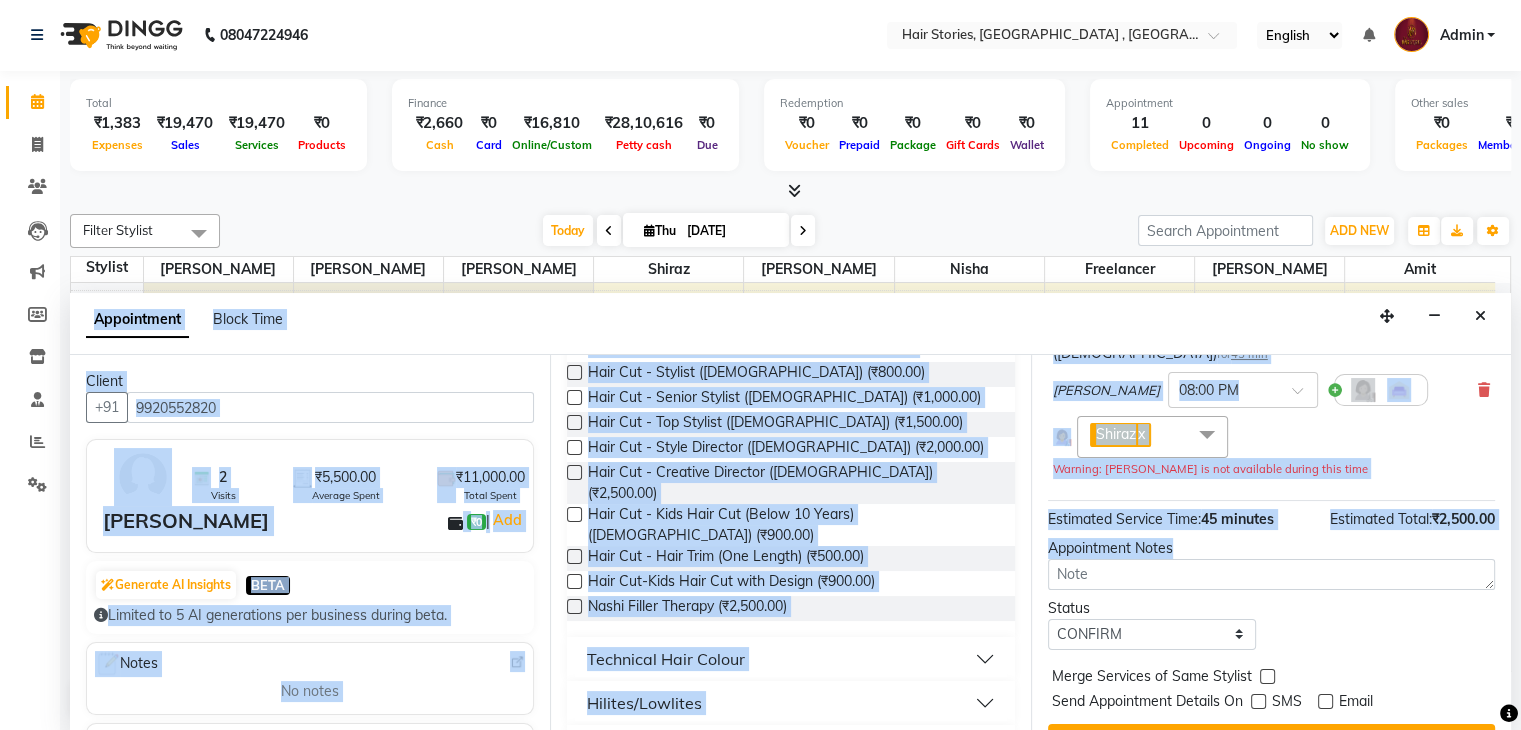 drag, startPoint x: 1494, startPoint y: 537, endPoint x: 1524, endPoint y: 678, distance: 144.15616 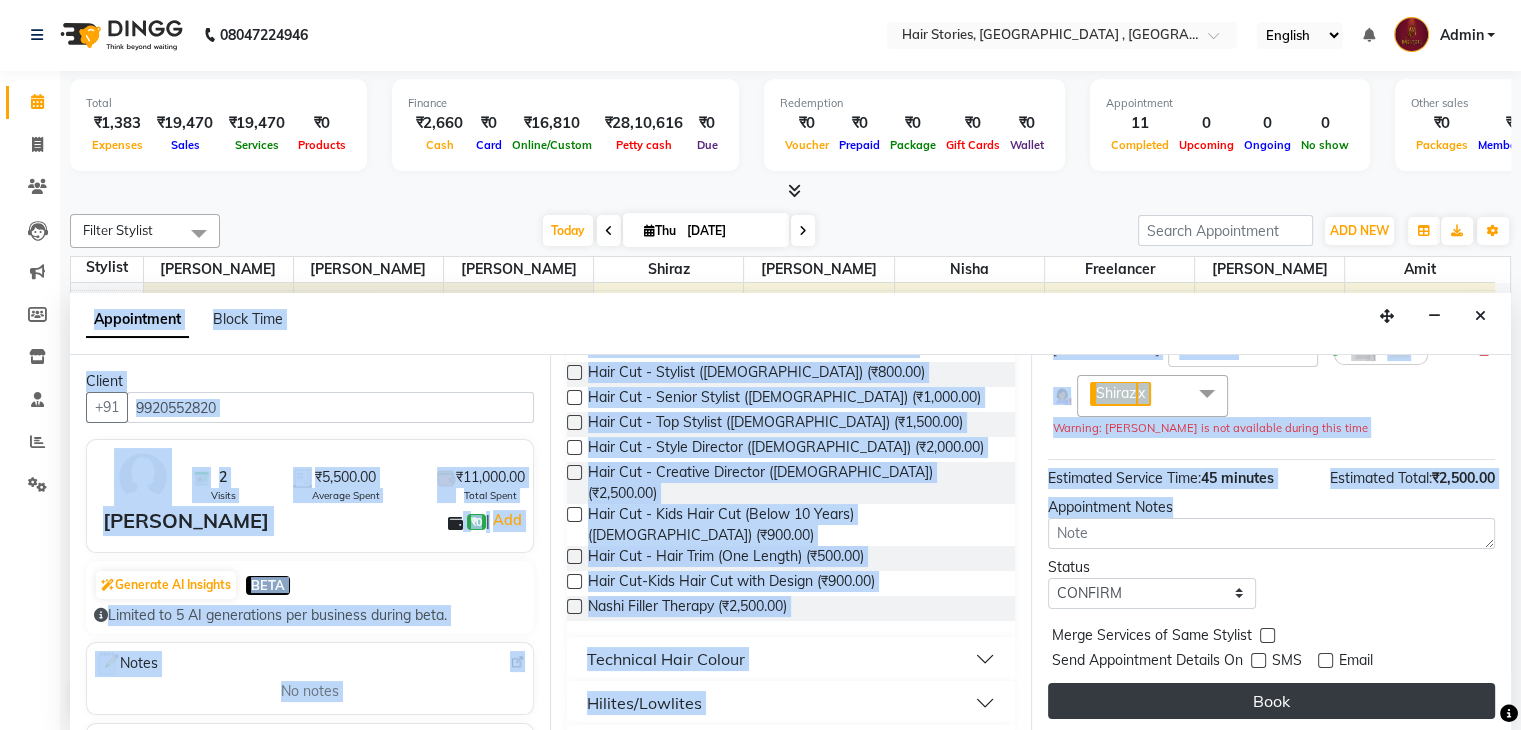 click on "Book" at bounding box center (1271, 701) 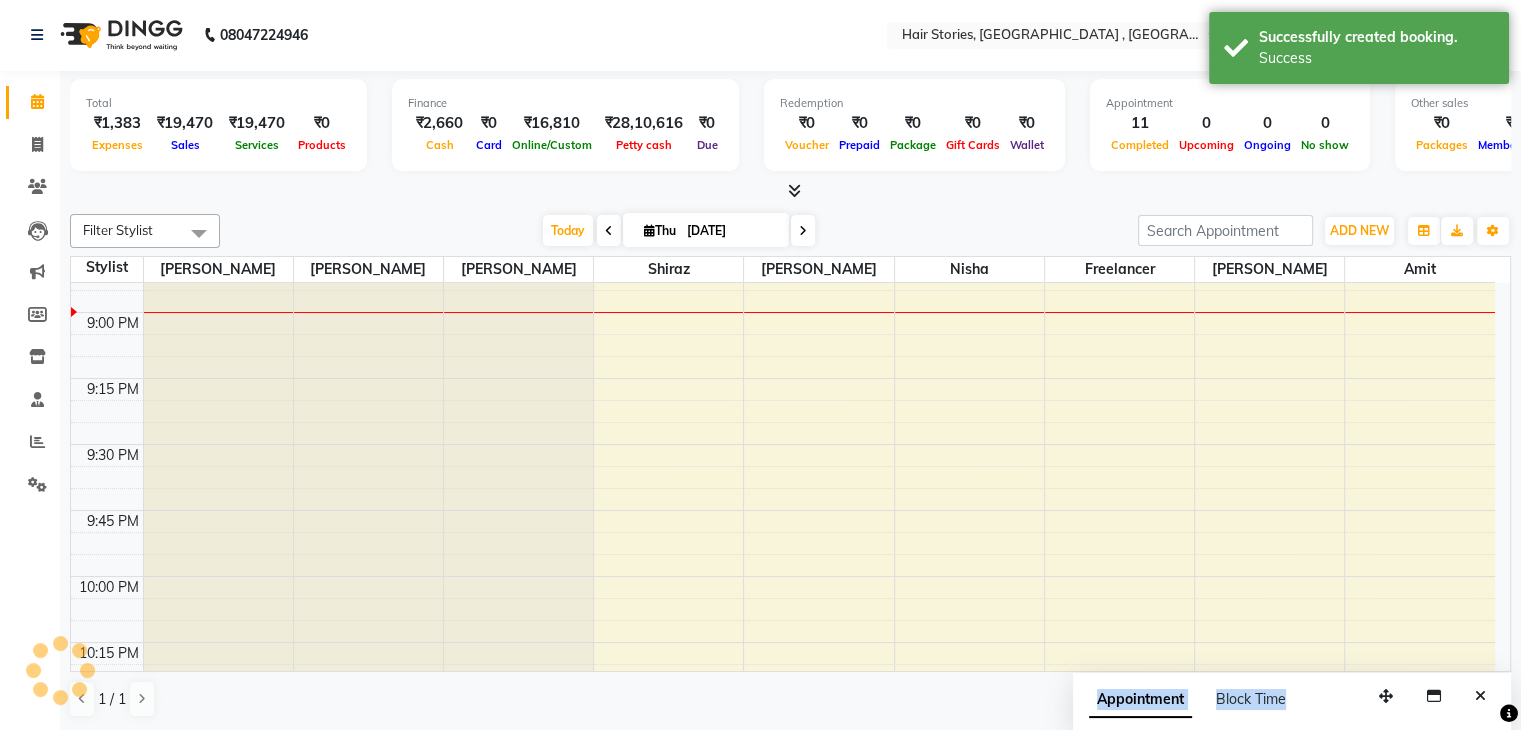 scroll, scrollTop: 0, scrollLeft: 0, axis: both 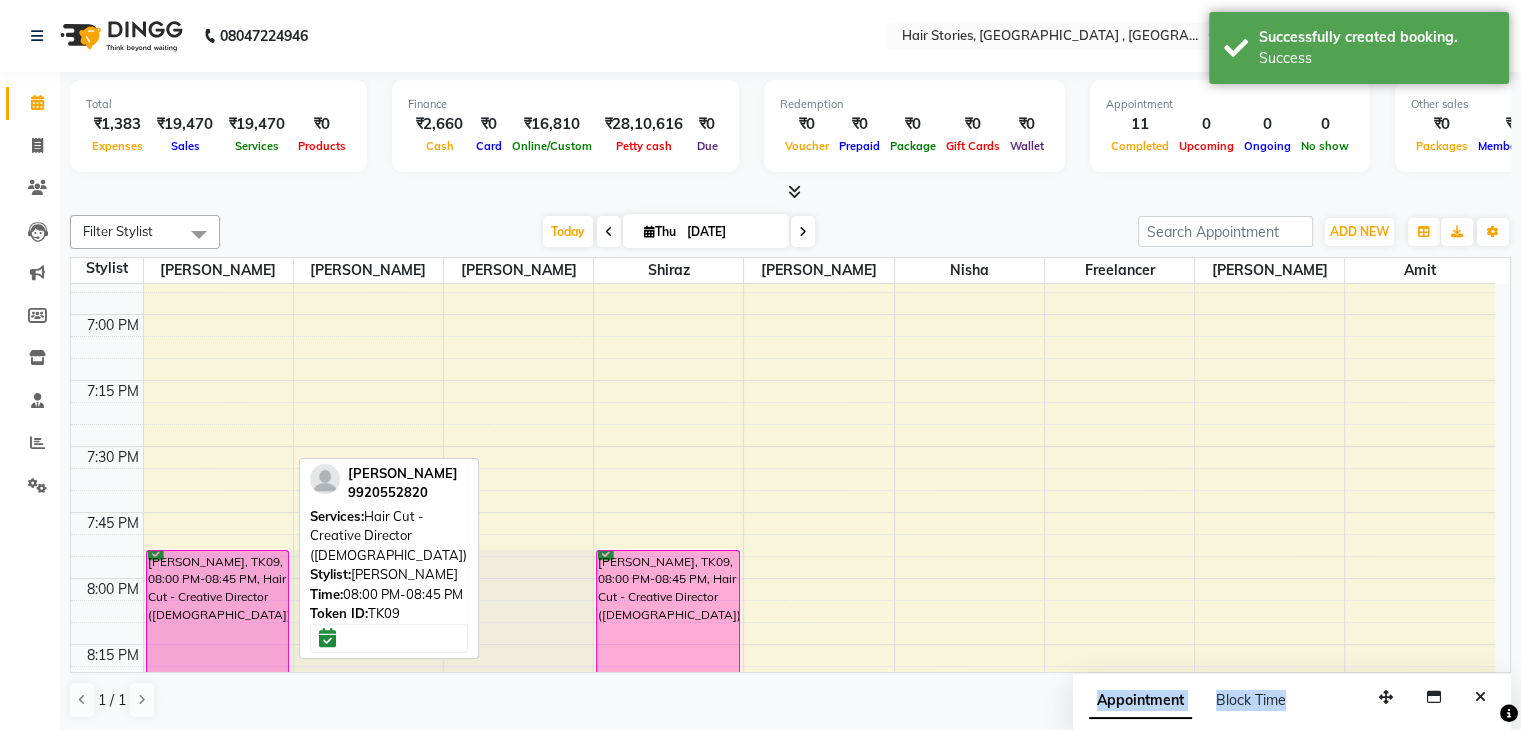 click on "[PERSON_NAME], TK09, 08:00 PM-08:45 PM, Hair Cut - Creative Director ([DEMOGRAPHIC_DATA])" at bounding box center (218, 647) 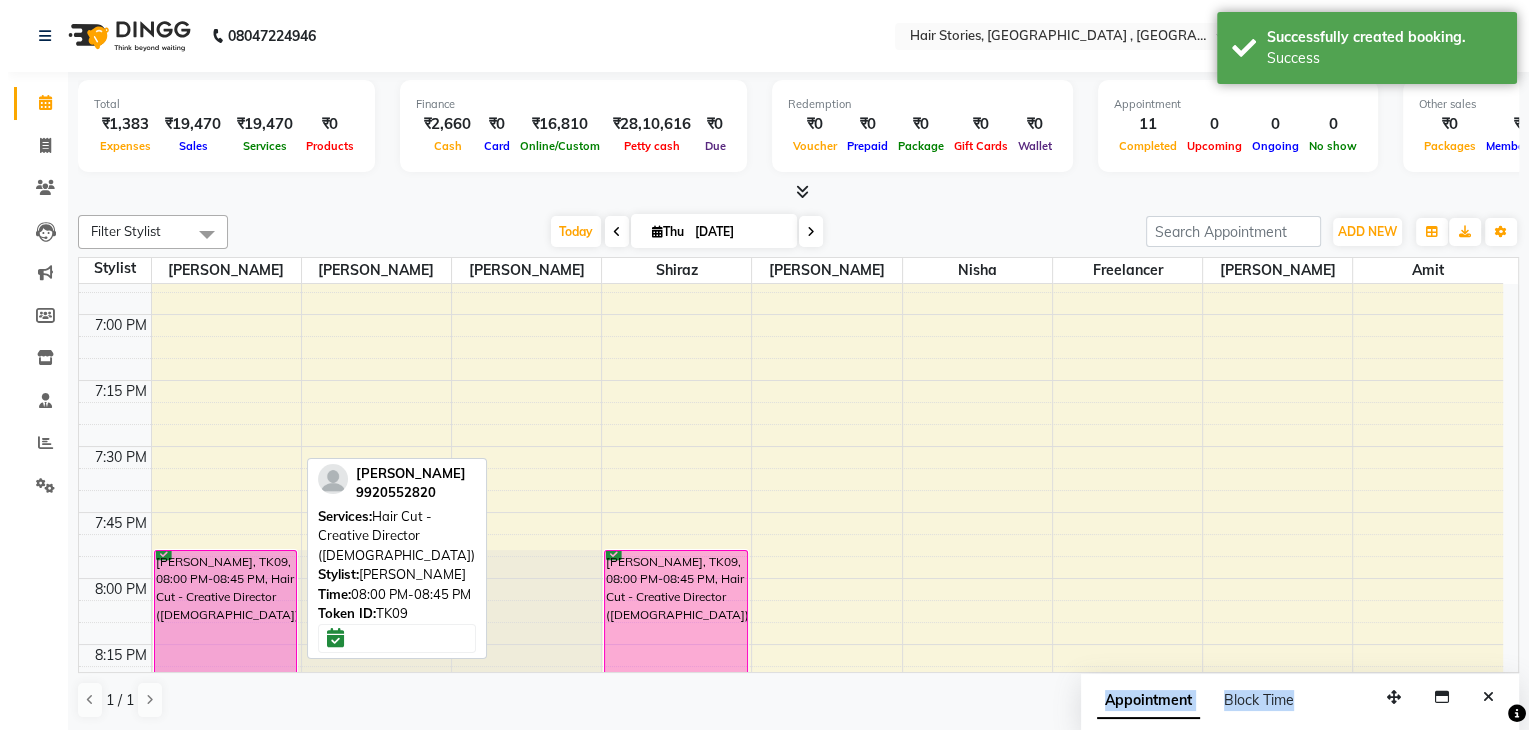 select on "6" 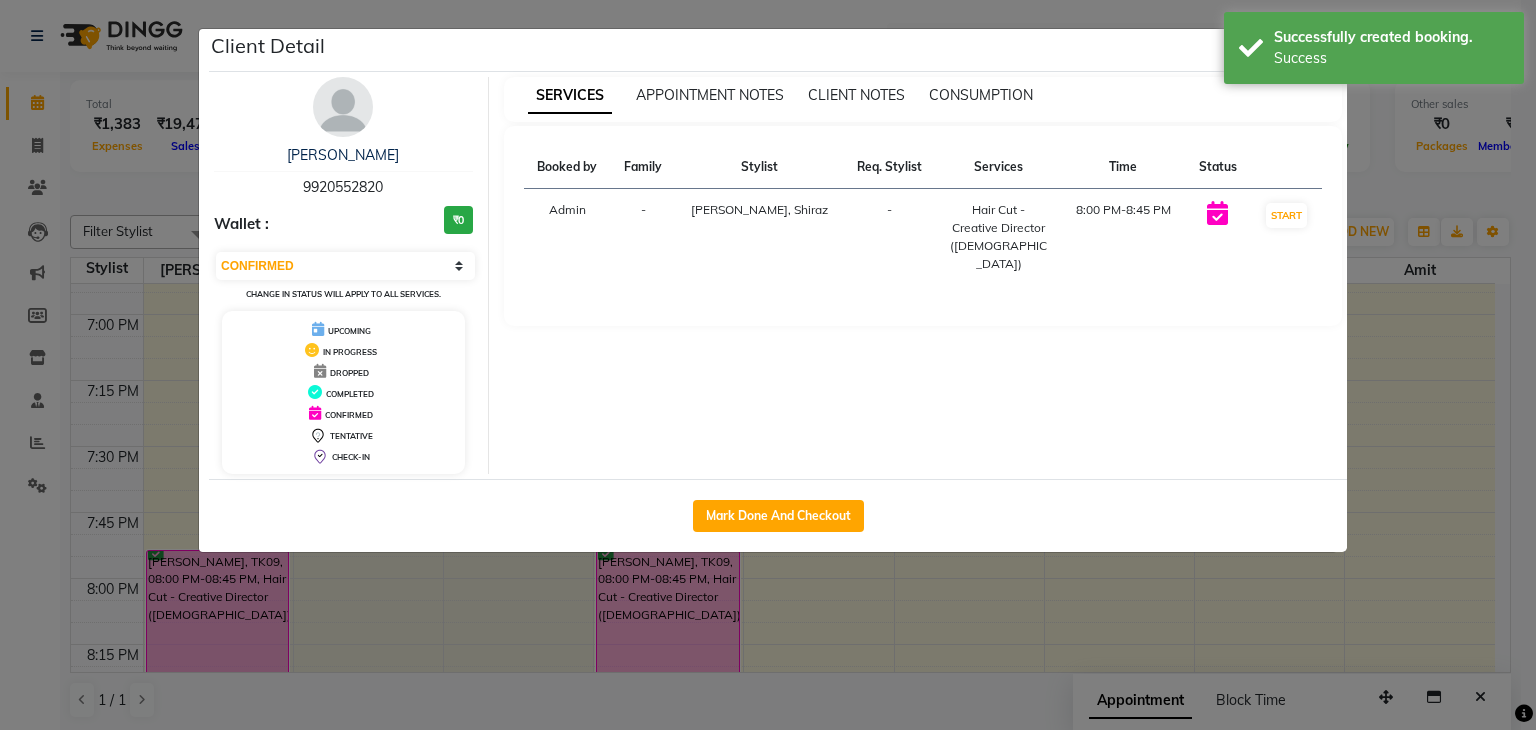 click on "Mark Done And Checkout" 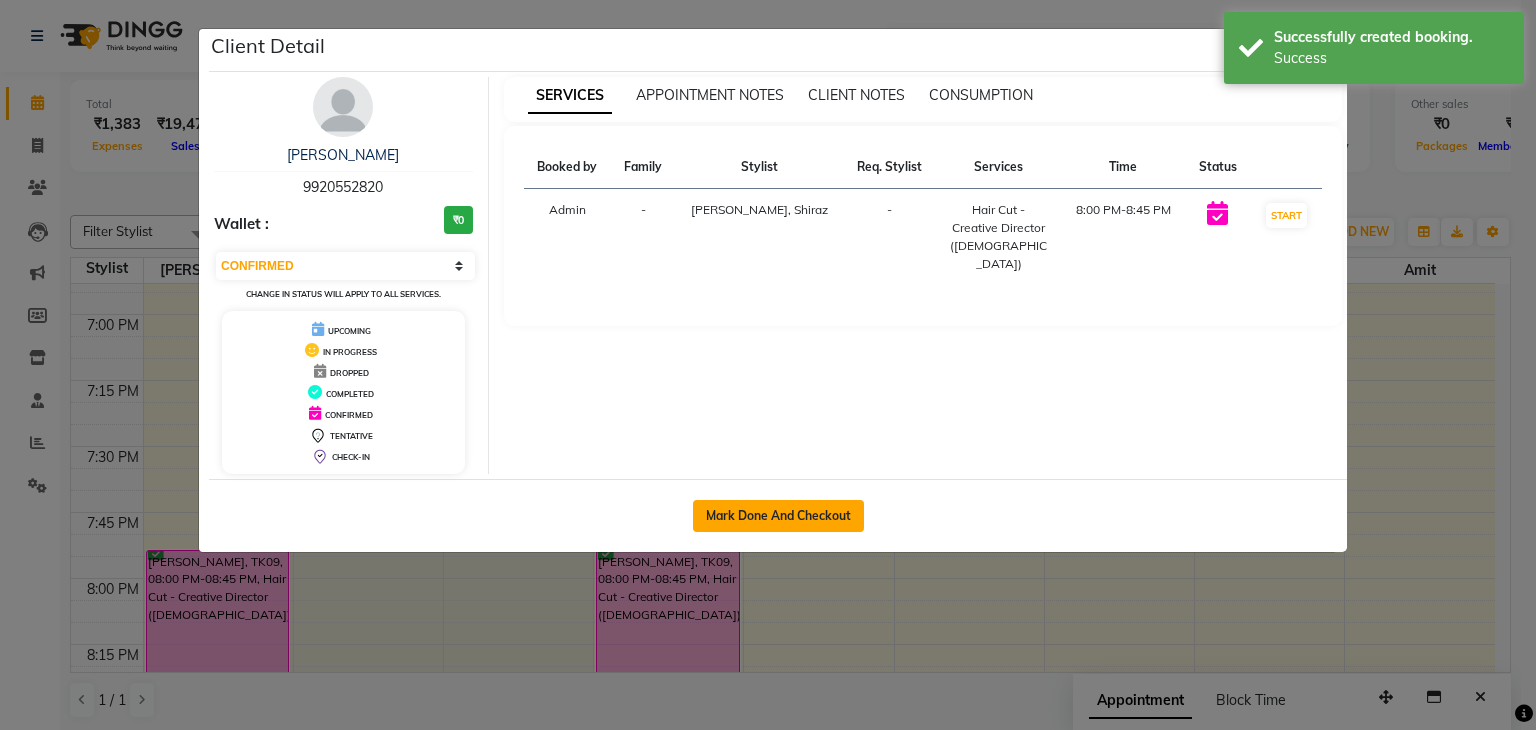 click on "Mark Done And Checkout" 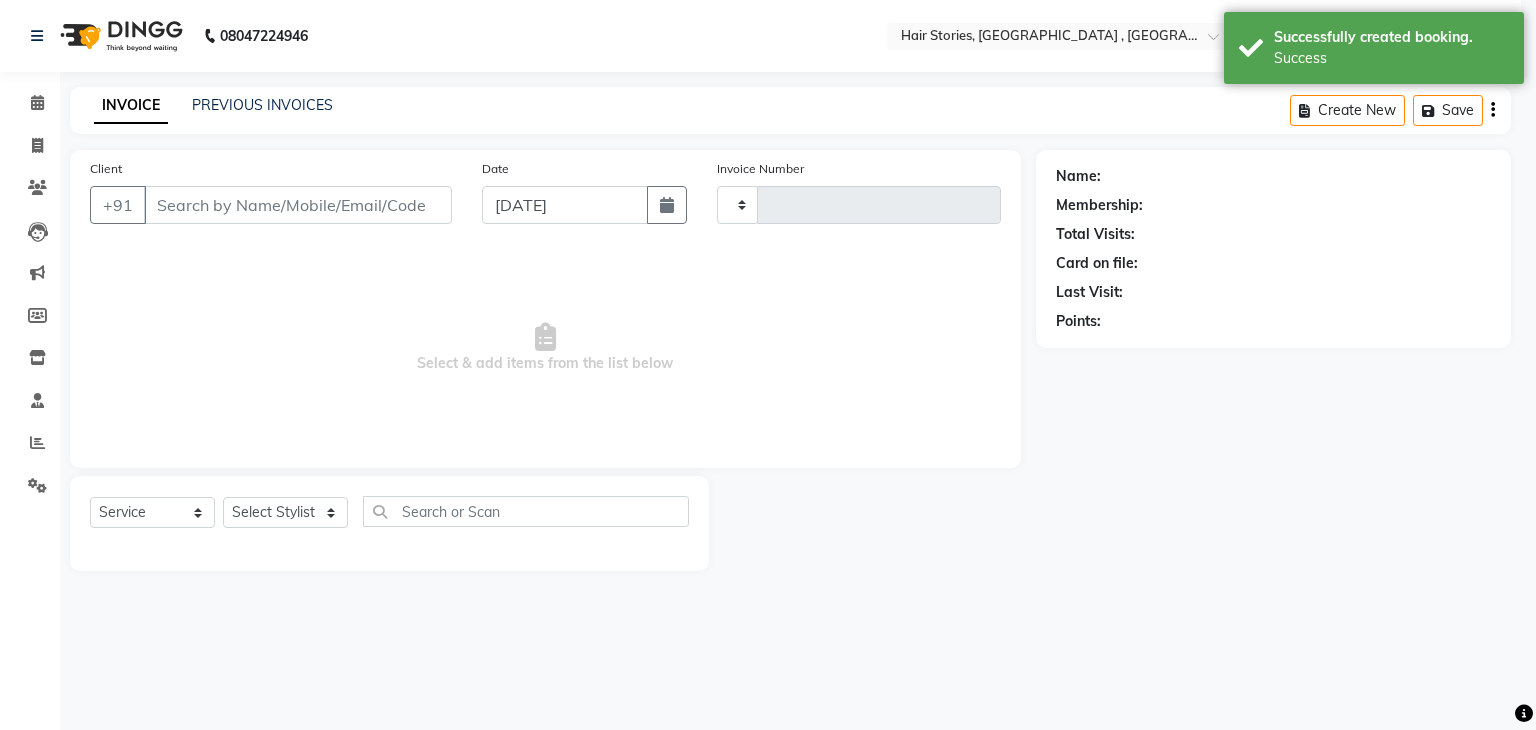 type on "0689" 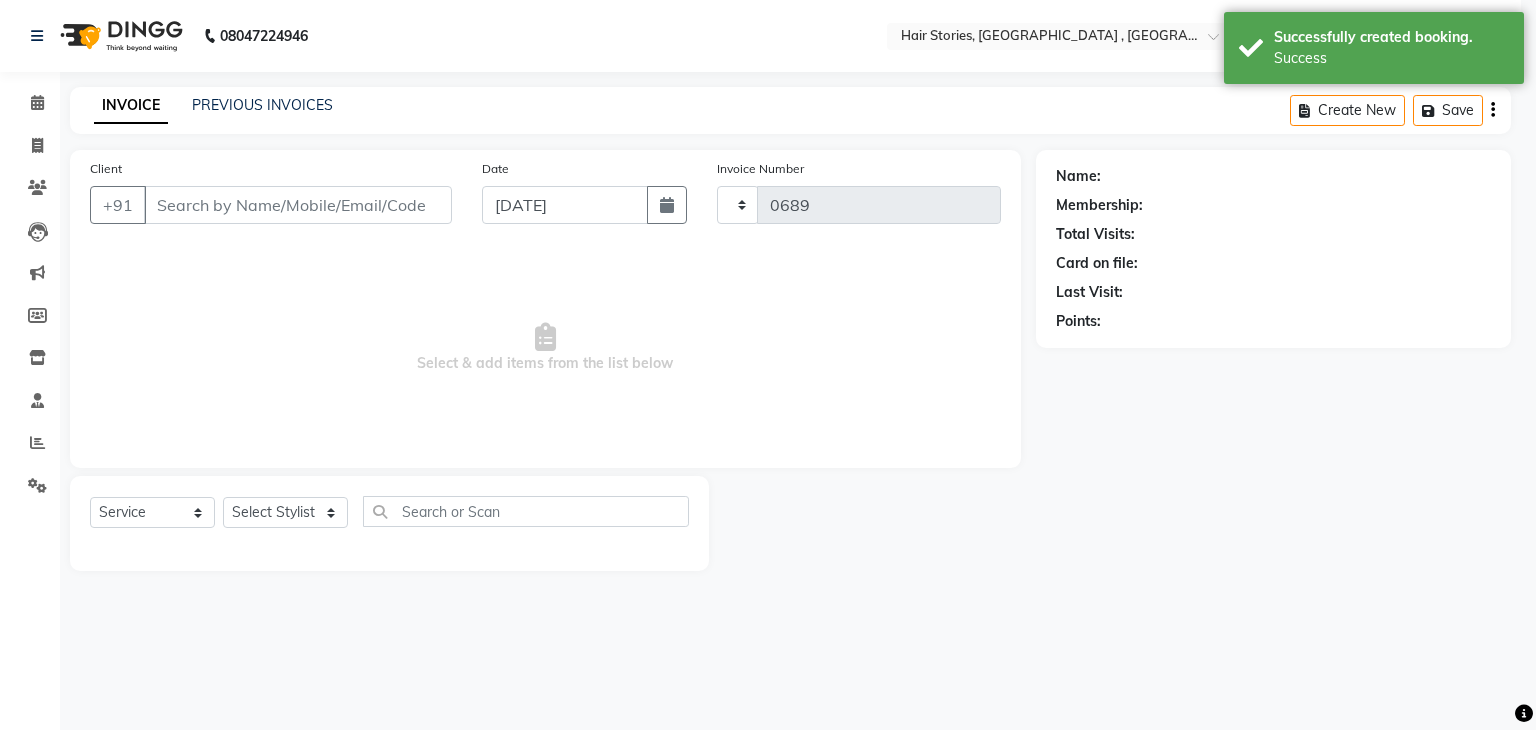 select on "550" 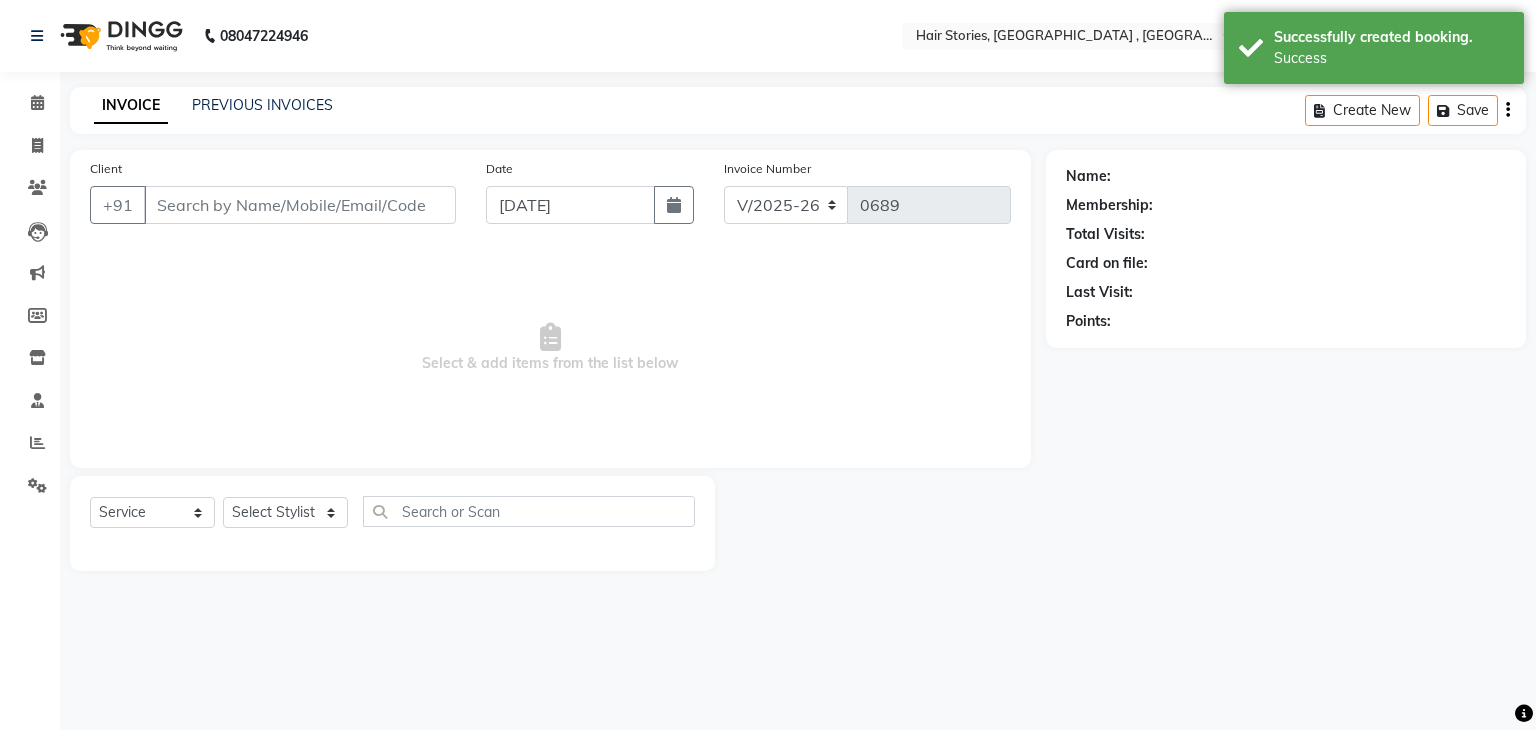 type on "9920552820" 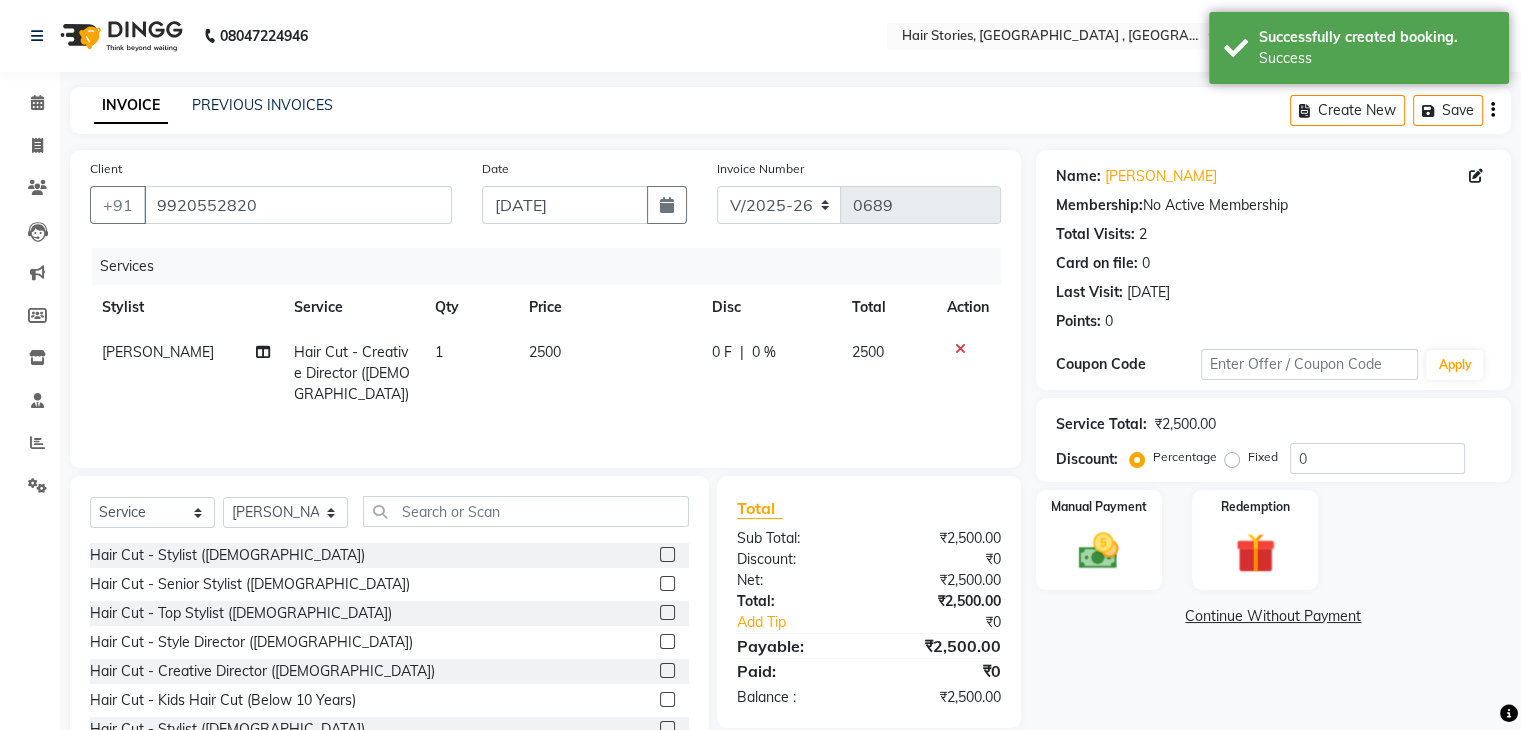 click on "2500" 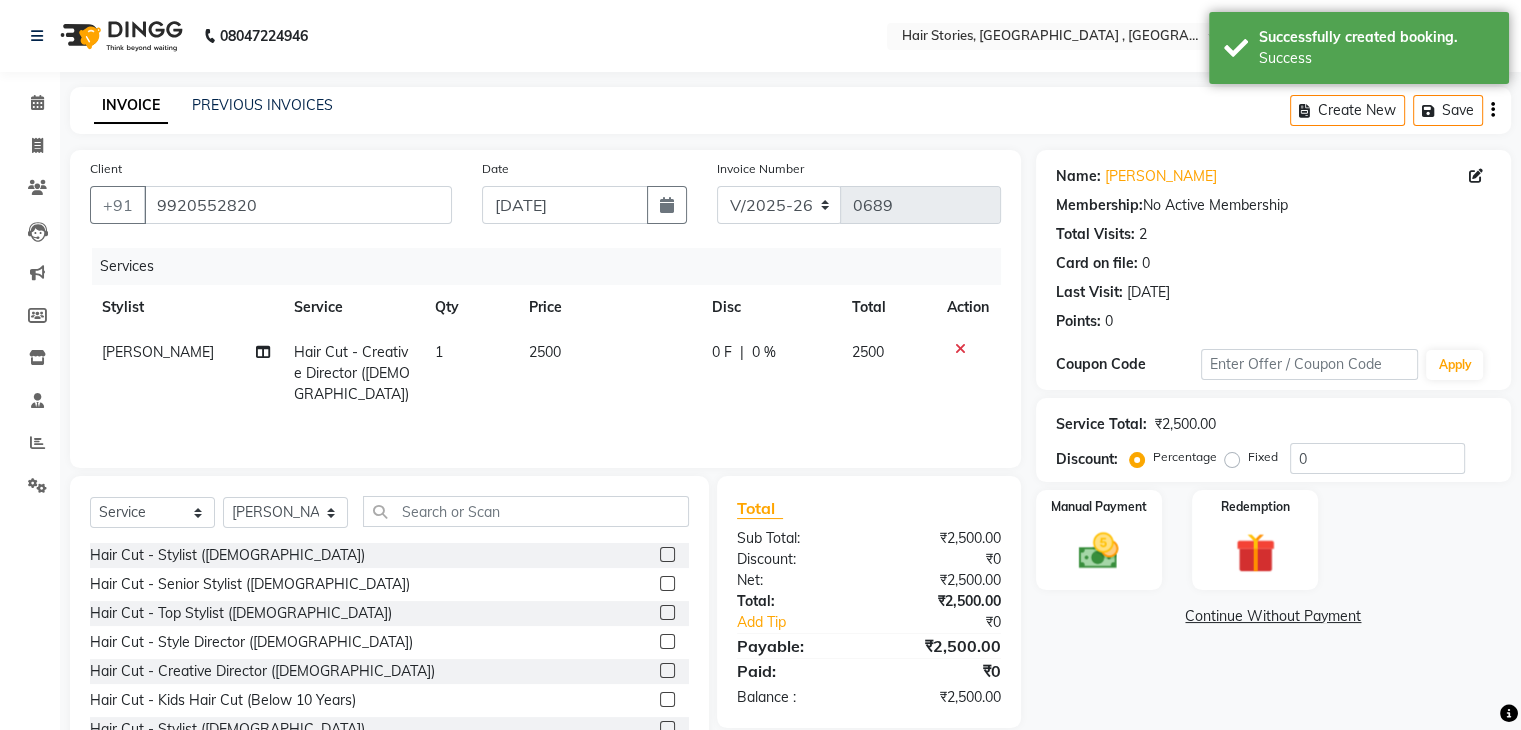 select on "7131" 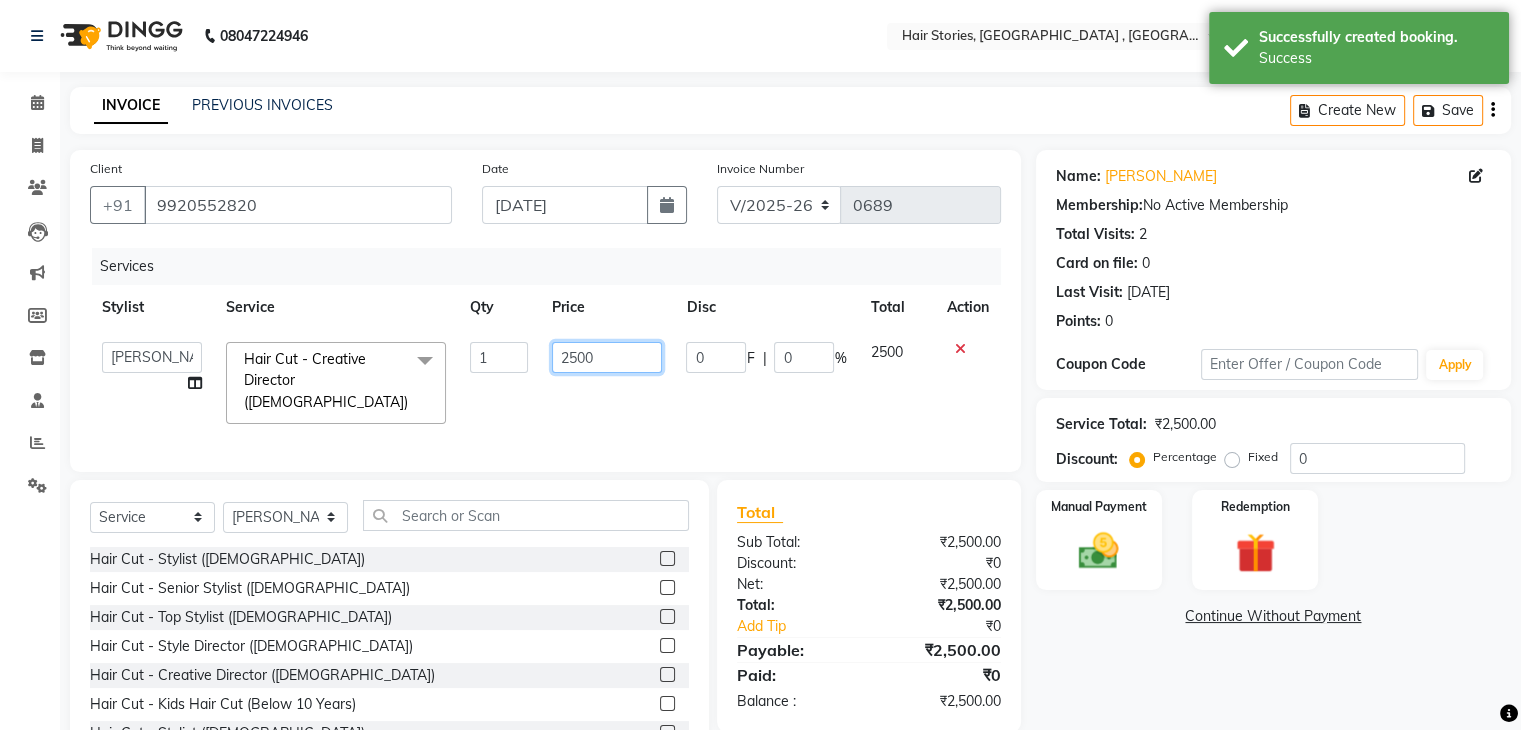 drag, startPoint x: 599, startPoint y: 341, endPoint x: 533, endPoint y: 356, distance: 67.68308 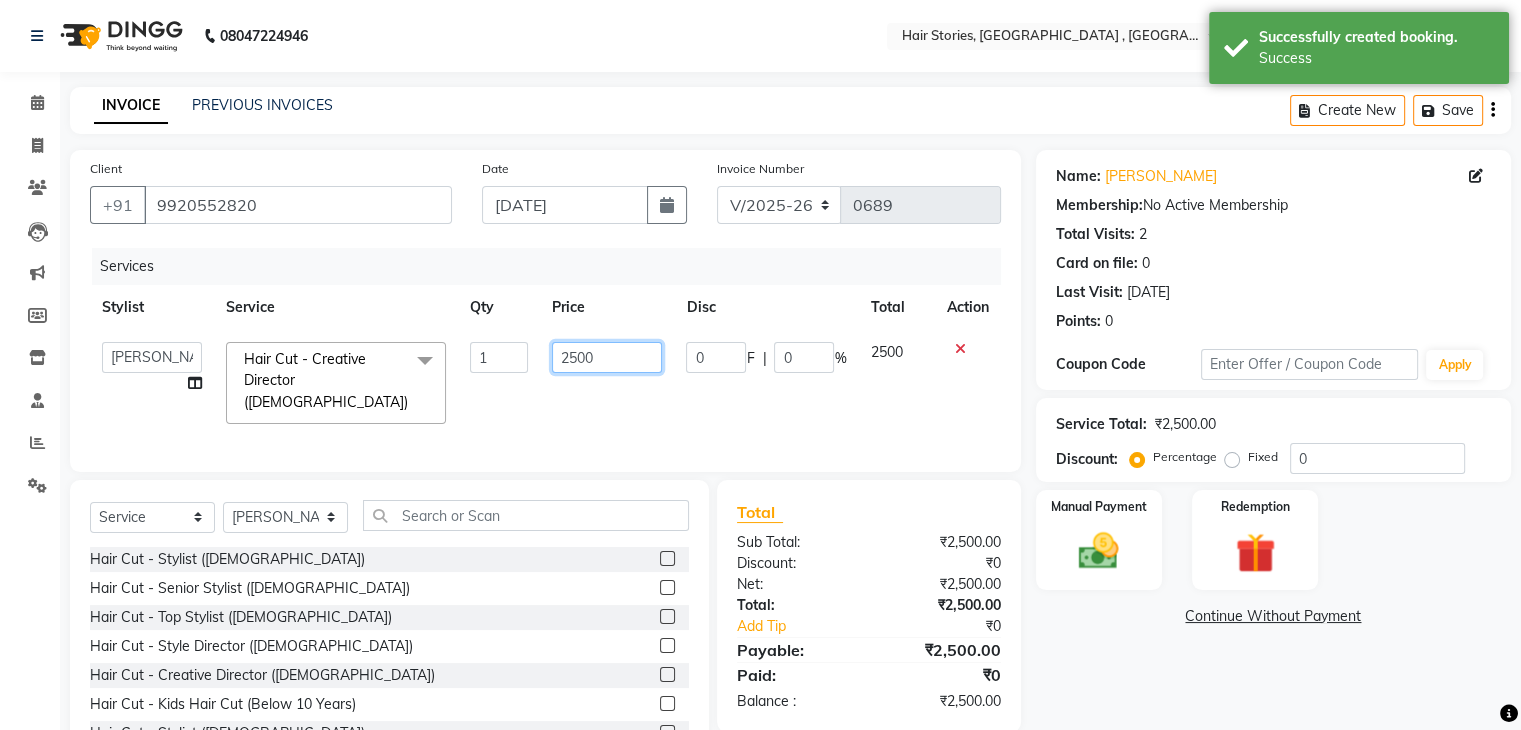 drag, startPoint x: 599, startPoint y: 365, endPoint x: 538, endPoint y: 366, distance: 61.008198 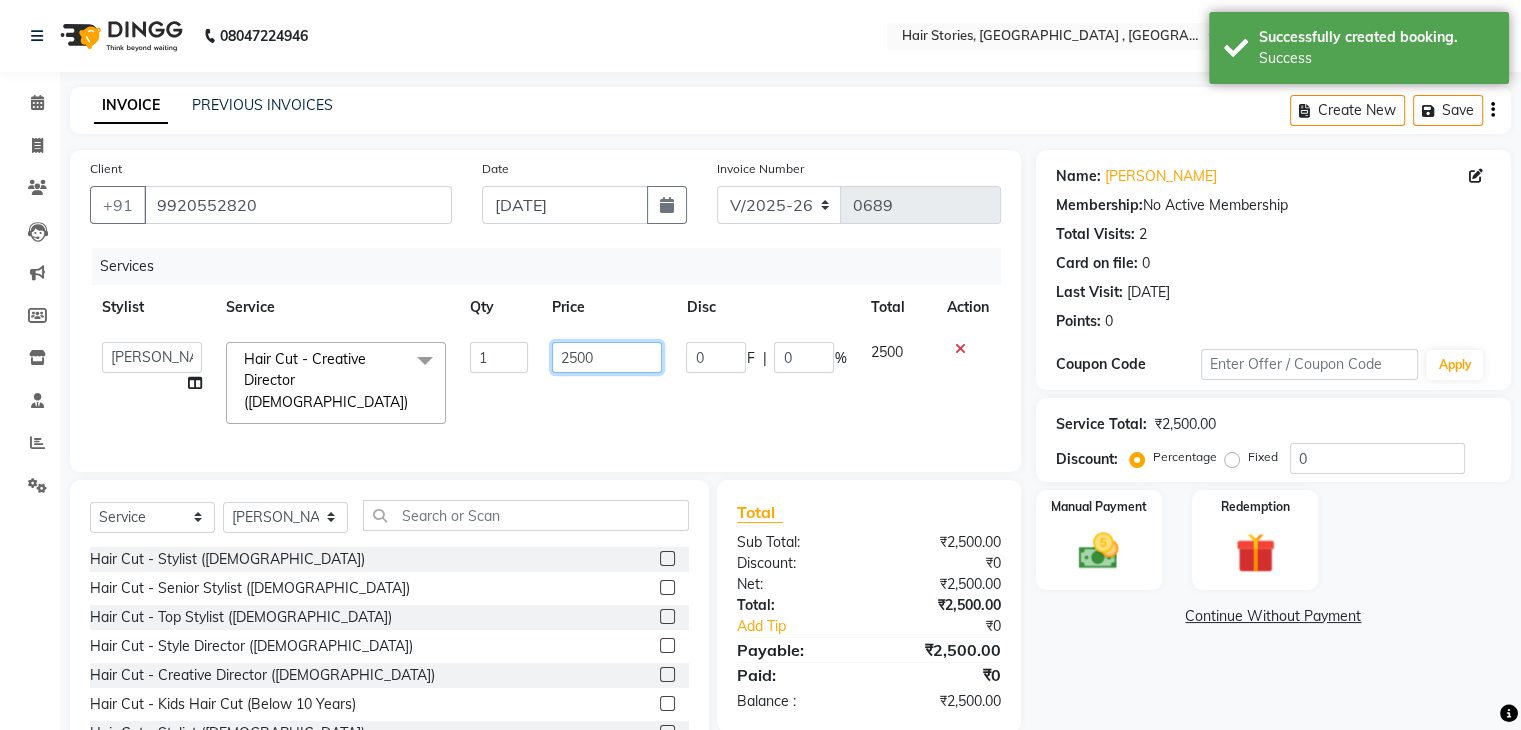 click on "[PERSON_NAME]   [PERSON_NAME]   Freelancer   [PERSON_NAME]   Neha [PERSON_NAME]   [PERSON_NAME]   Shiraz  Hair Cut - Creative Director ([DEMOGRAPHIC_DATA])  x Hair Cut - Stylist ([DEMOGRAPHIC_DATA]) Hair Cut - Senior Stylist ([DEMOGRAPHIC_DATA]) Hair Cut - Top Stylist ([DEMOGRAPHIC_DATA]) Hair Cut - Style Director ([DEMOGRAPHIC_DATA]) Hair Cut - Creative Director ([DEMOGRAPHIC_DATA]) Hair Cut - Kids Hair Cut (Below 10 Years) Hair Cut - Stylist ([DEMOGRAPHIC_DATA]) Hair Cut - Senior Stylist ([DEMOGRAPHIC_DATA]) Hair Cut - Top Stylist ([DEMOGRAPHIC_DATA]) Hair Cut - Style Director ([DEMOGRAPHIC_DATA]) Hair Cut - Creative Director ([DEMOGRAPHIC_DATA]) Hair Cut - Kids Hair Cut (Below 10 Years) ([DEMOGRAPHIC_DATA]) Hair Cut - Hair Trim (One Length) Hair Cut-Kids Hair Cut with Design Nashi Filler Therapy Technical Hair Colour - Global Colour [MEDICAL_DATA] Free ([DEMOGRAPHIC_DATA]) Technical Hair Colour - Global Colour ([DEMOGRAPHIC_DATA]) Technical Hair Colour - Root Touch Up ([DEMOGRAPHIC_DATA]) Technical Hair Colour - Global Colour ([DEMOGRAPHIC_DATA]) [PERSON_NAME] Colour Technical Hair Colour - Root Touch Up ([DEMOGRAPHIC_DATA]) Technical Hair Colour - Global Colour ([DEMOGRAPHIC_DATA]) Toner Money Peice Technical Hair Colour- Crown Touch Up  Side Locks Colour Mehndi" 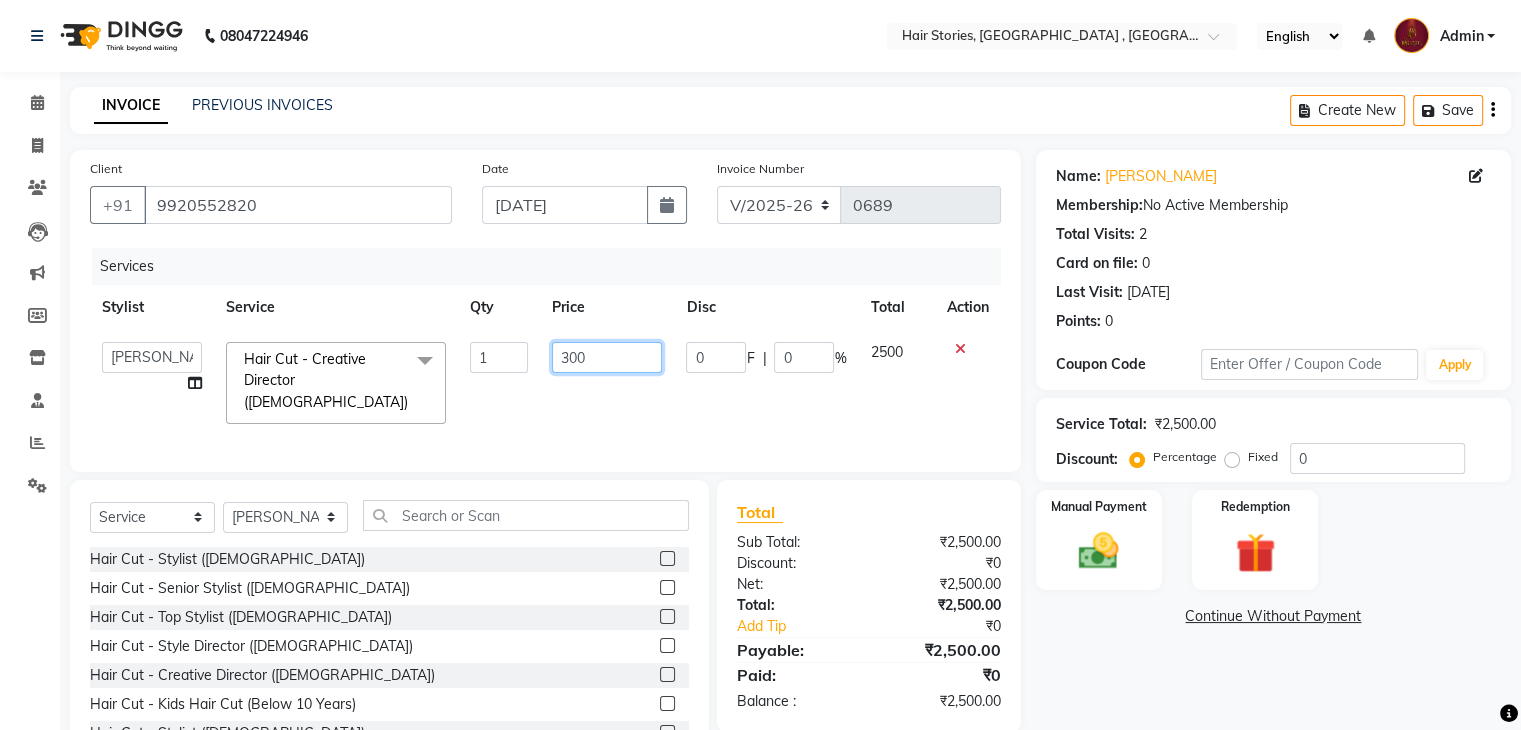 type on "3000" 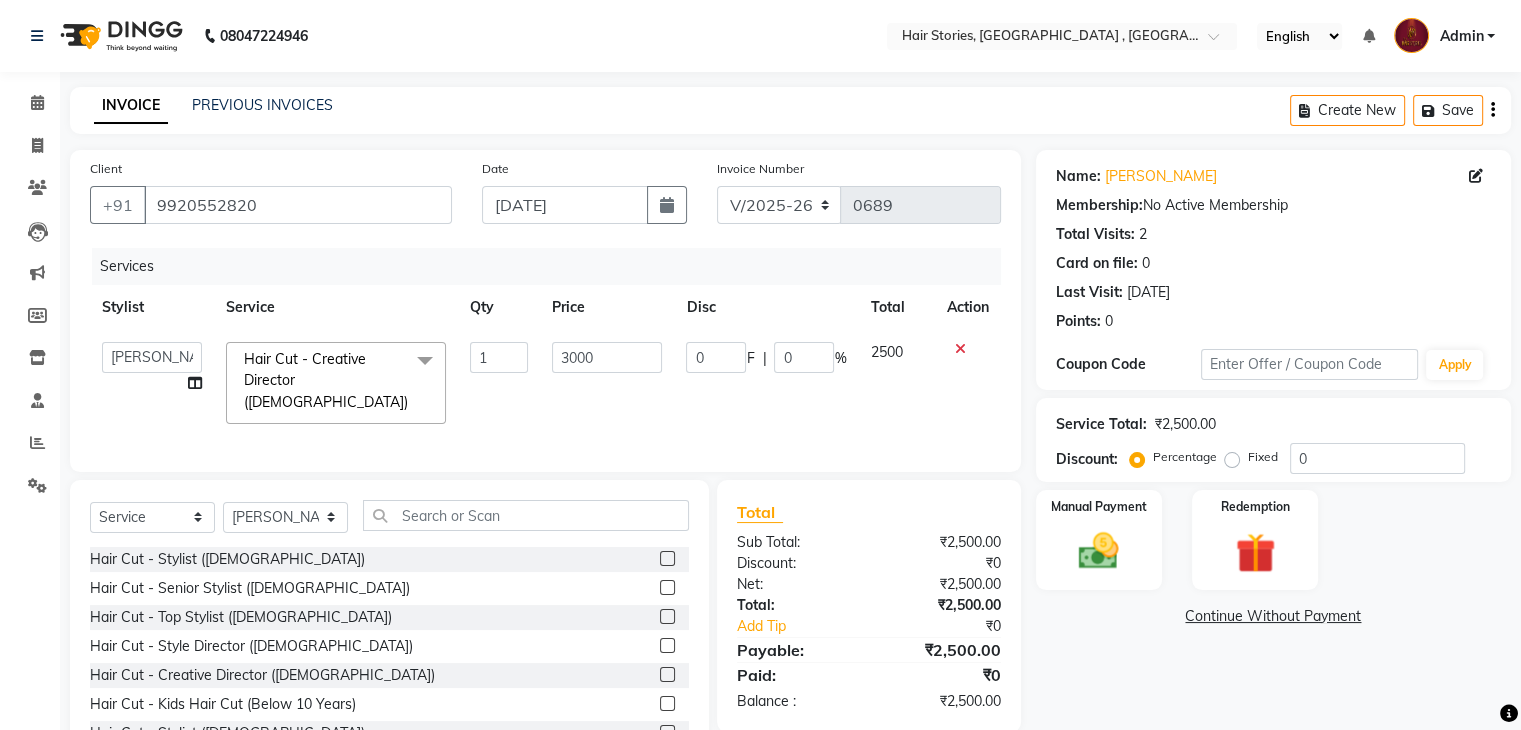 click on "Services Stylist Service Qty Price Disc Total Action  [PERSON_NAME]   [PERSON_NAME]   Freelancer   [PERSON_NAME]   Neha [PERSON_NAME]   [PERSON_NAME]   Shiraz  Hair Cut - Creative Director ([DEMOGRAPHIC_DATA])  x Hair Cut - Stylist ([DEMOGRAPHIC_DATA]) Hair Cut - Senior Stylist ([DEMOGRAPHIC_DATA]) Hair Cut - Top Stylist ([DEMOGRAPHIC_DATA]) Hair Cut - Style Director ([DEMOGRAPHIC_DATA]) Hair Cut - Creative Director ([DEMOGRAPHIC_DATA]) Hair Cut - Kids Hair Cut (Below 10 Years) Hair Cut - Stylist ([DEMOGRAPHIC_DATA]) Hair Cut - Senior Stylist ([DEMOGRAPHIC_DATA]) Hair Cut - Top Stylist ([DEMOGRAPHIC_DATA]) Hair Cut - Style Director ([DEMOGRAPHIC_DATA]) Hair Cut - Creative Director ([DEMOGRAPHIC_DATA]) Hair Cut - Kids Hair Cut (Below 10 Years) ([DEMOGRAPHIC_DATA]) Hair Cut - Hair Trim (One Length) Hair Cut-Kids Hair Cut with Design Nashi Filler Therapy Technical Hair Colour - Global Colour [MEDICAL_DATA] Free ([DEMOGRAPHIC_DATA]) Technical Hair Colour - Global Colour ([DEMOGRAPHIC_DATA]) Technical Hair Colour - Root Touch Up ([DEMOGRAPHIC_DATA]) Technical Hair Colour - Global Colour ([DEMOGRAPHIC_DATA]) [PERSON_NAME] Colour Technical Hair Colour - Root Touch Up ([DEMOGRAPHIC_DATA]) Technical Hair Colour - Global Colour ([DEMOGRAPHIC_DATA]) Toner Money Peice Half Bikini" 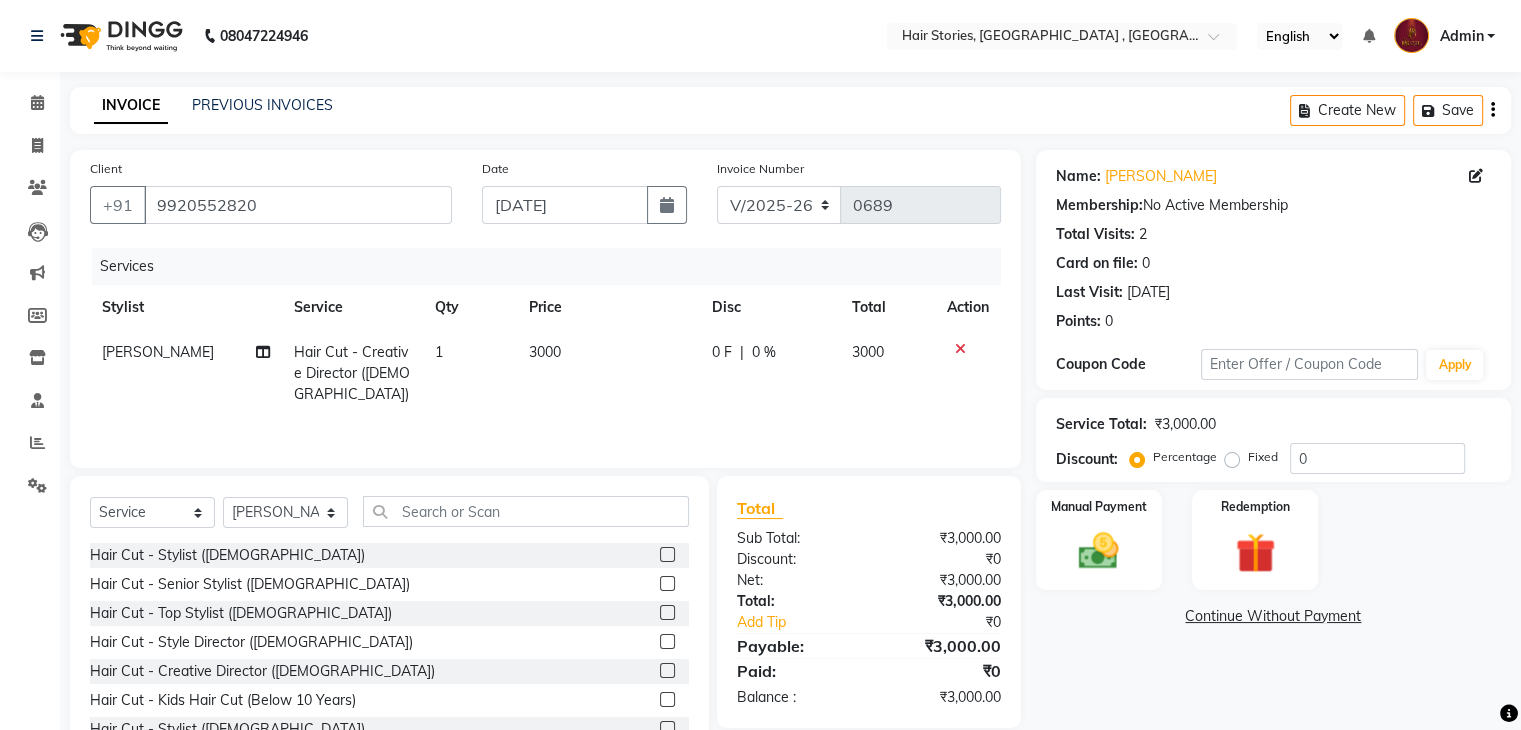 click on "0 F | 0 %" 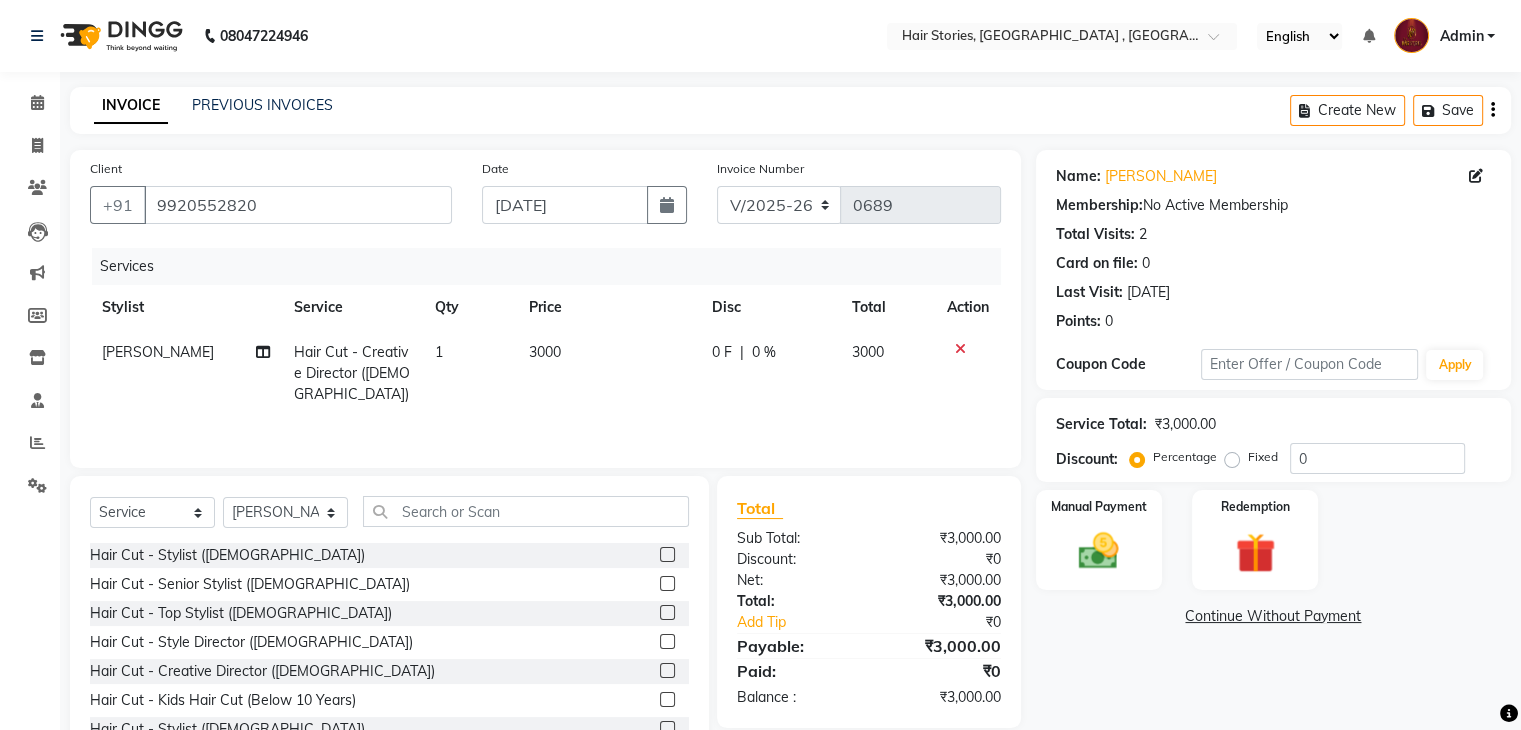 select on "7131" 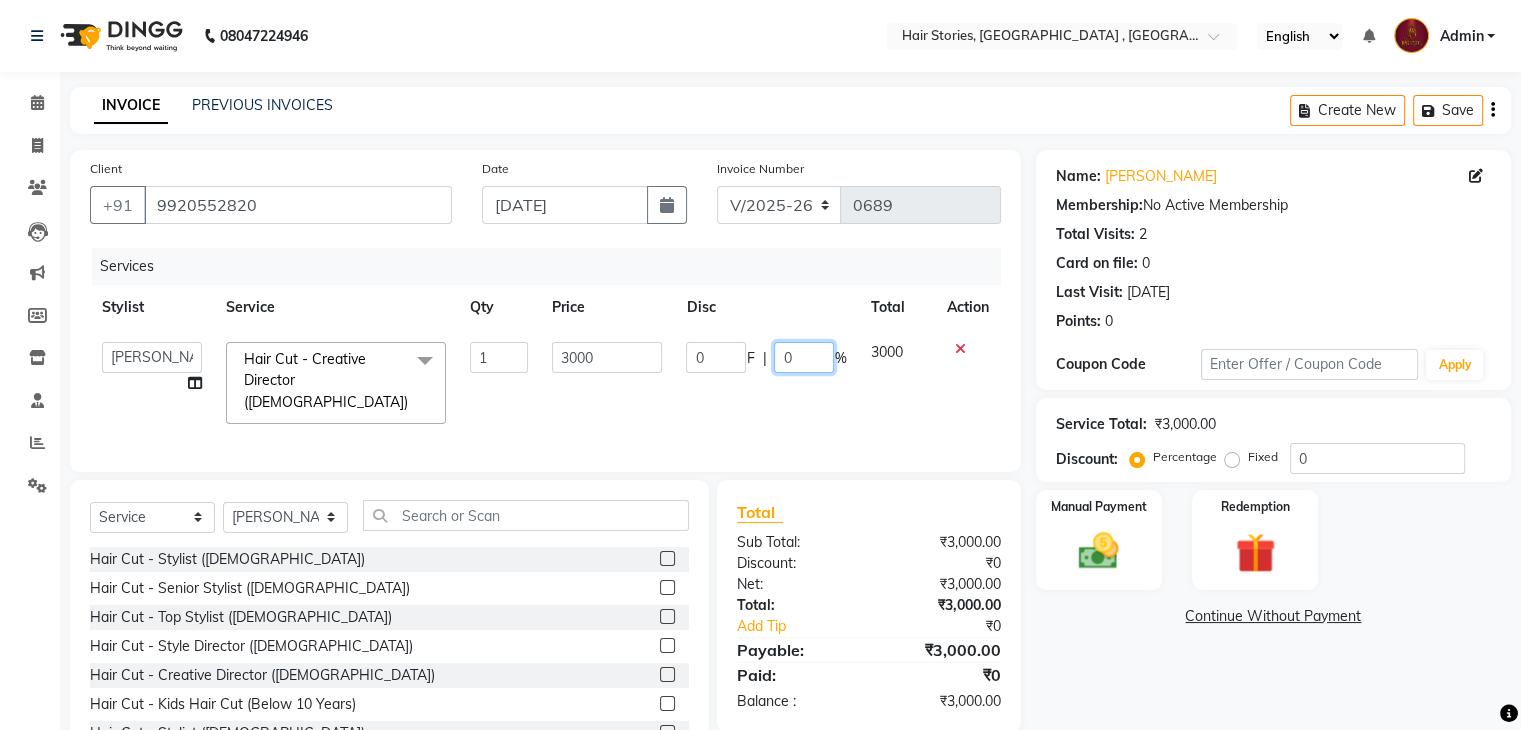 click on "0" 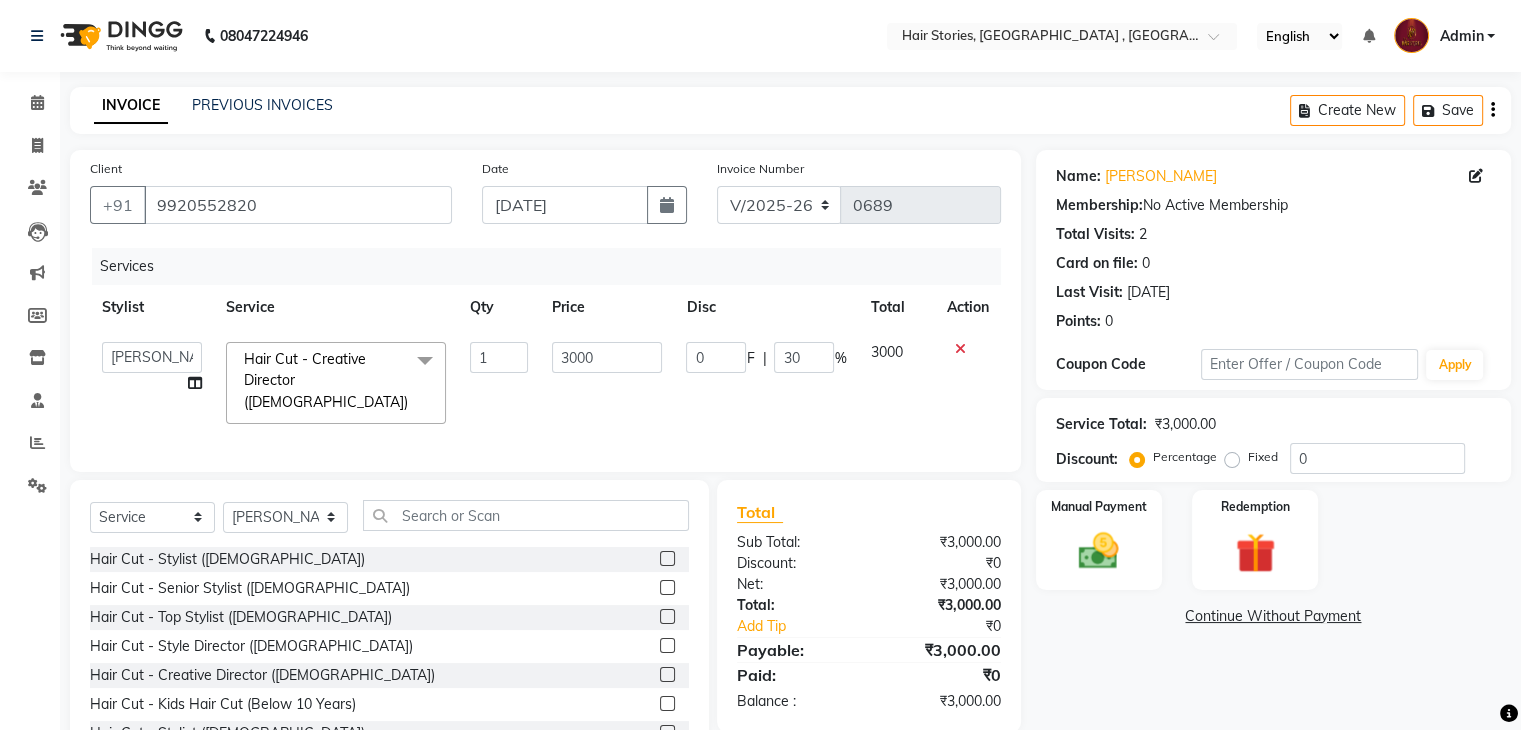 click on "Name: [PERSON_NAME] Membership:  No Active Membership  Total Visits:  2 Card on file:  0 Last Visit:   [DATE] Points:   0  Coupon Code Apply Service Total:  ₹3,000.00  Discount:  Percentage   Fixed  0 Manual Payment Redemption  Continue Without Payment" 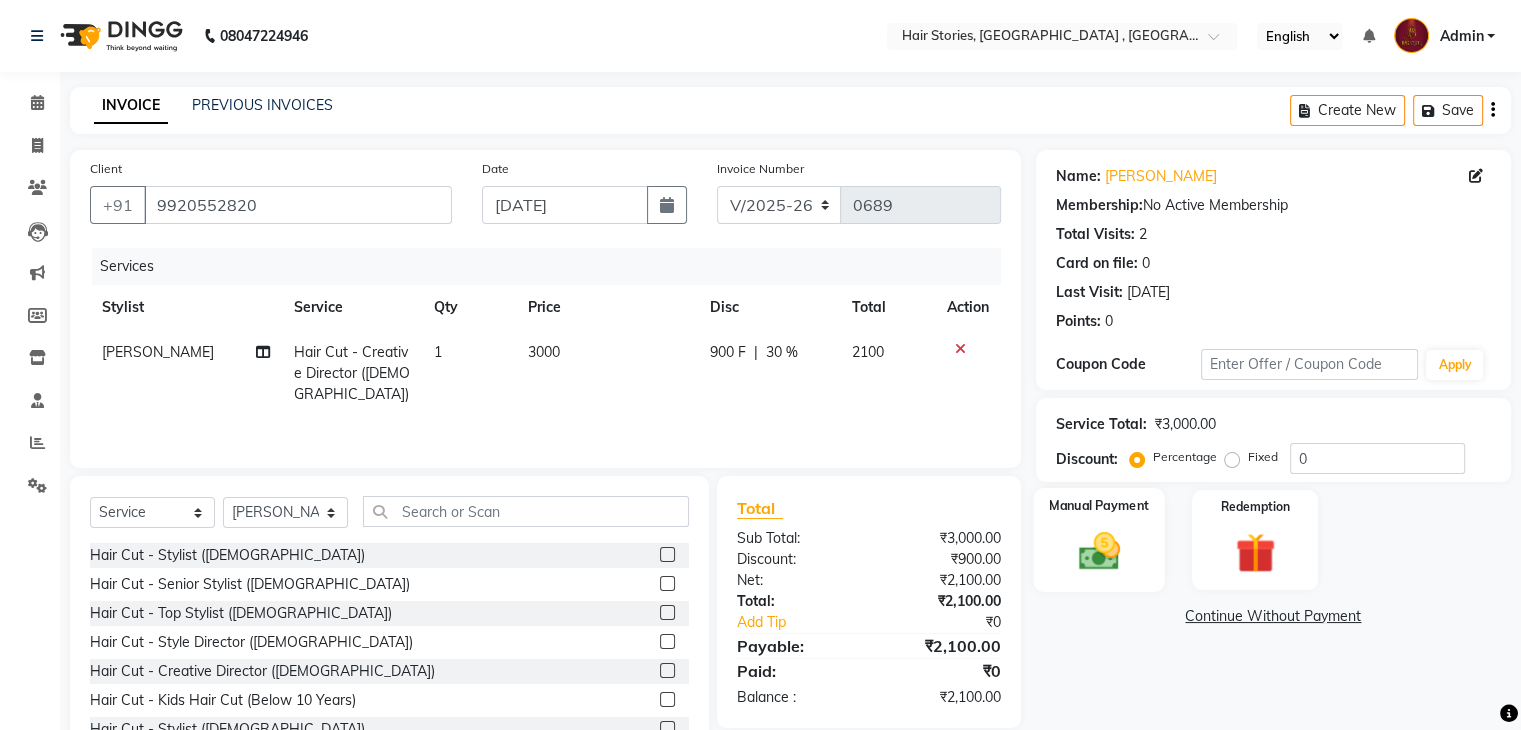 click 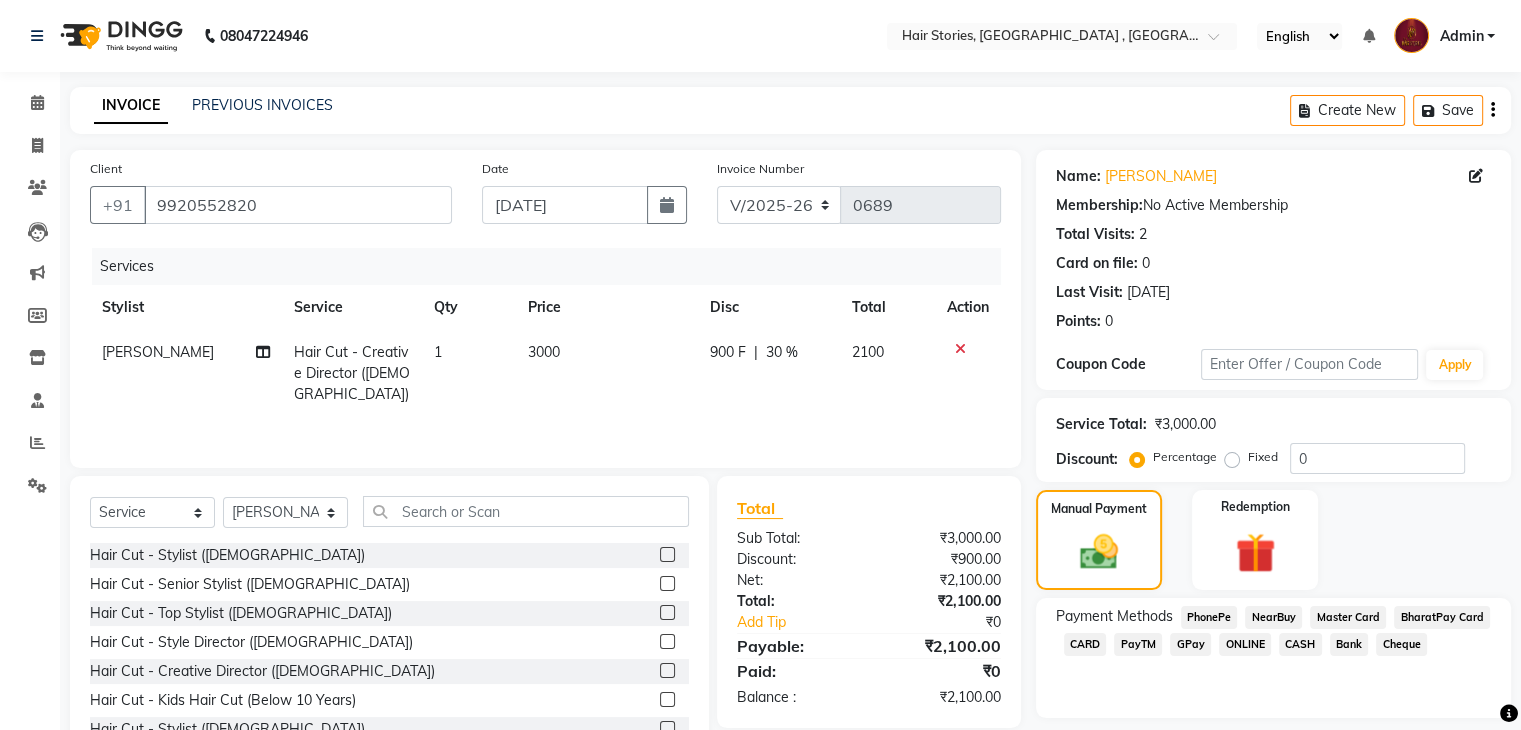 scroll, scrollTop: 72, scrollLeft: 0, axis: vertical 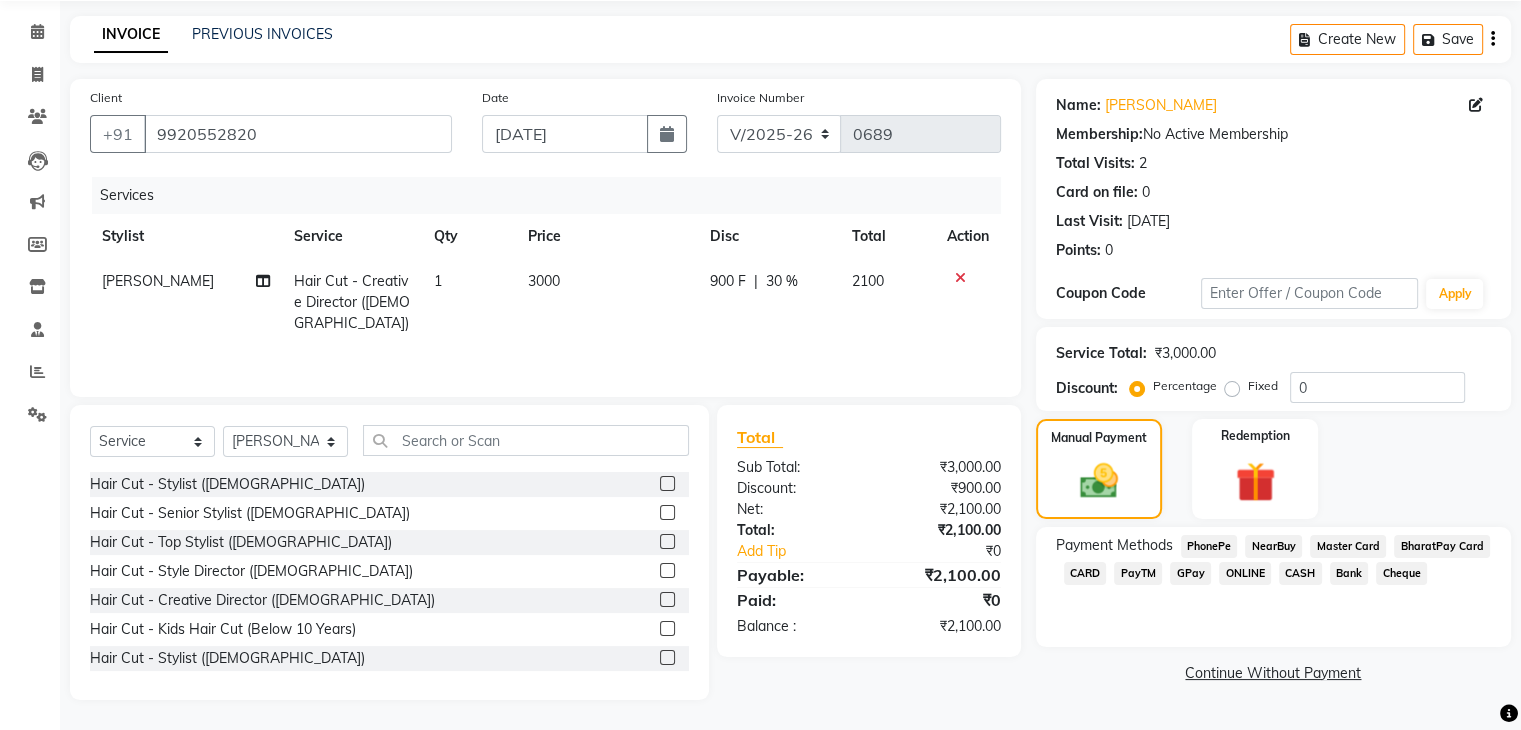 click on "GPay" 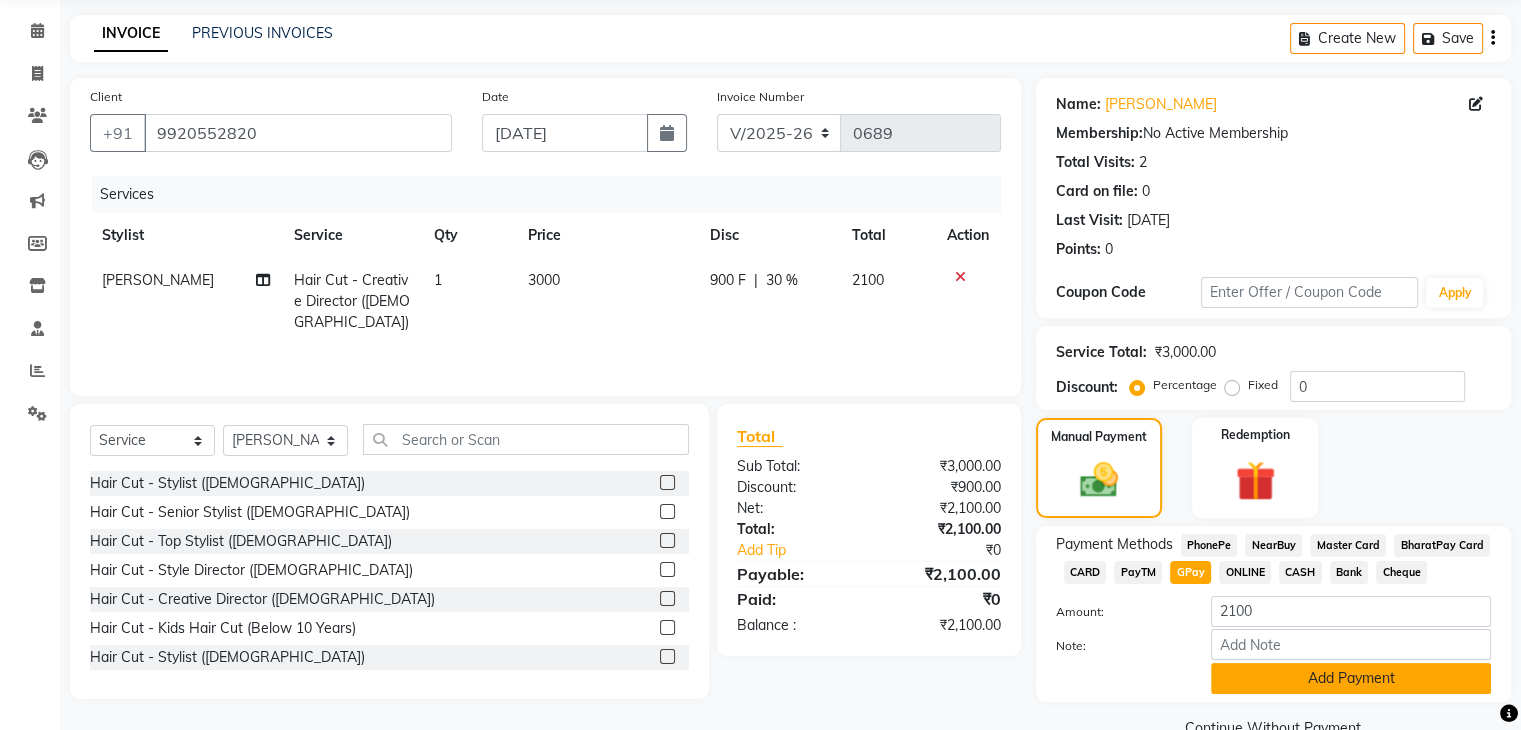click on "Add Payment" 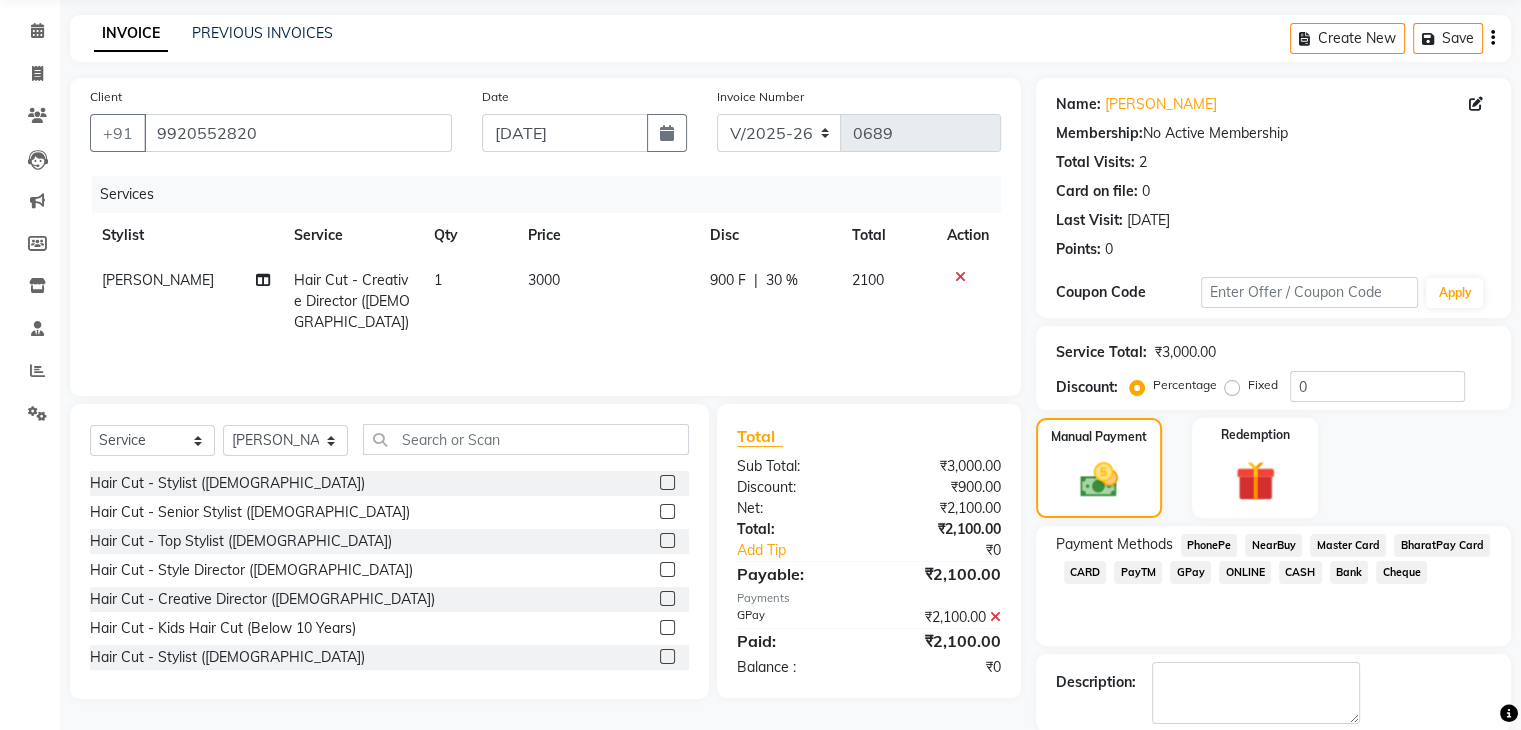 scroll, scrollTop: 171, scrollLeft: 0, axis: vertical 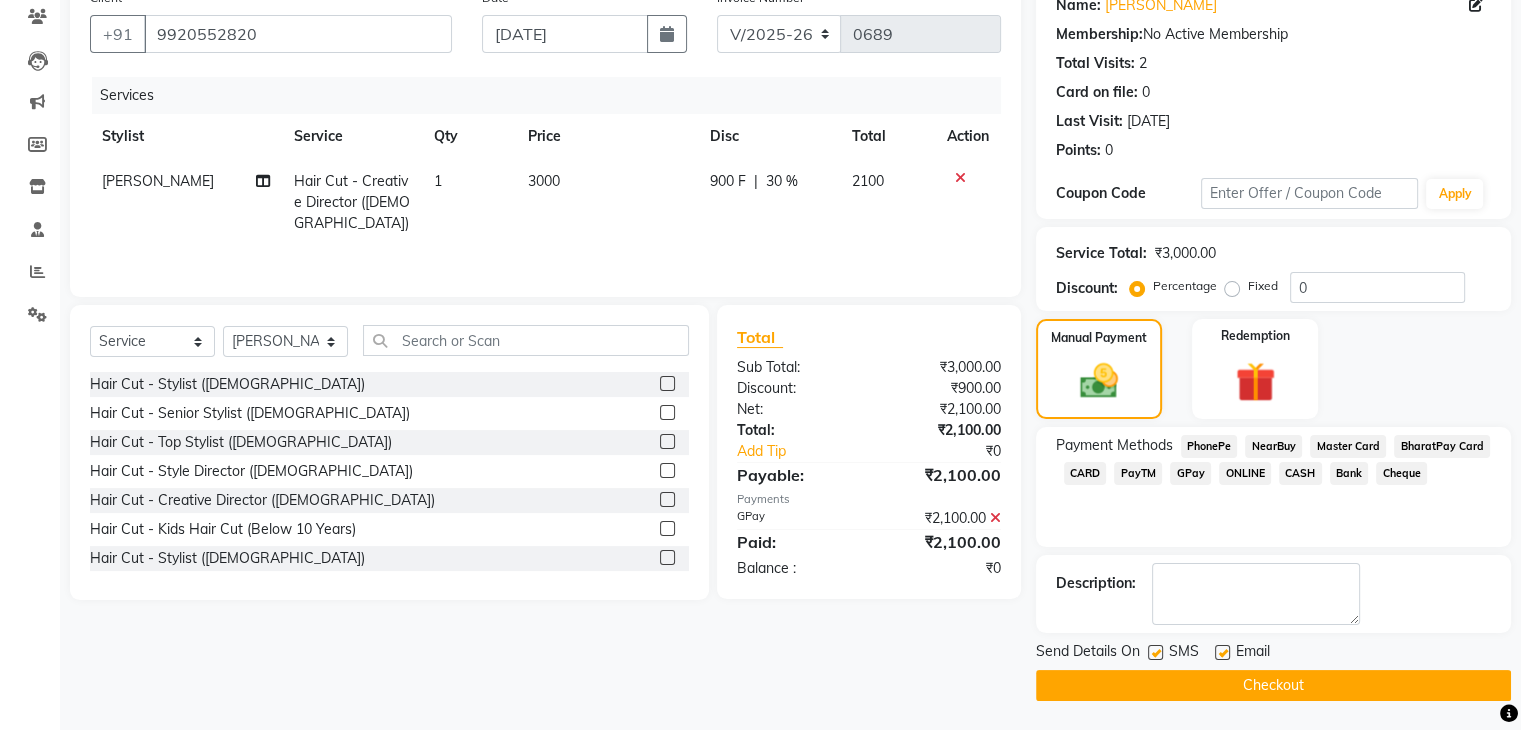 click 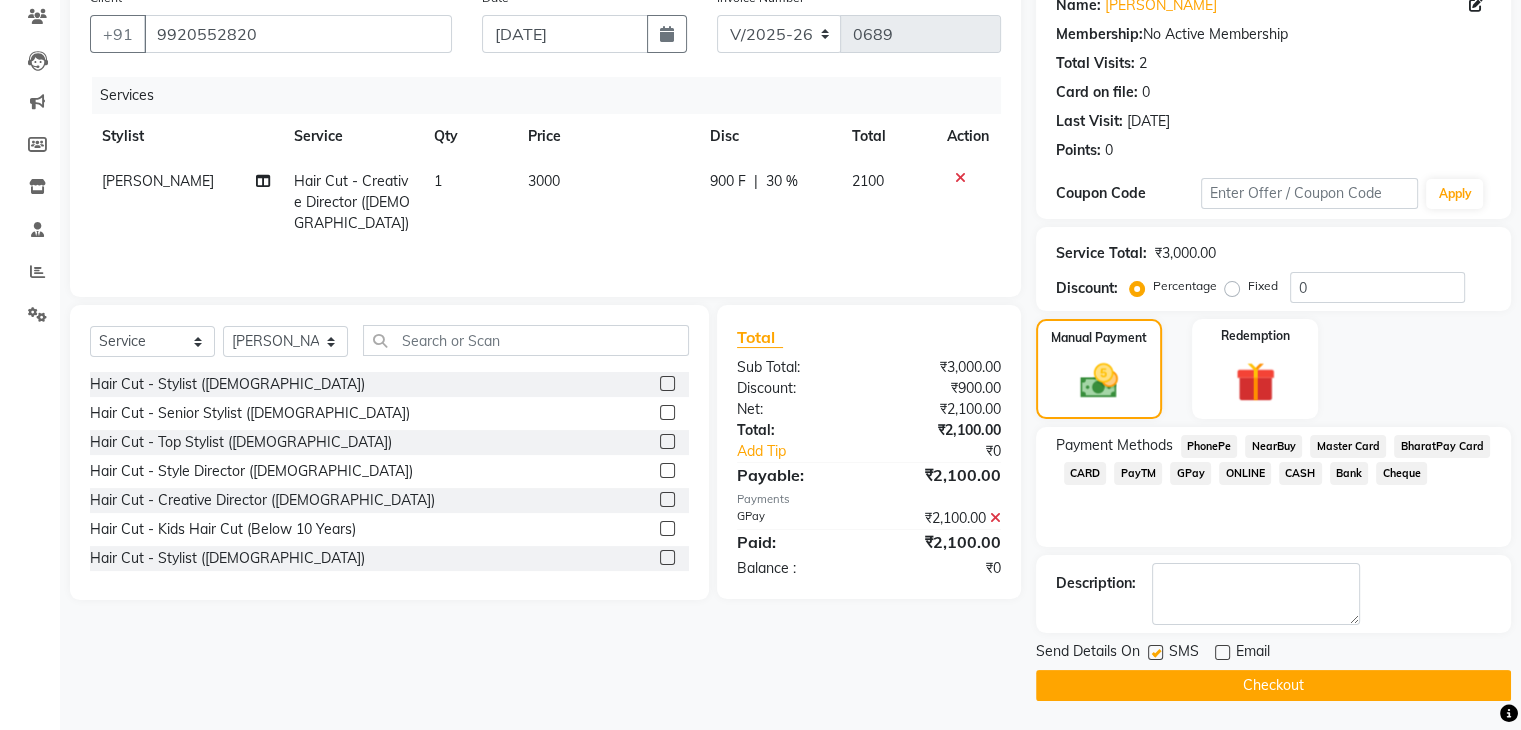 click 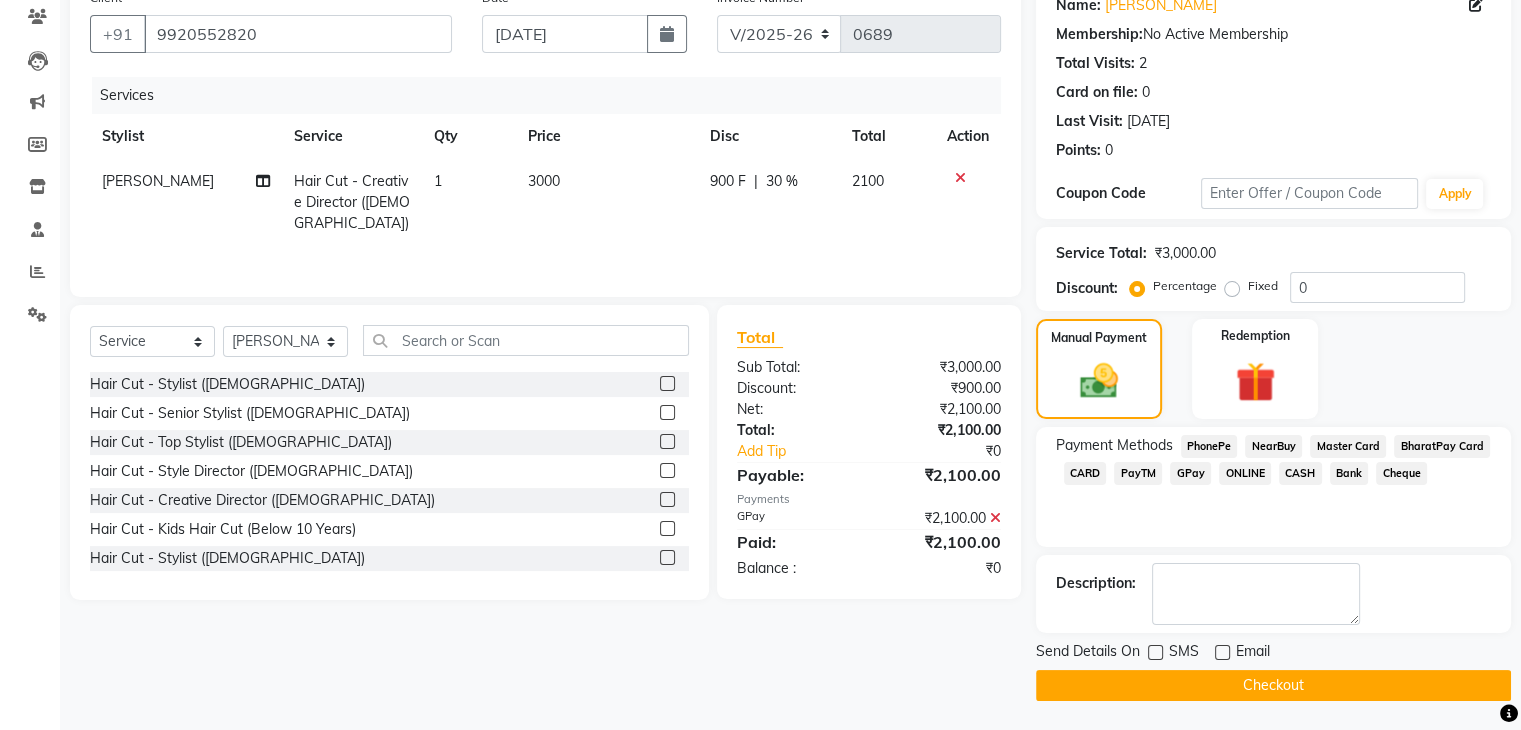 click on "Checkout" 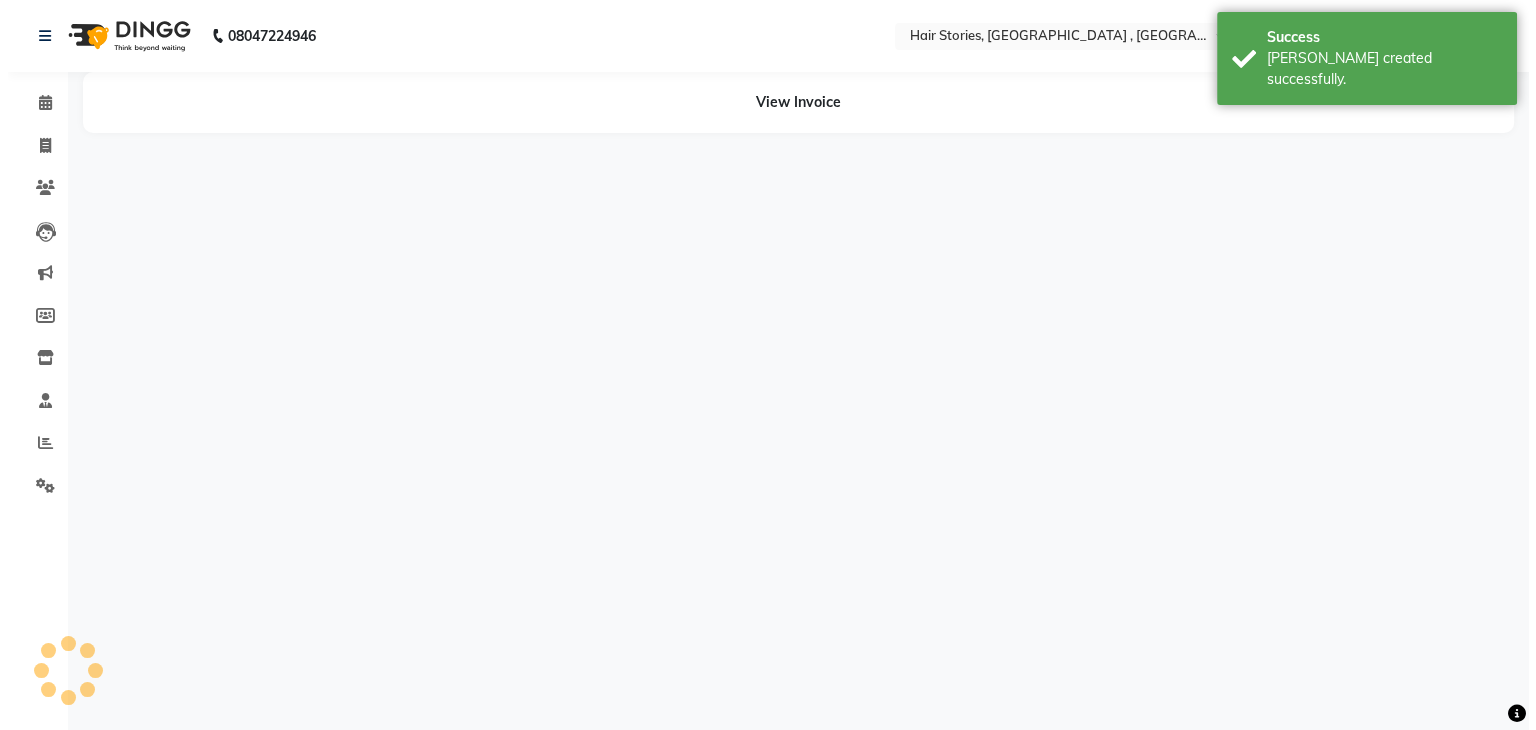 scroll, scrollTop: 0, scrollLeft: 0, axis: both 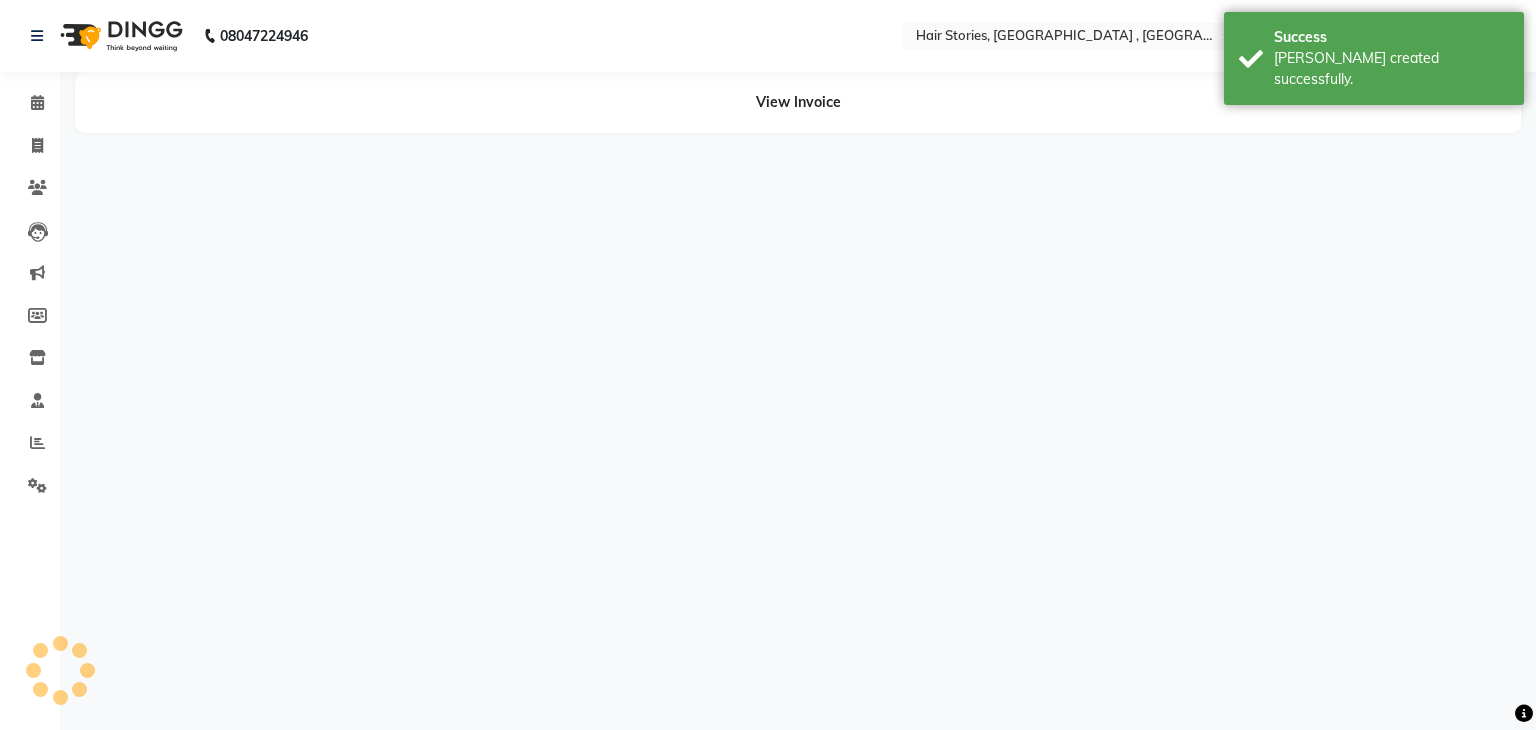select on "7131" 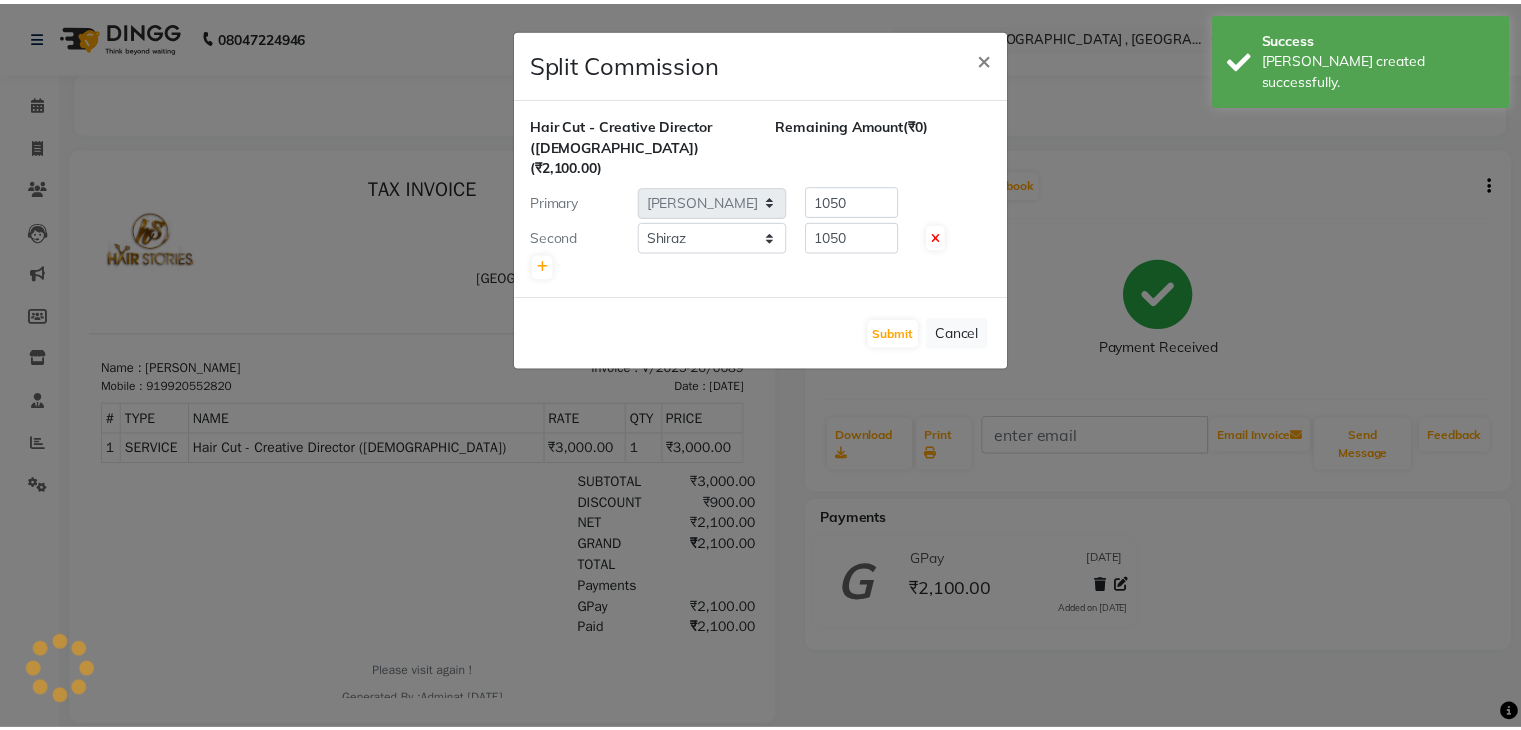 scroll, scrollTop: 0, scrollLeft: 0, axis: both 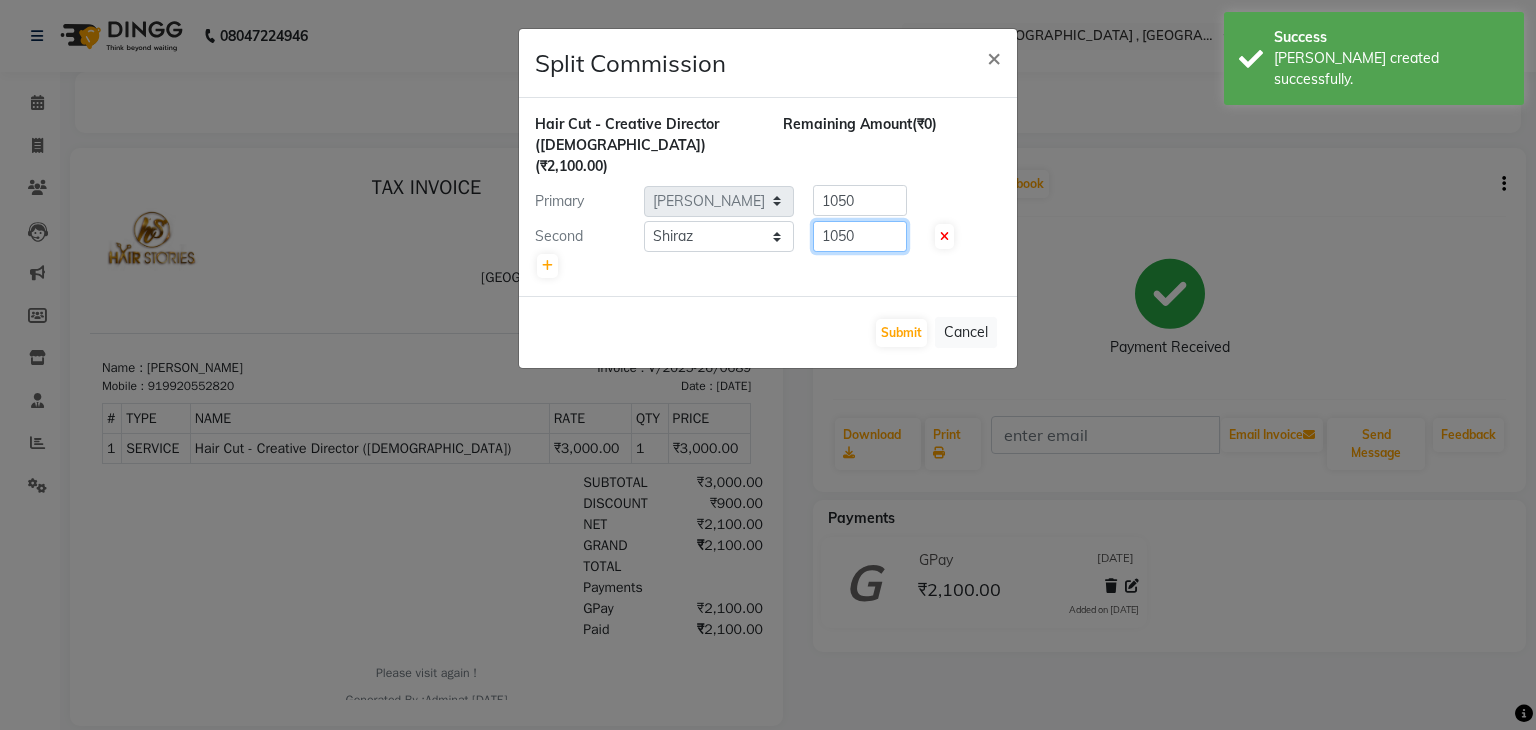 drag, startPoint x: 868, startPoint y: 224, endPoint x: 793, endPoint y: 215, distance: 75.53807 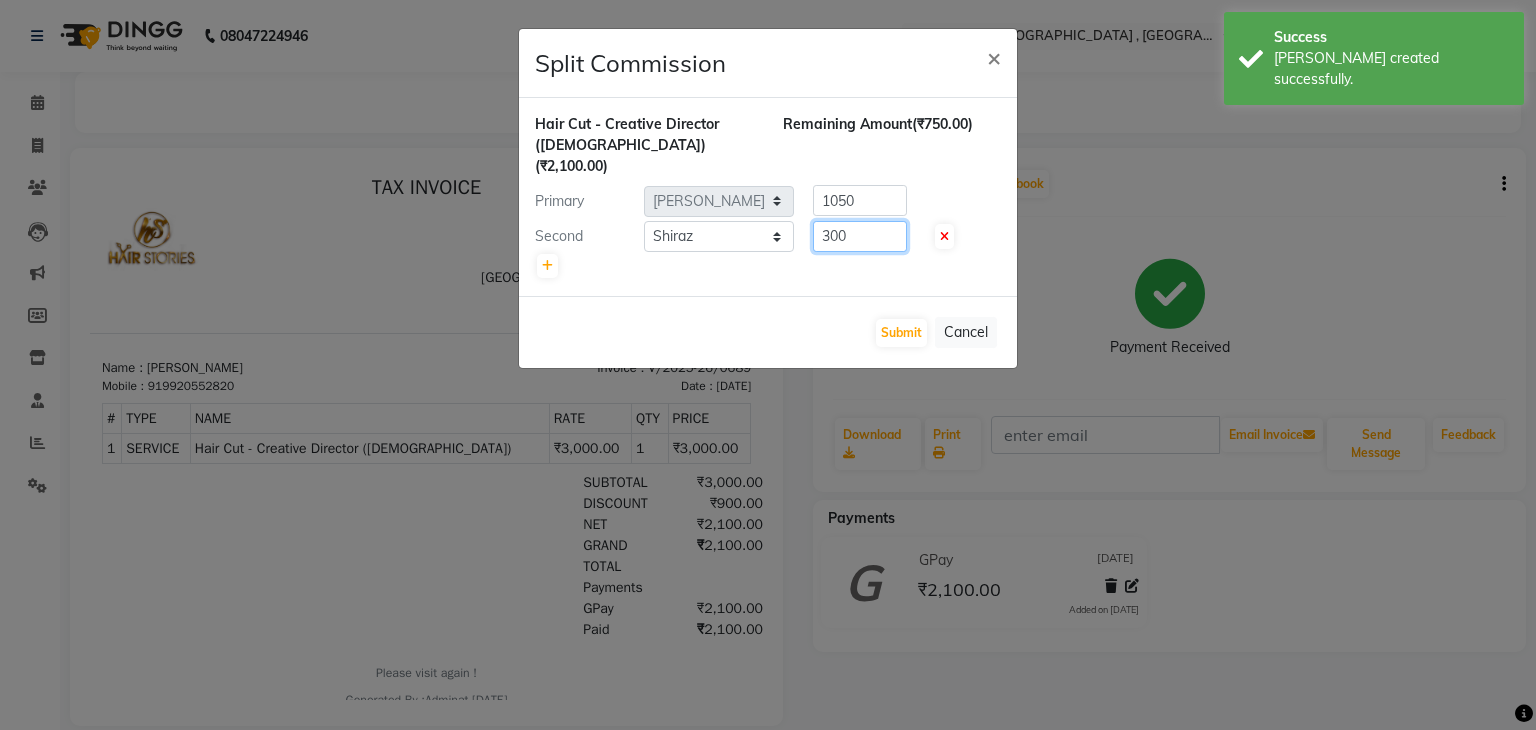 type on "300" 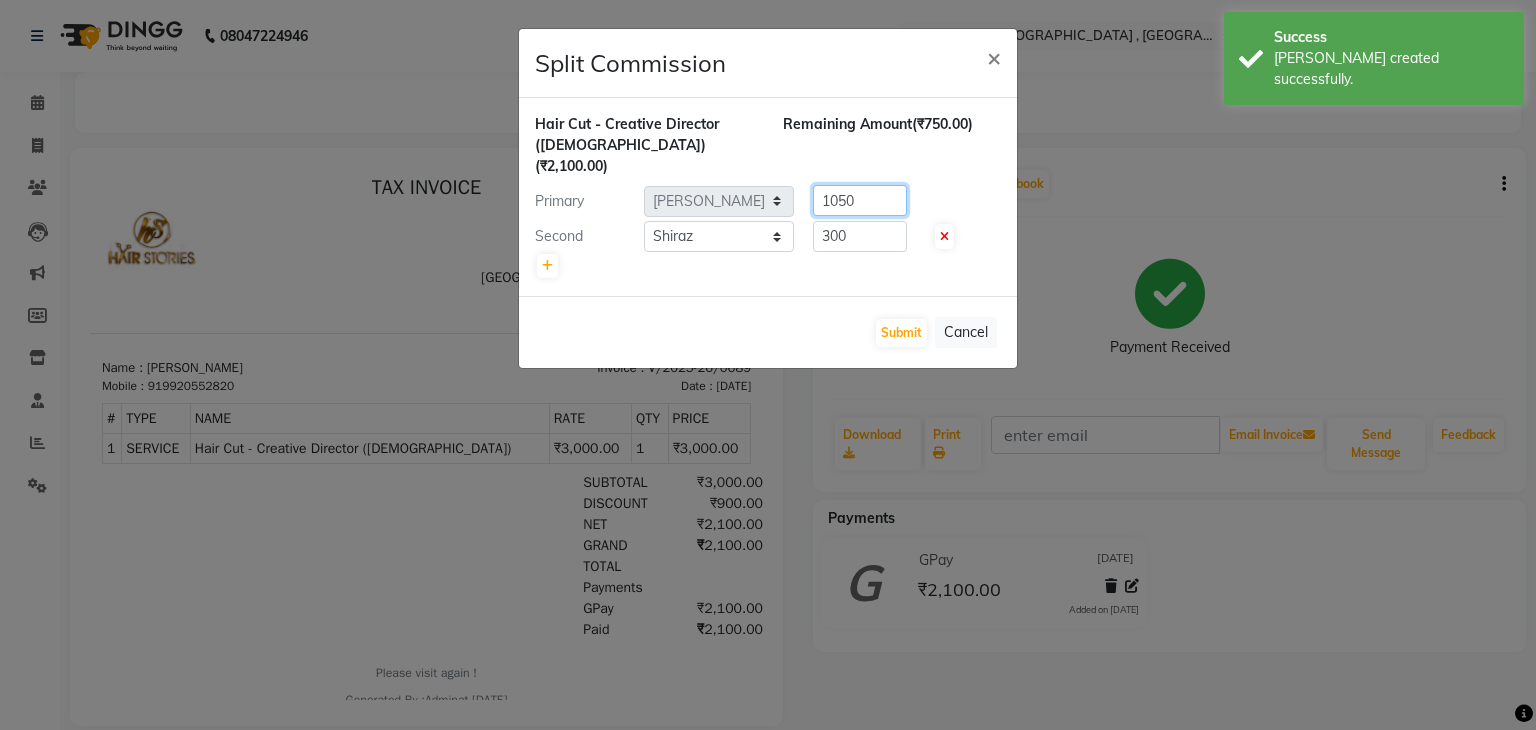 drag, startPoint x: 888, startPoint y: 173, endPoint x: 818, endPoint y: 173, distance: 70 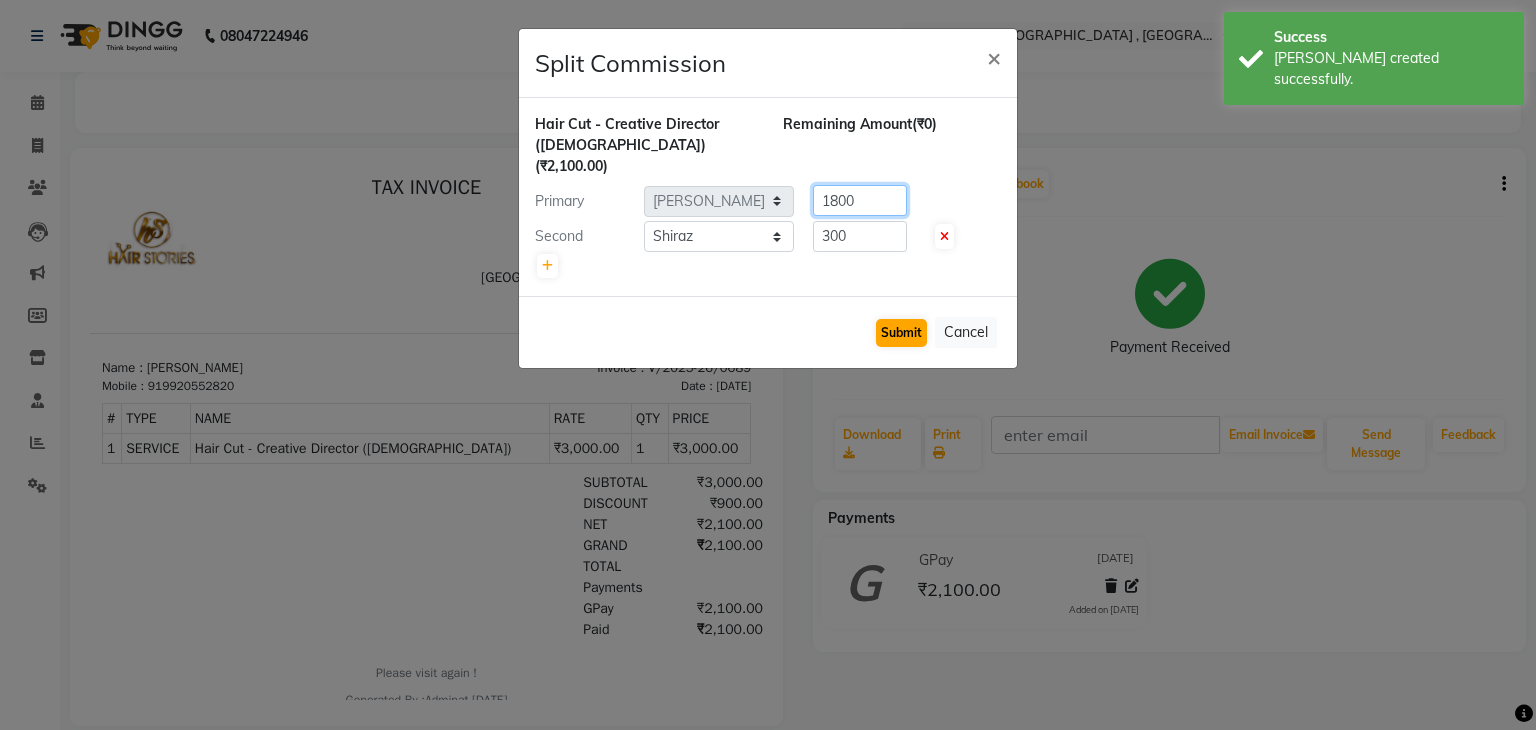 type on "1800" 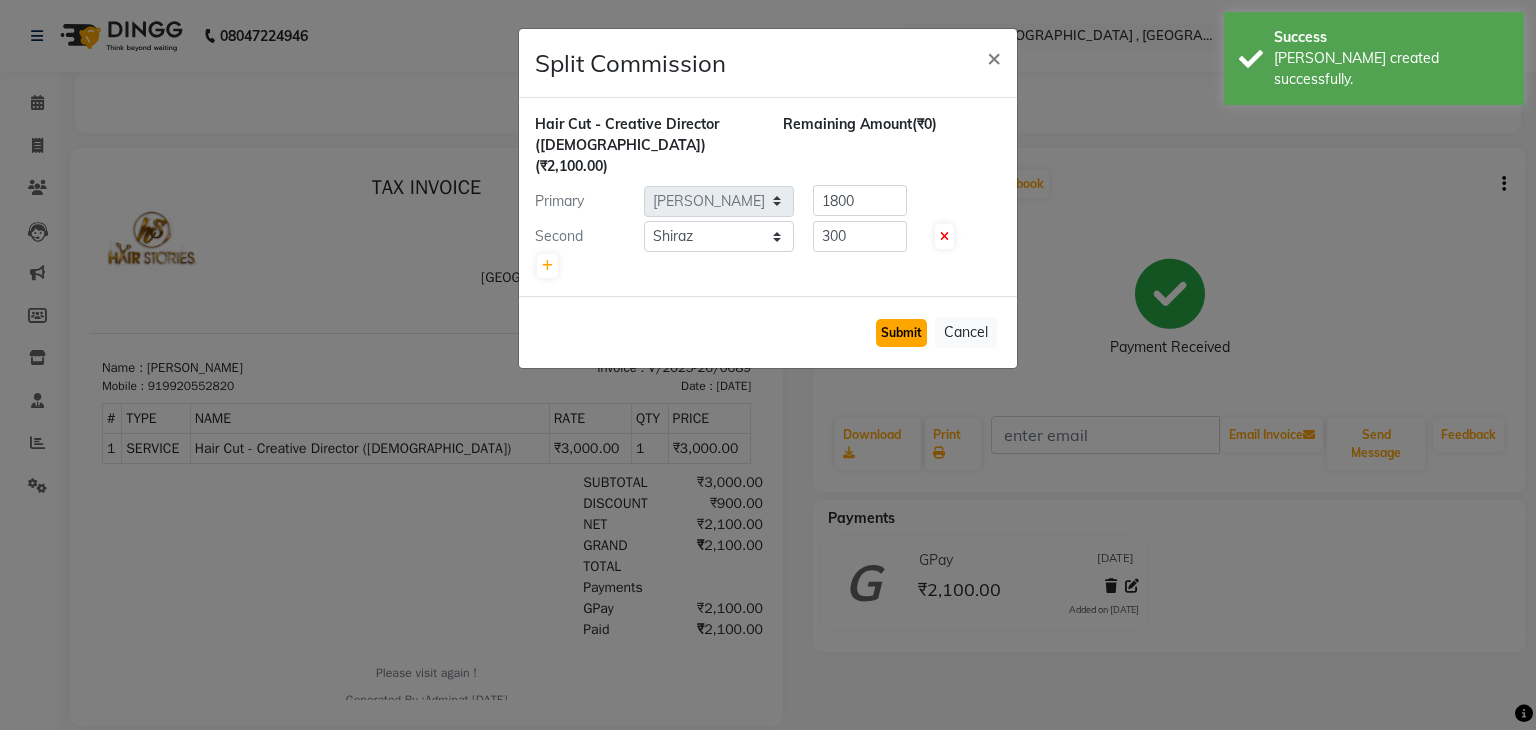 click on "Submit" 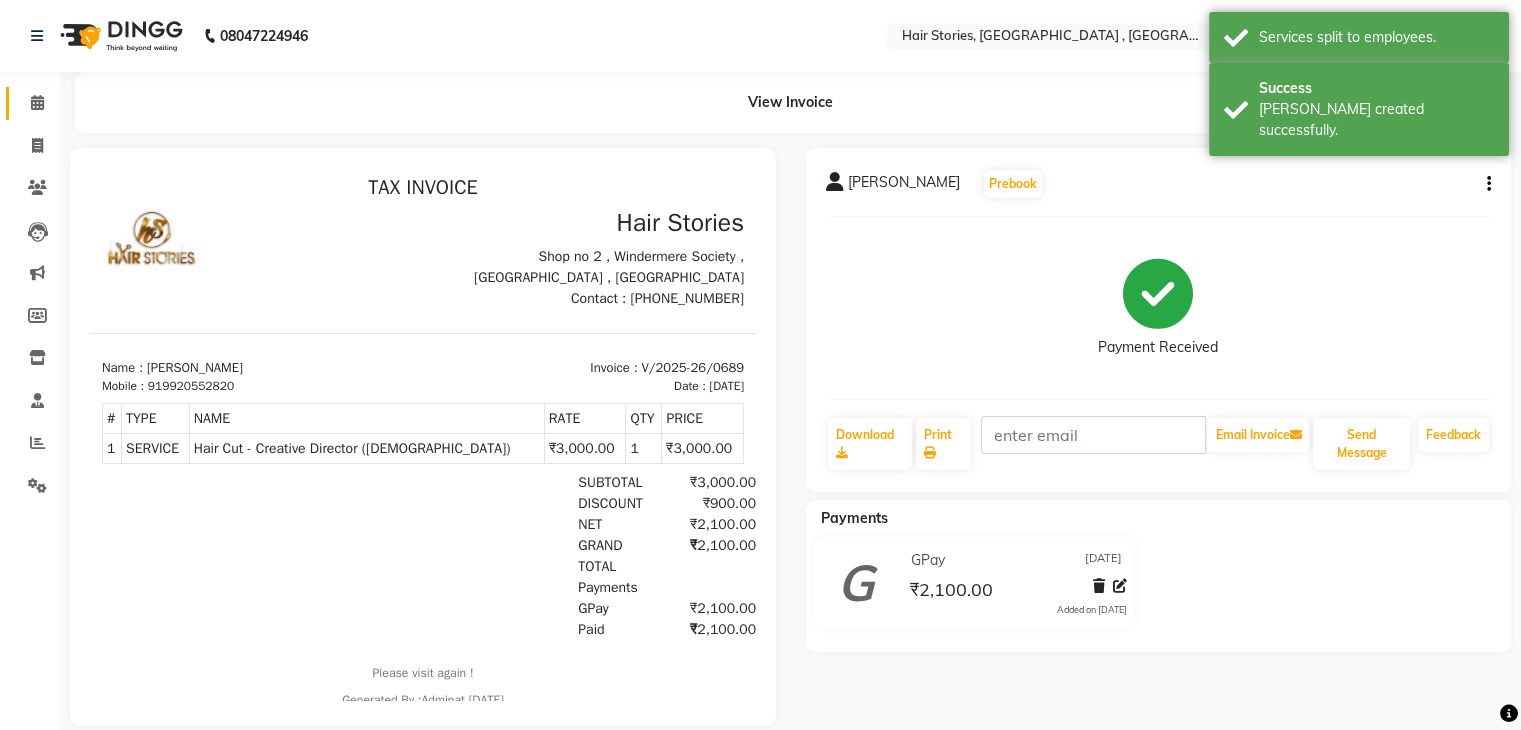 click 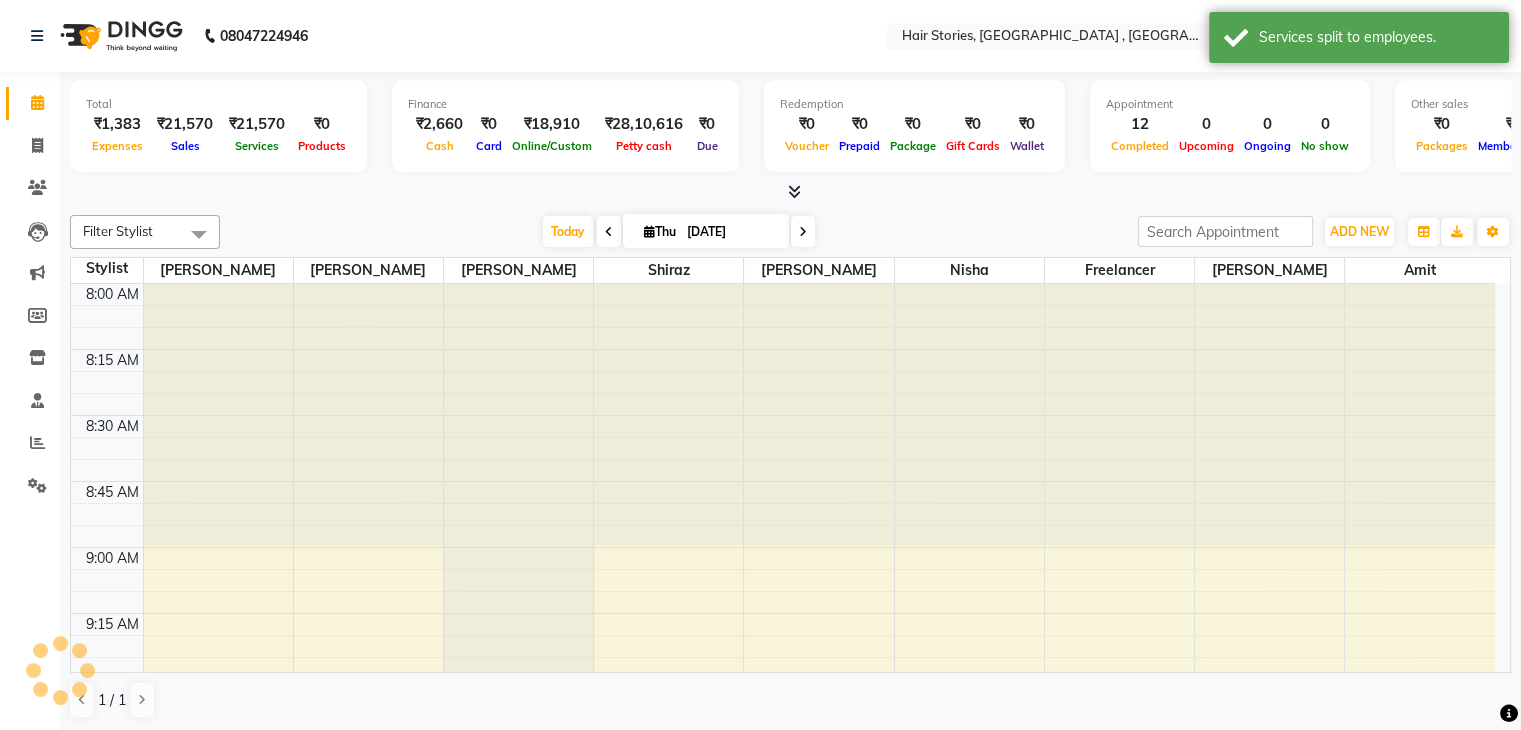 scroll, scrollTop: 3402, scrollLeft: 0, axis: vertical 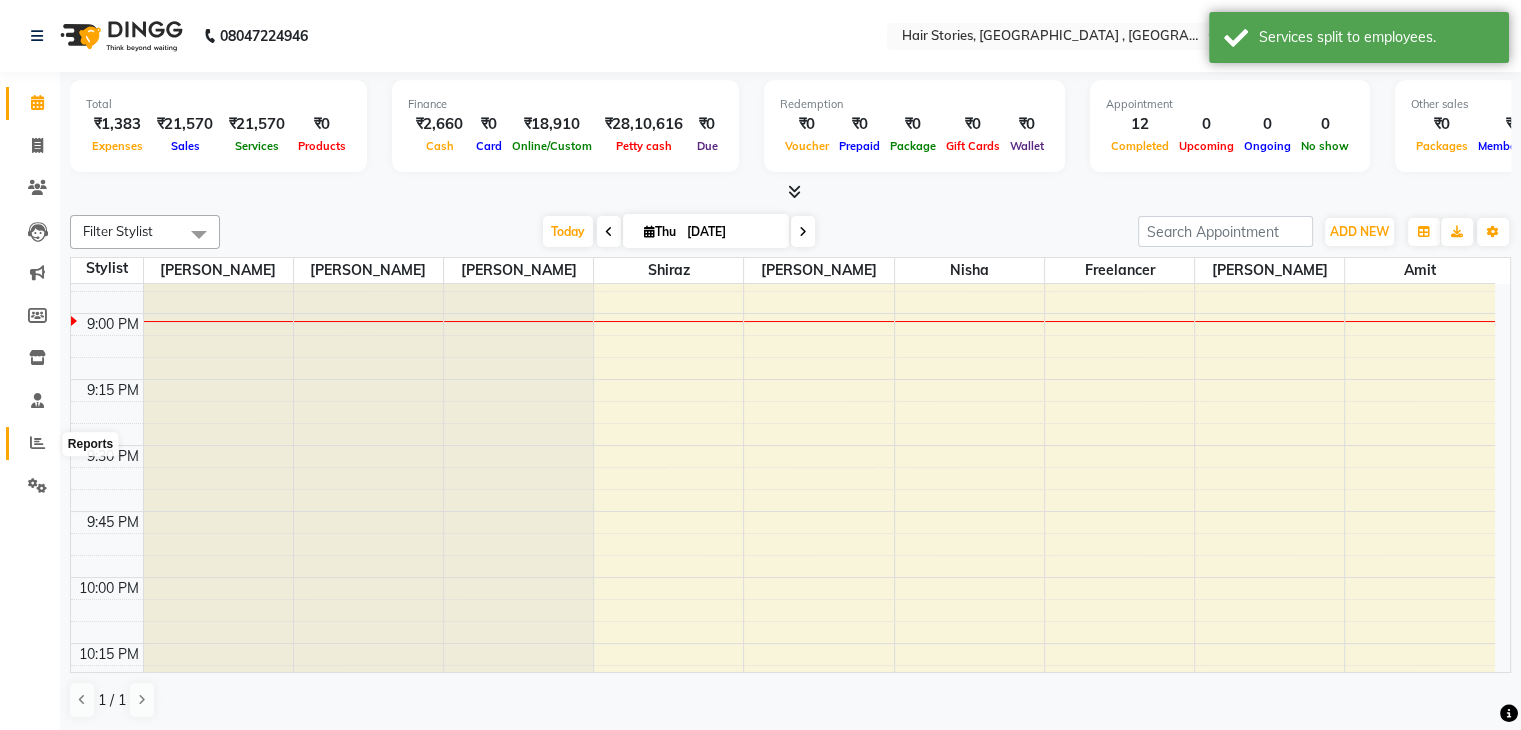 click 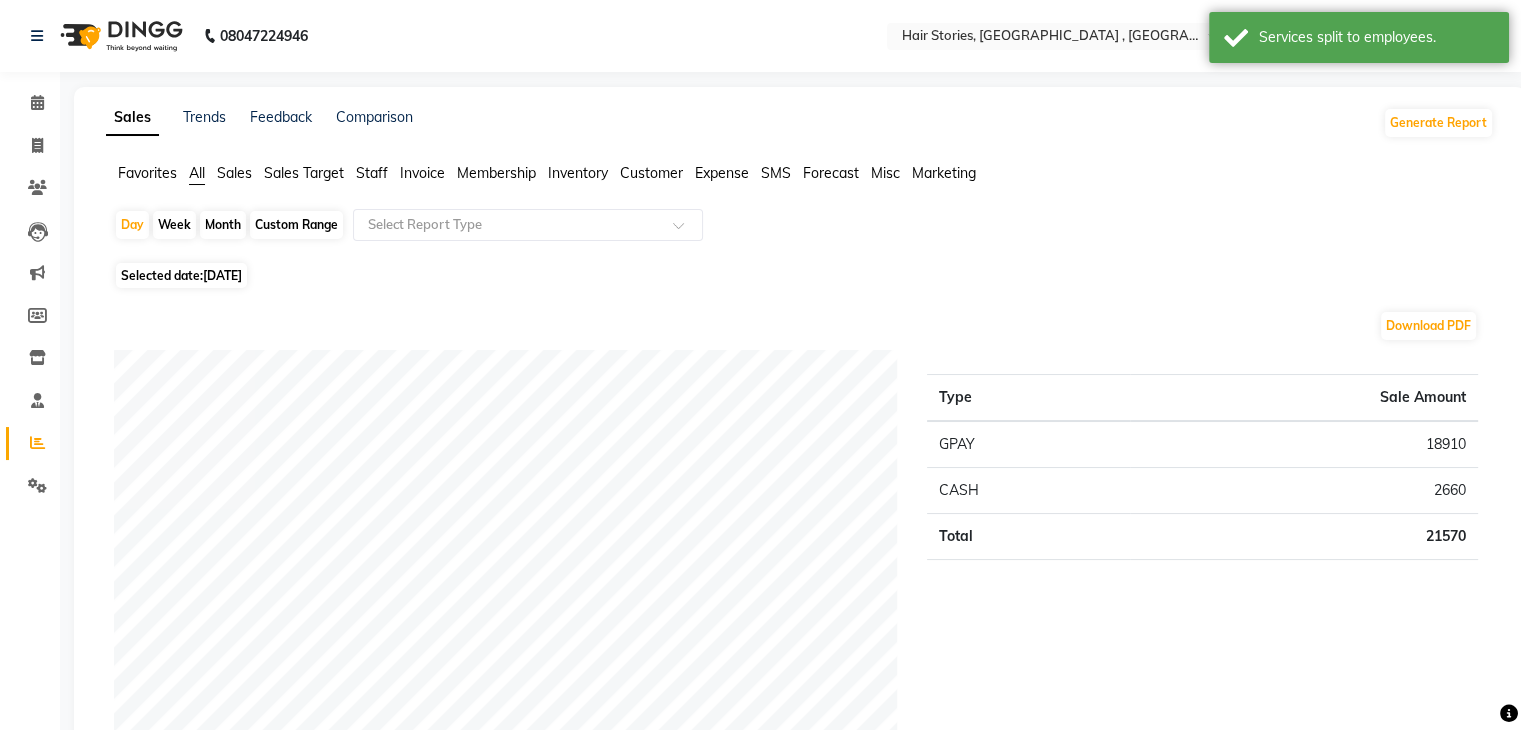 click on "Month" 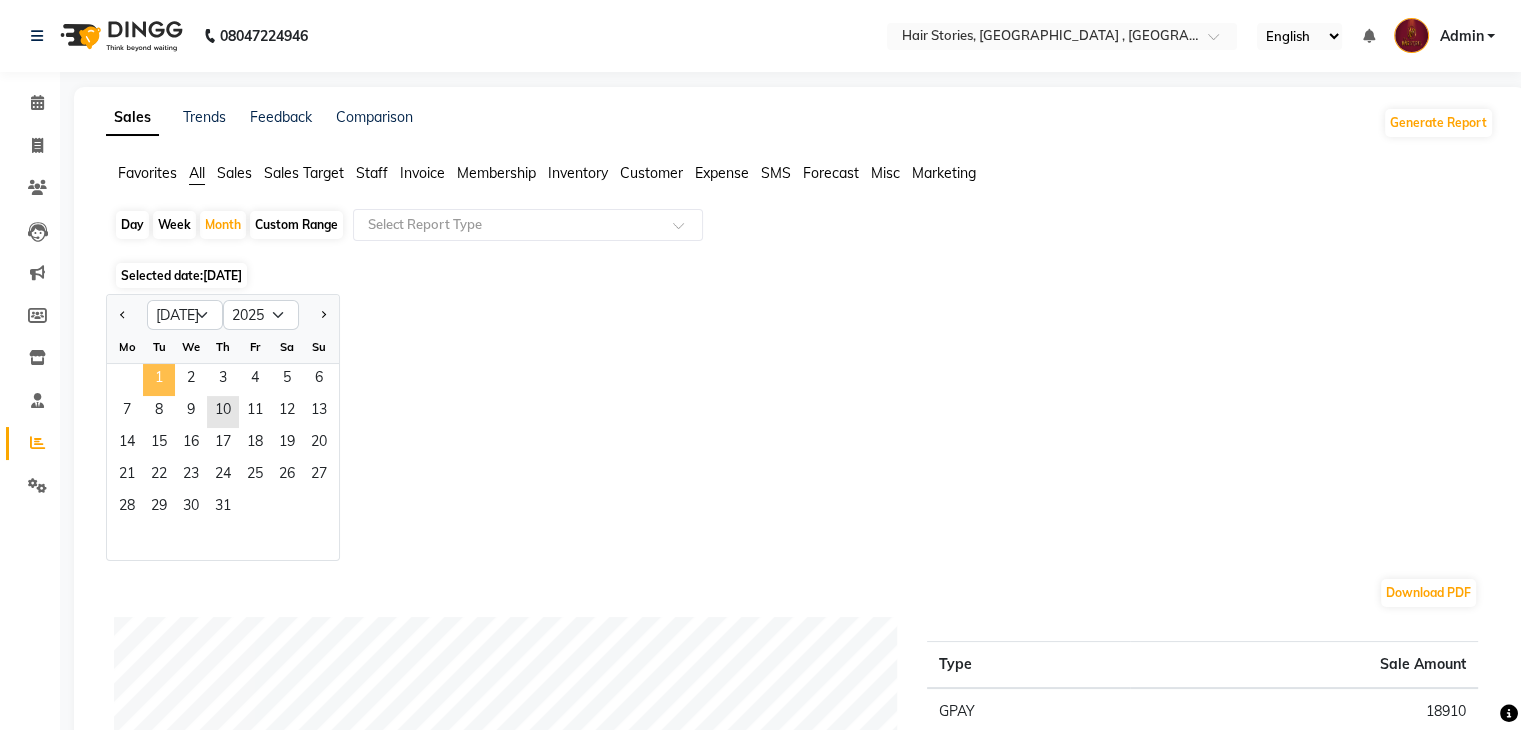 click on "1" 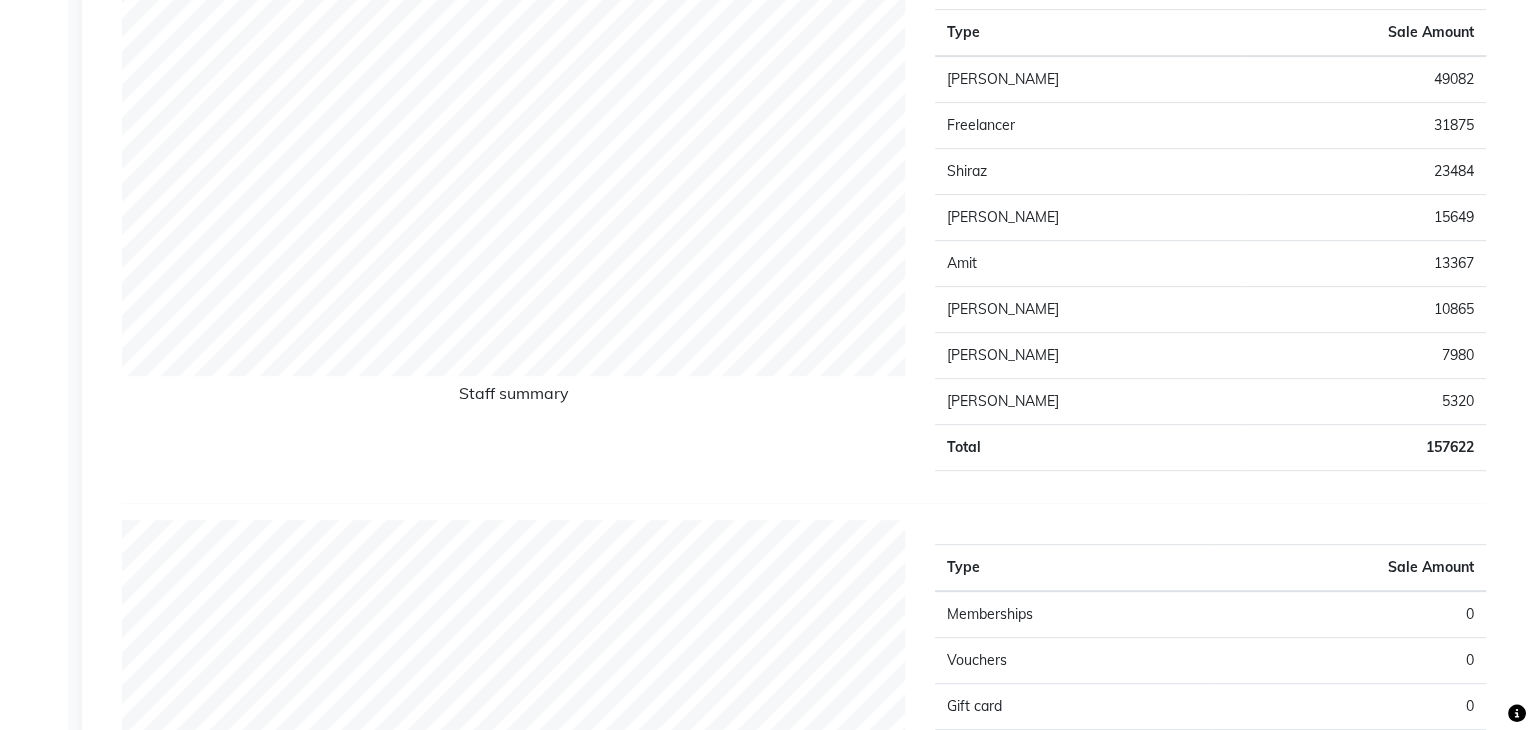 scroll, scrollTop: 0, scrollLeft: 0, axis: both 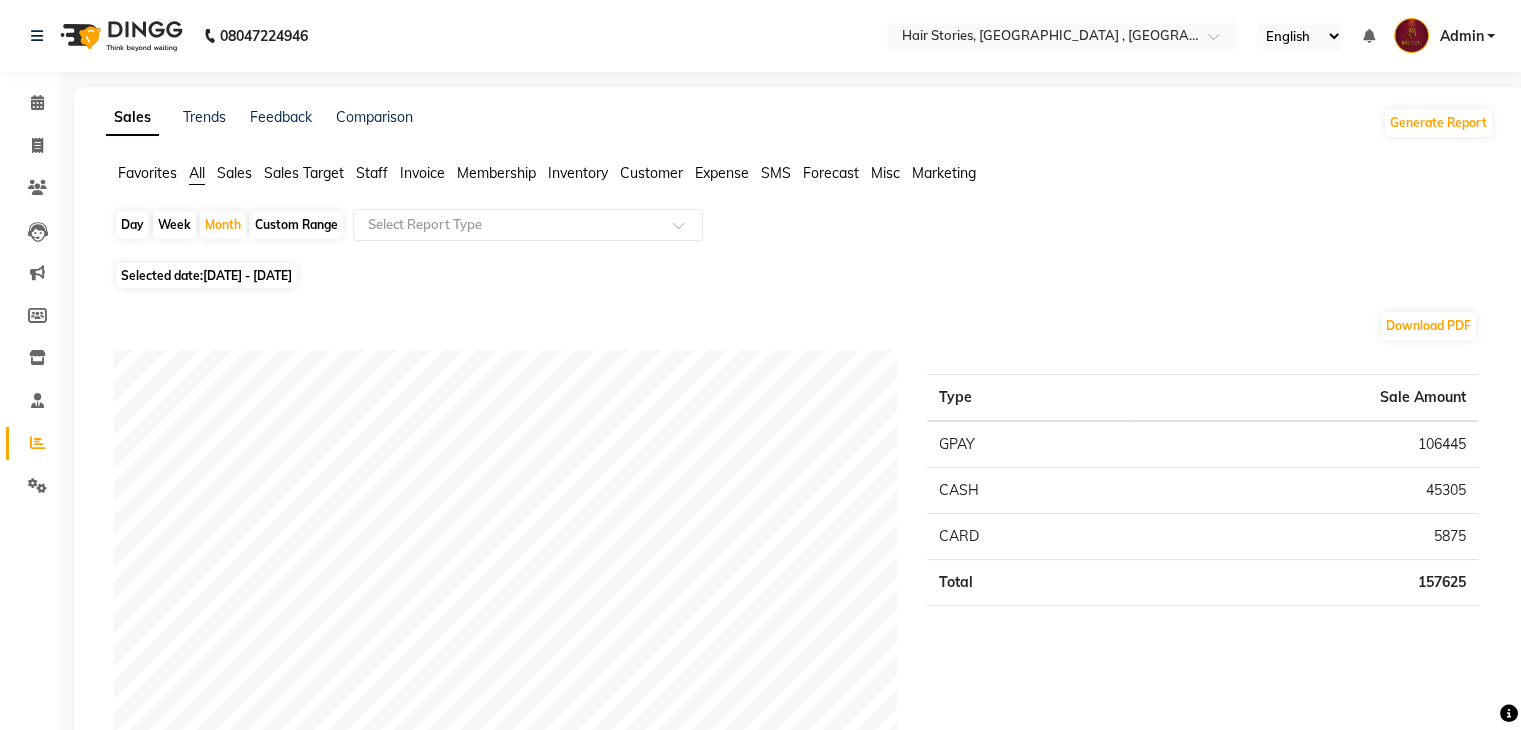 click on "Admin" at bounding box center [1444, 36] 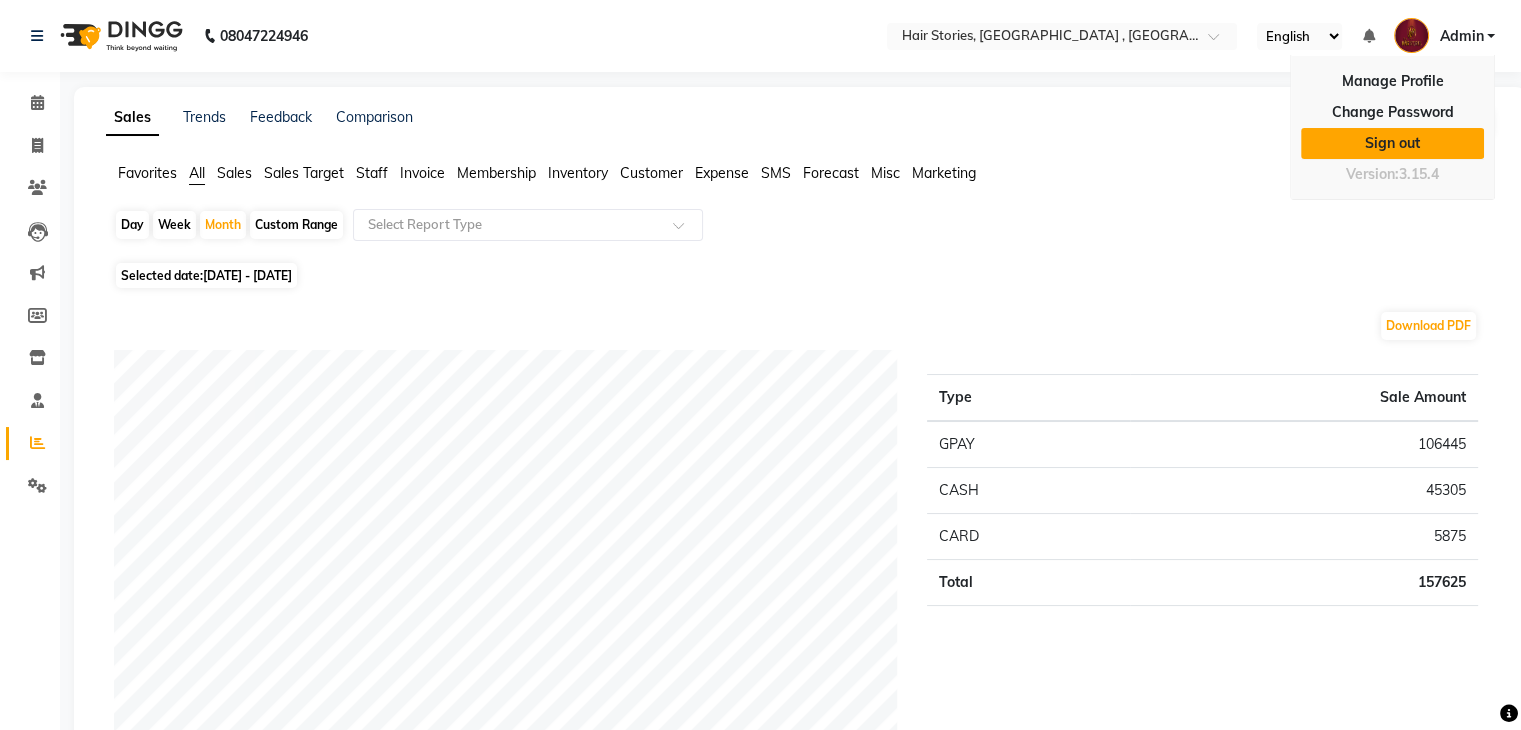 click on "Sign out" at bounding box center [1392, 143] 